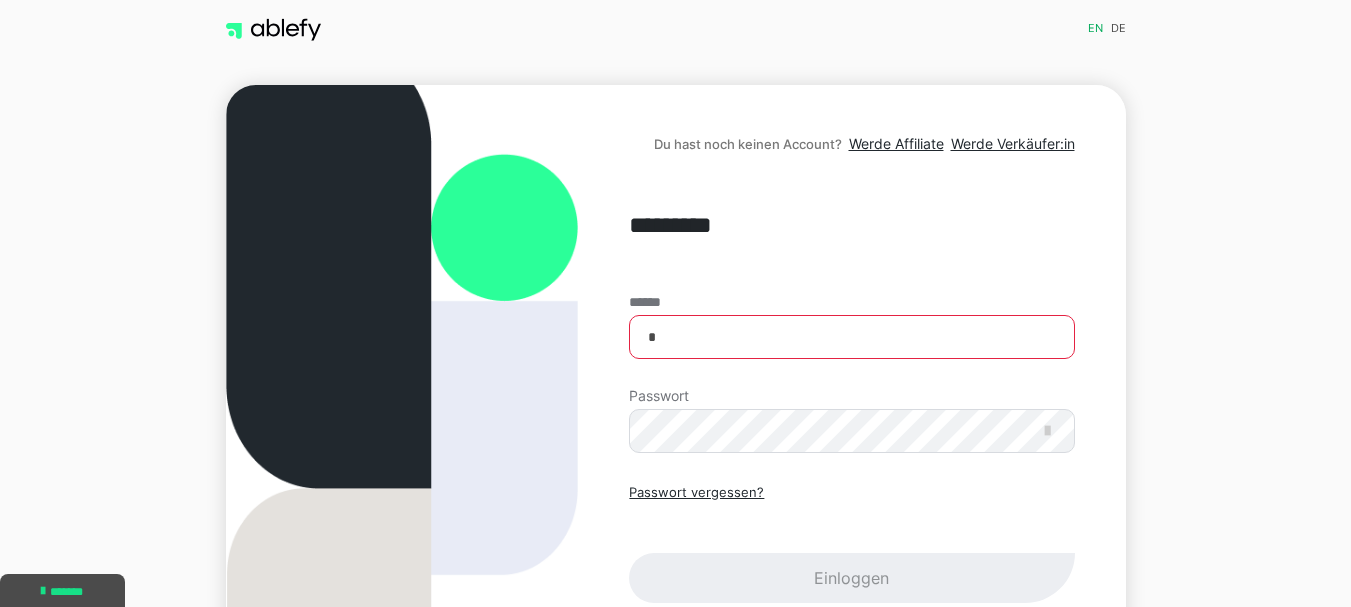 scroll, scrollTop: 0, scrollLeft: 0, axis: both 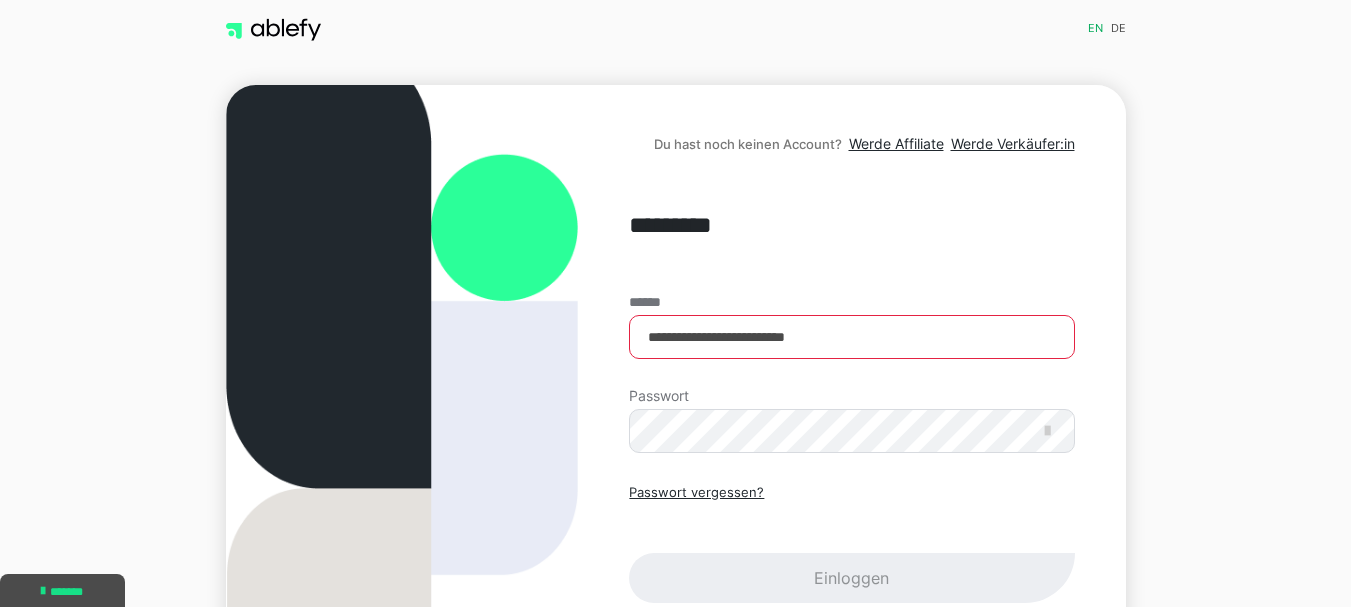 type on "**********" 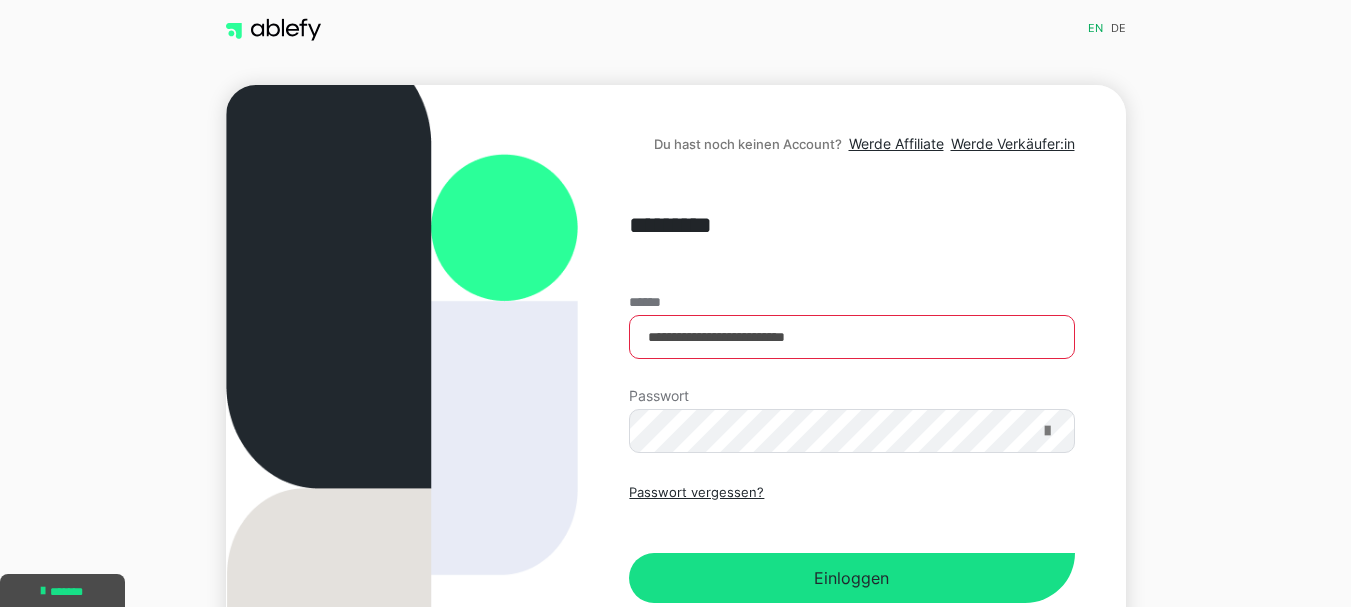 click at bounding box center [1047, 431] 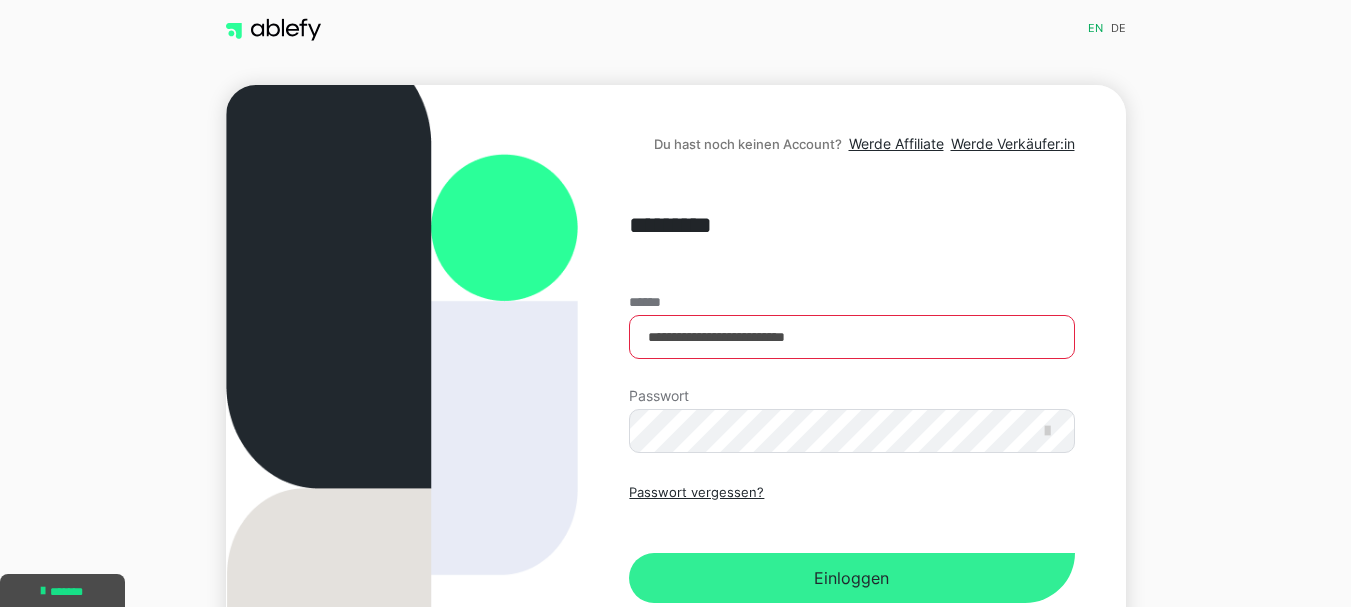 click on "Einloggen" at bounding box center (851, 578) 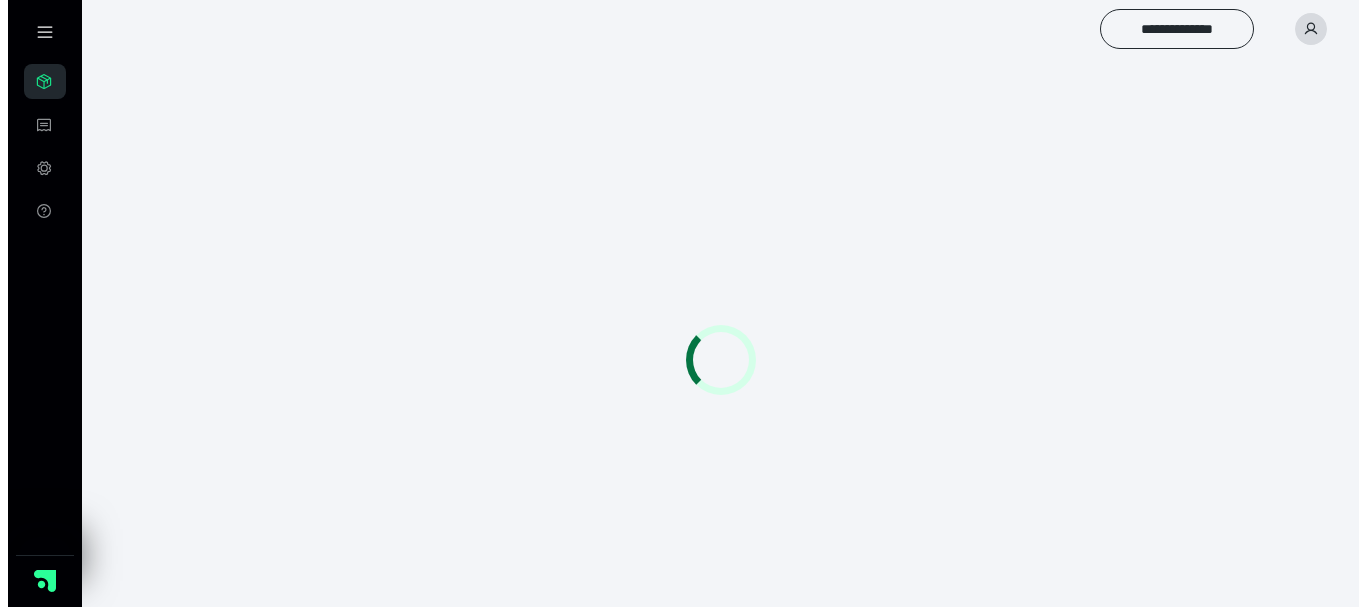 scroll, scrollTop: 0, scrollLeft: 0, axis: both 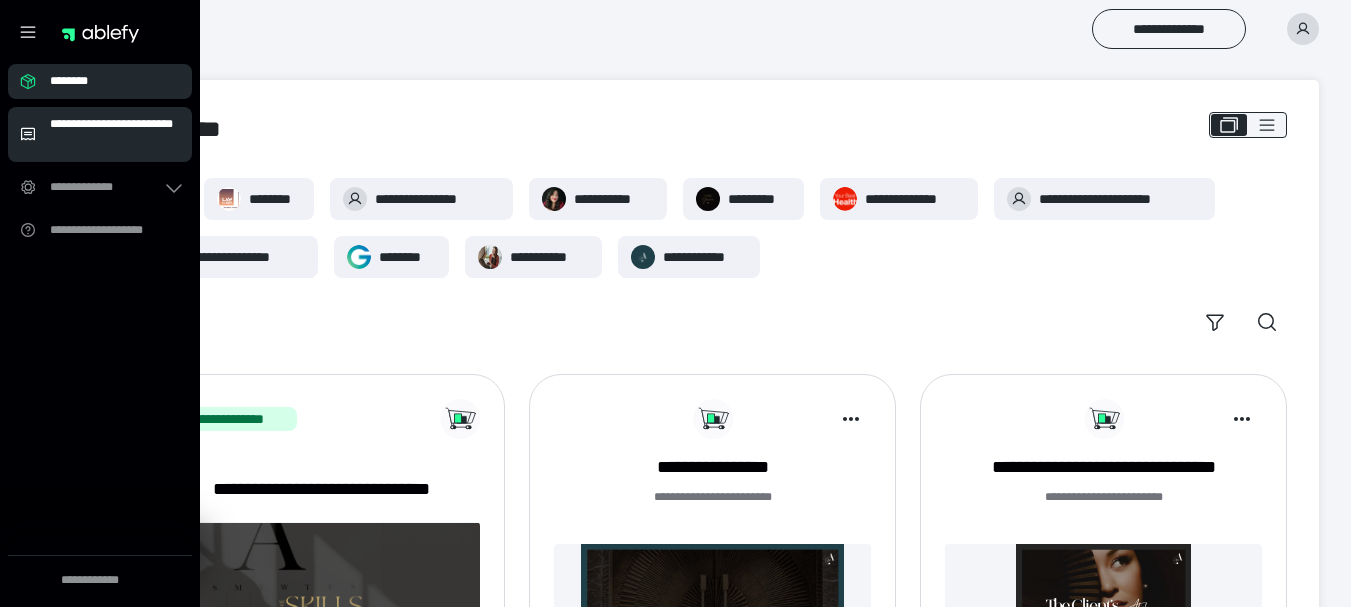 click on "**********" at bounding box center [100, 134] 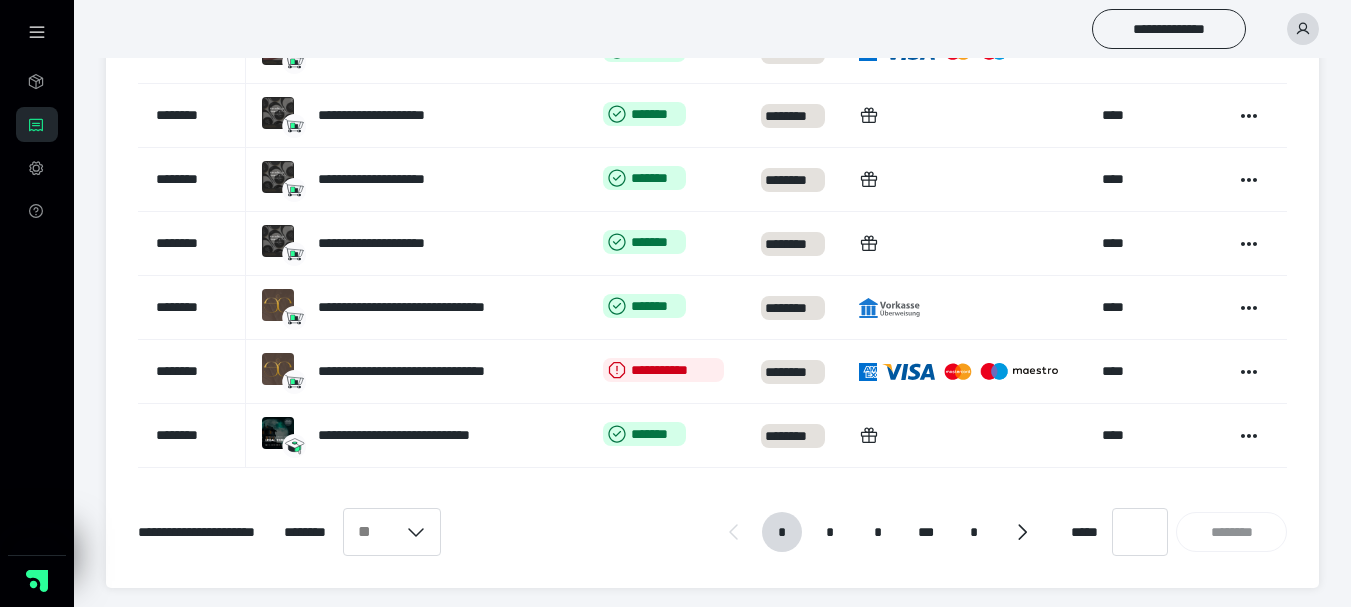 scroll, scrollTop: 602, scrollLeft: 0, axis: vertical 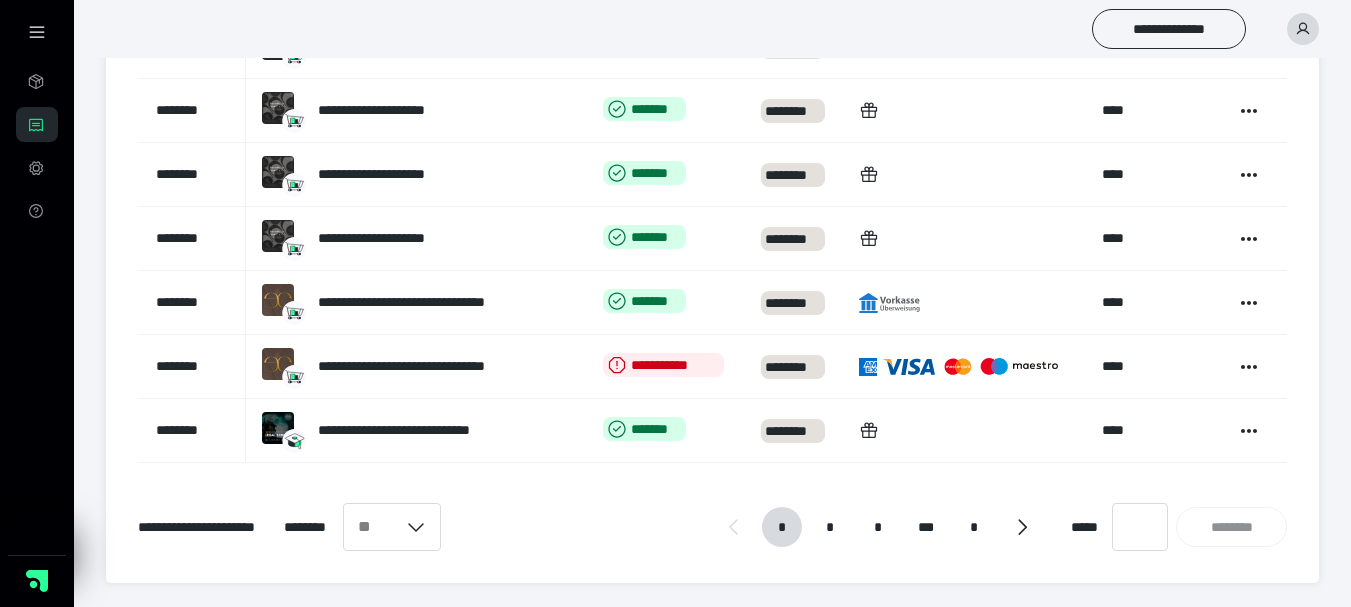 click on "*" at bounding box center [830, 527] 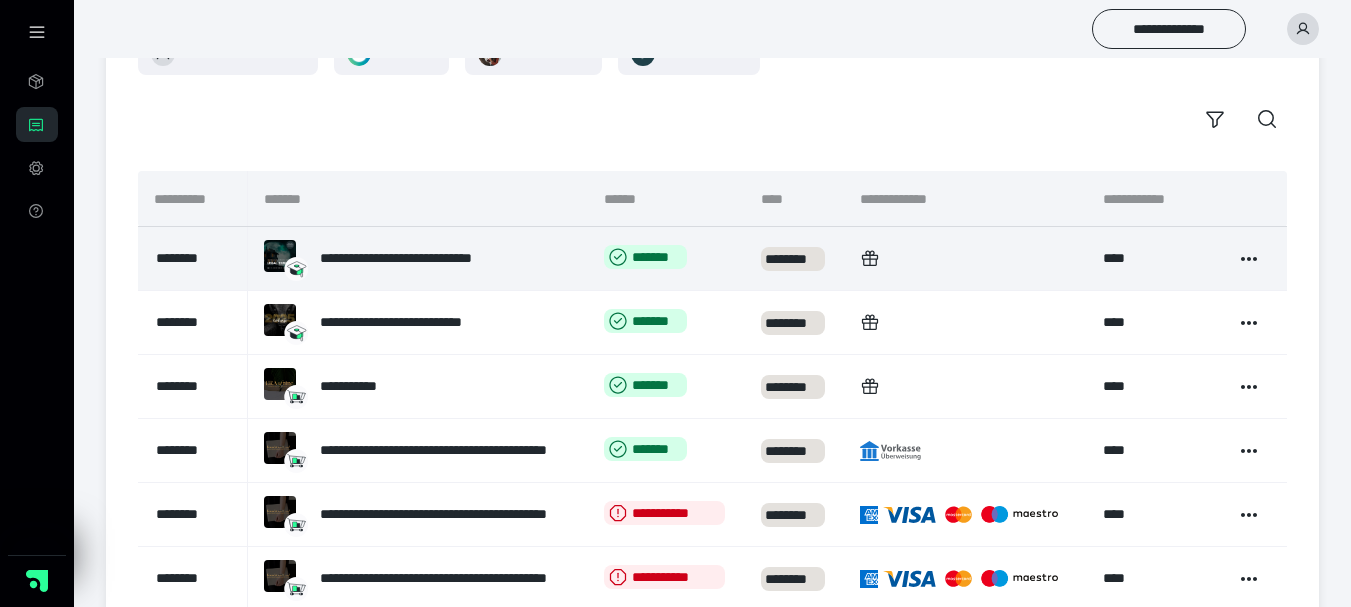 scroll, scrollTop: 200, scrollLeft: 0, axis: vertical 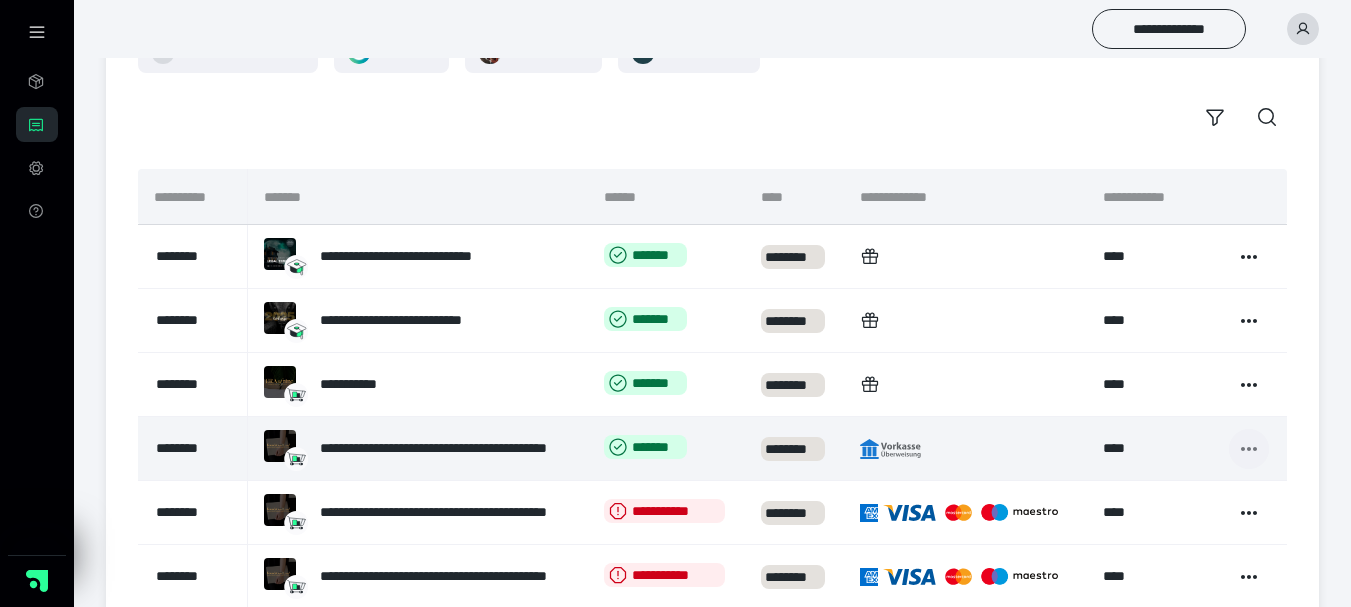 click 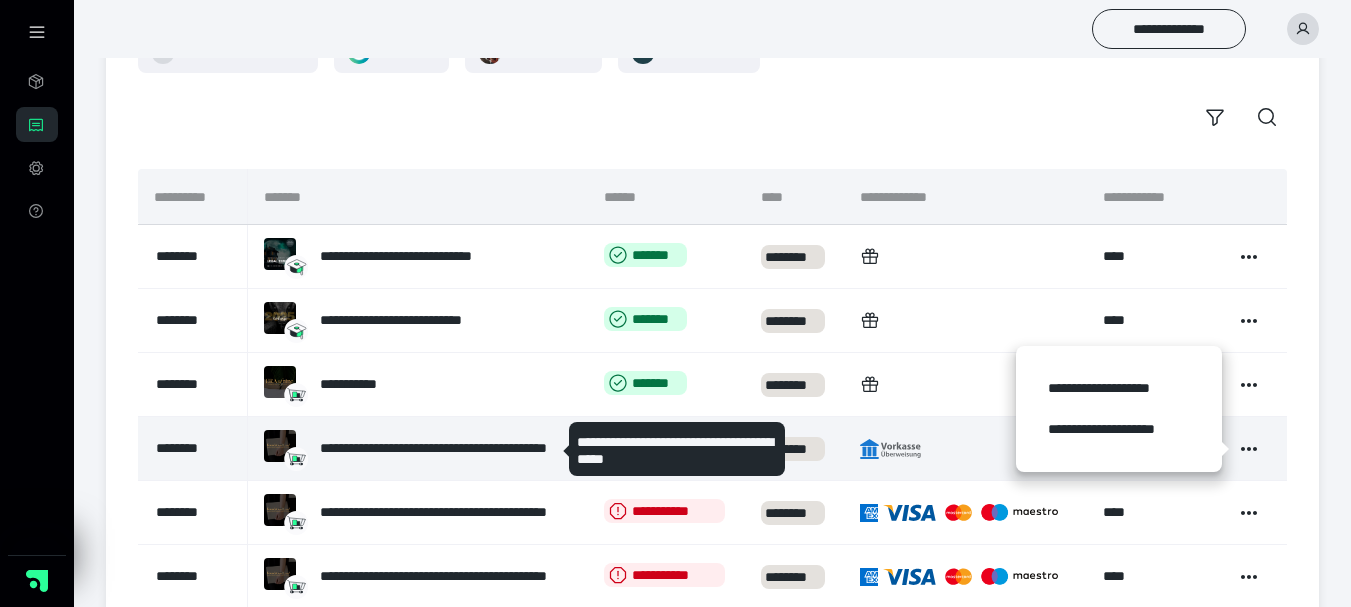 click on "**********" at bounding box center (442, 448) 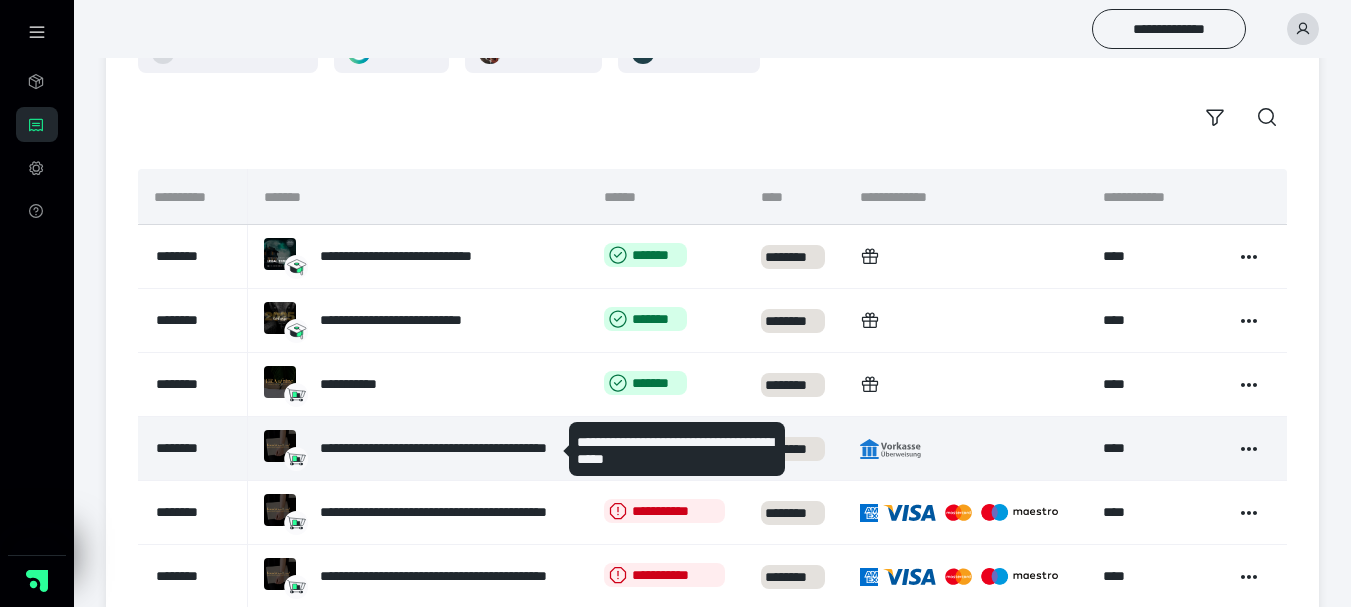 click on "**********" at bounding box center (442, 448) 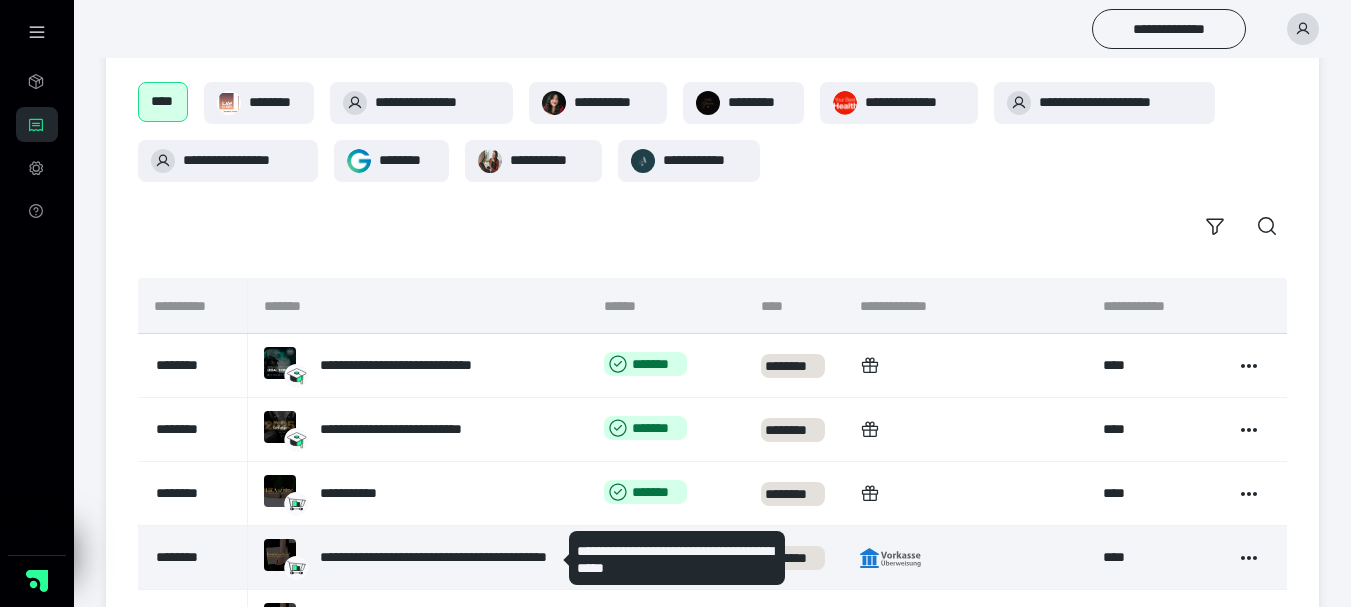 scroll, scrollTop: 0, scrollLeft: 0, axis: both 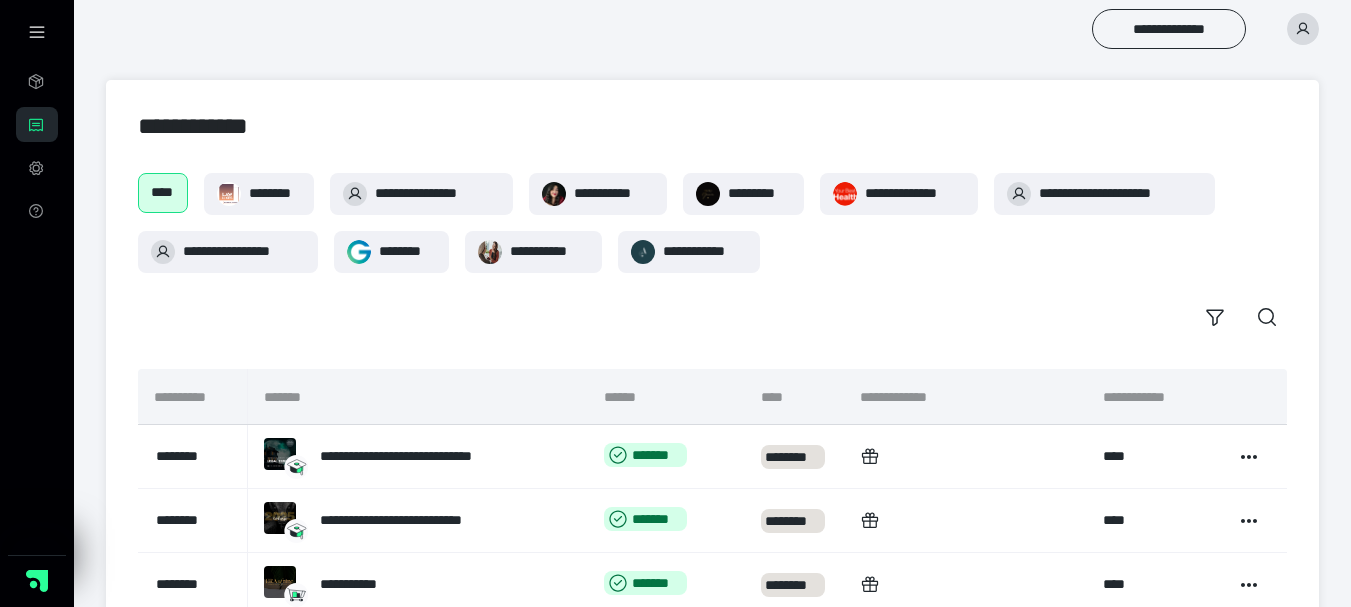 click on "**********" at bounding box center [712, 255] 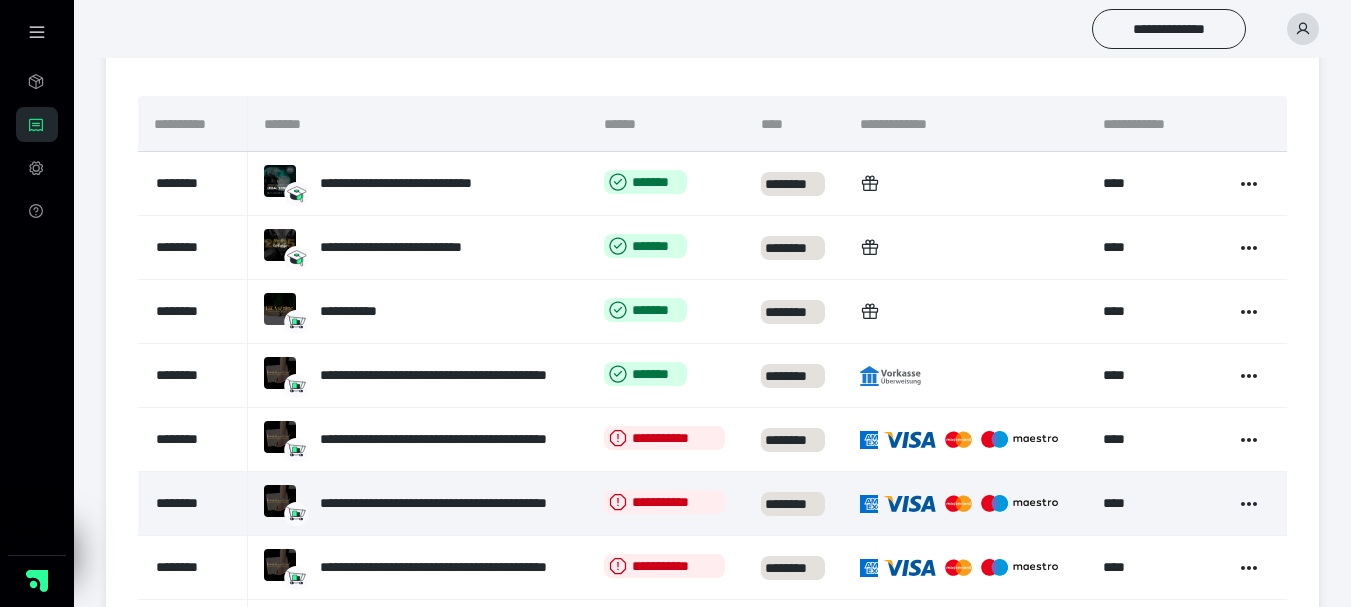 scroll, scrollTop: 200, scrollLeft: 0, axis: vertical 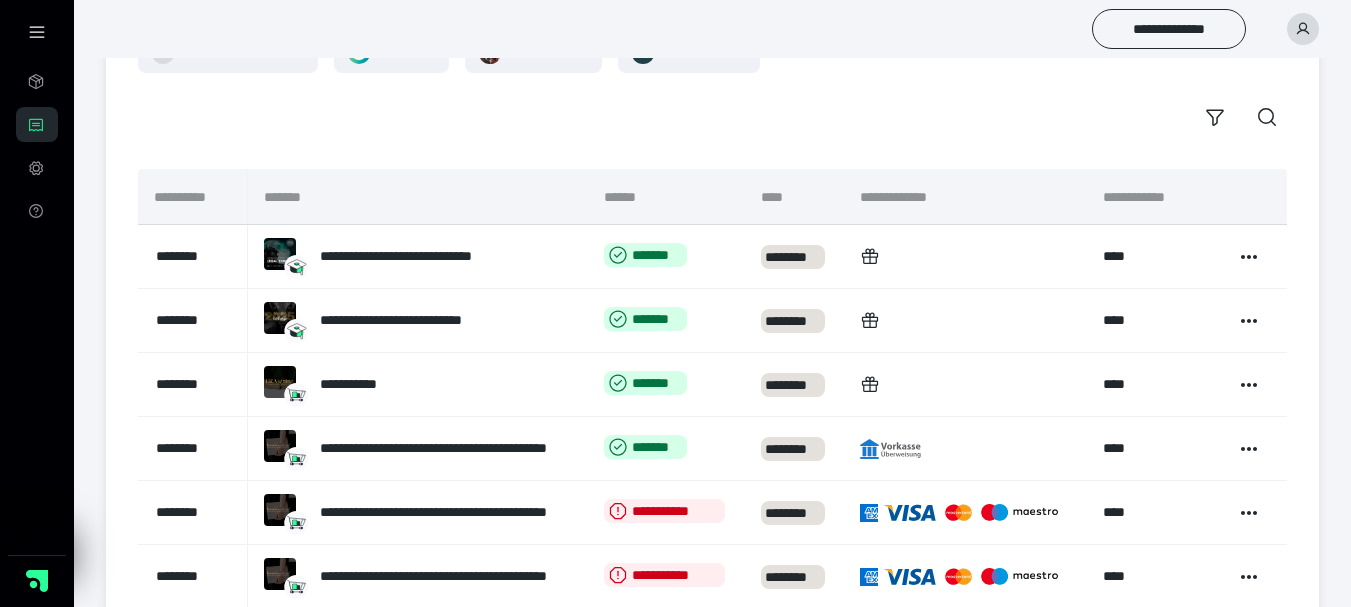 click 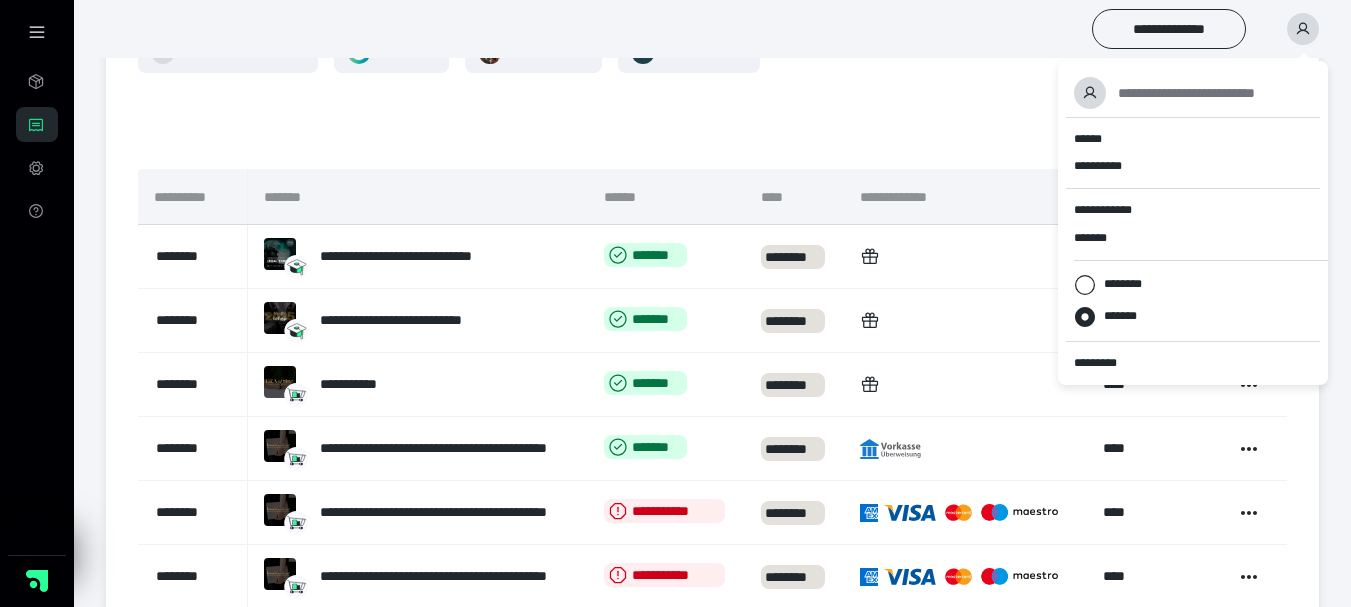 drag, startPoint x: 971, startPoint y: 129, endPoint x: 961, endPoint y: 128, distance: 10.049875 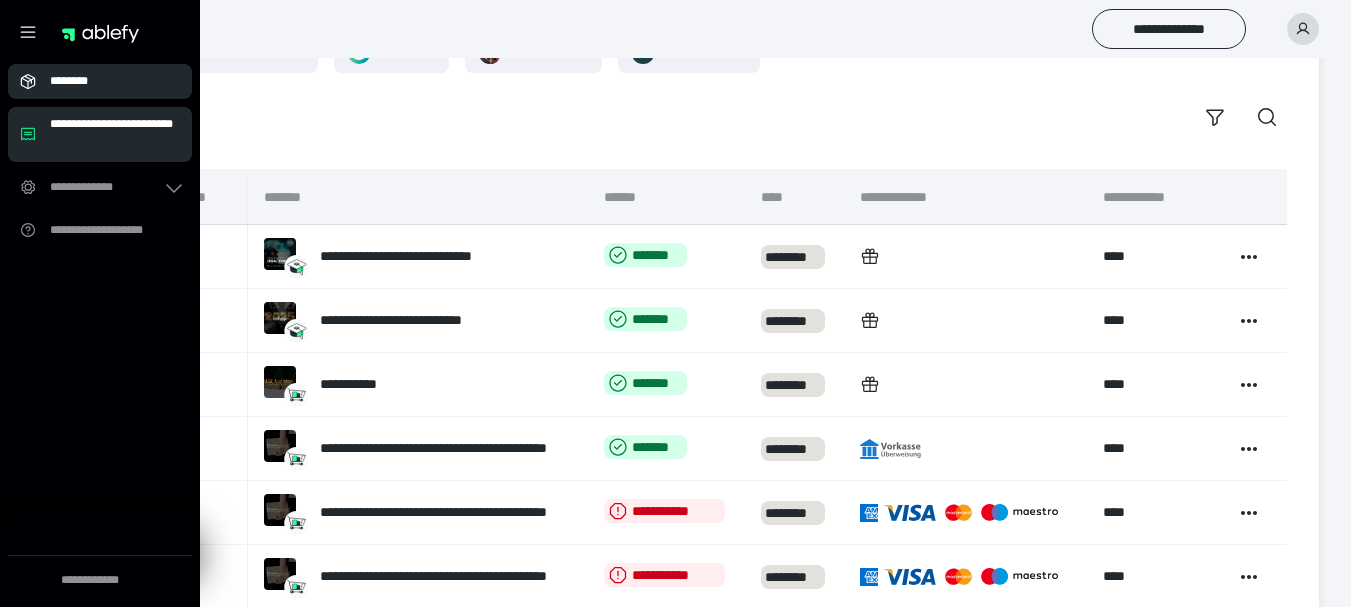 click on "********" at bounding box center (100, 81) 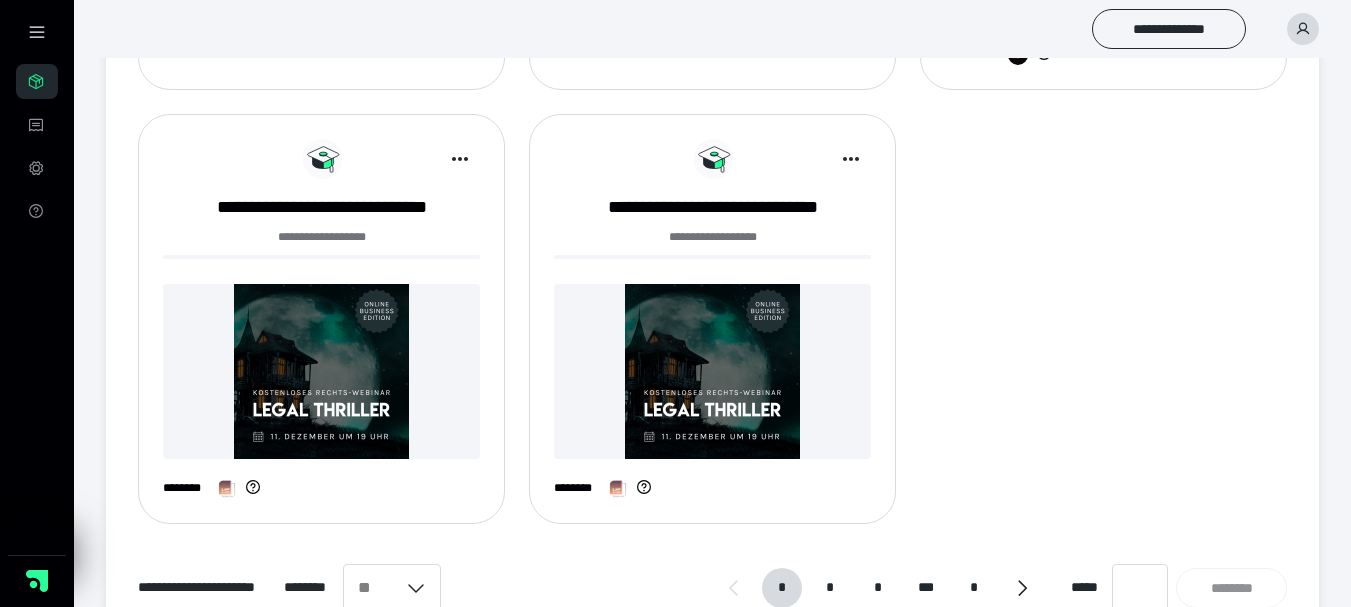 scroll, scrollTop: 1449, scrollLeft: 0, axis: vertical 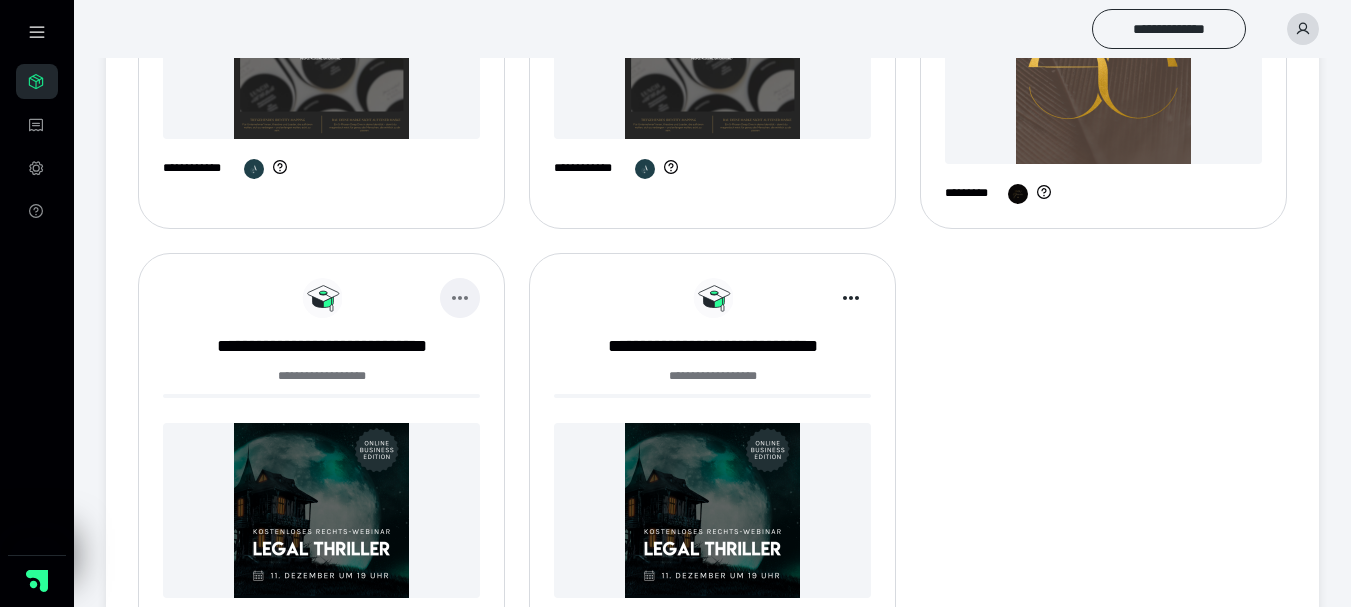 click at bounding box center [460, 298] 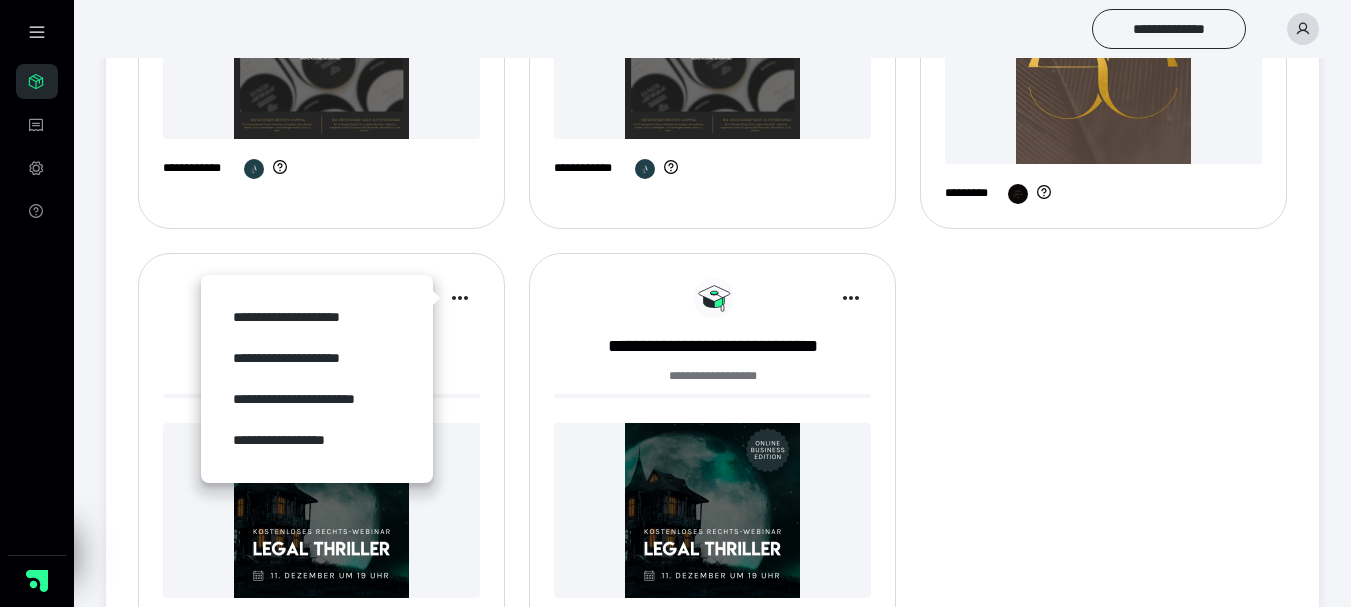 click on "**********" at bounding box center [321, 466] 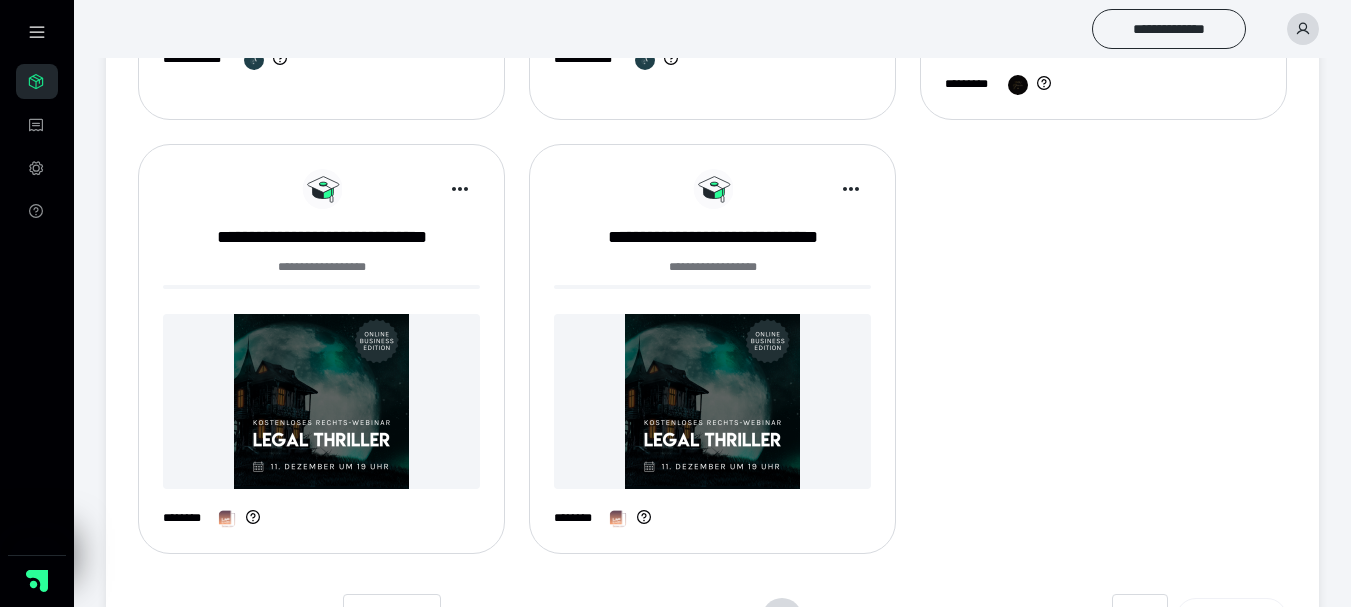 scroll, scrollTop: 1649, scrollLeft: 0, axis: vertical 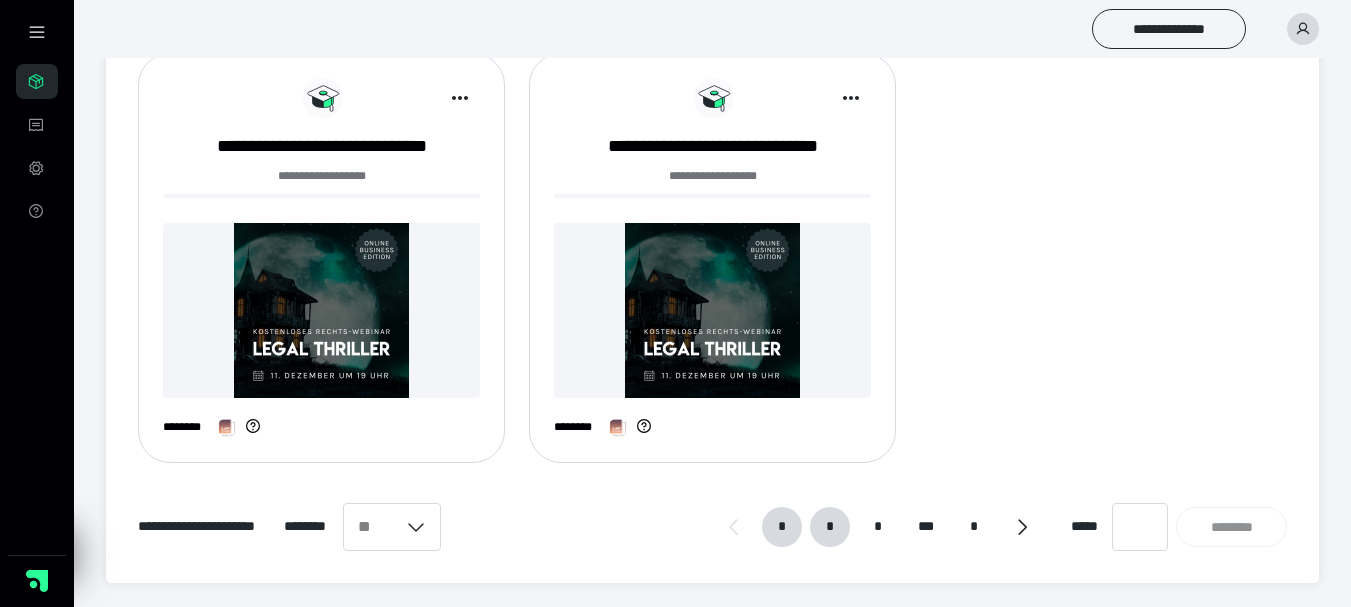 click on "*" at bounding box center (830, 527) 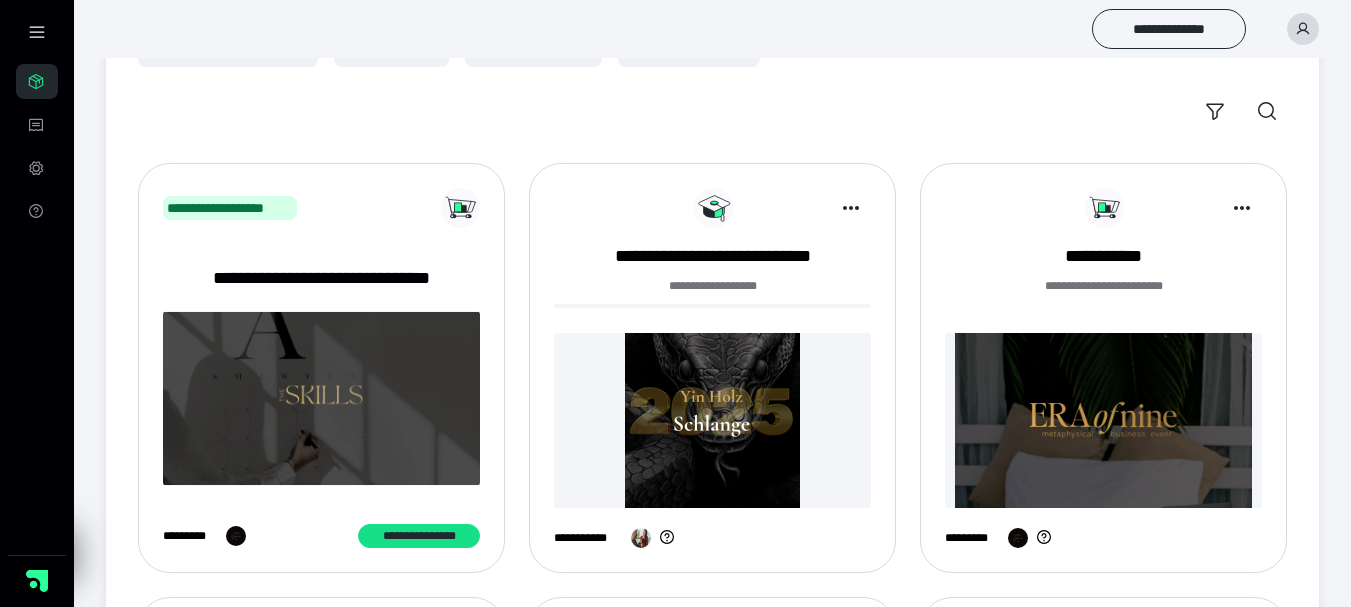 scroll, scrollTop: 200, scrollLeft: 0, axis: vertical 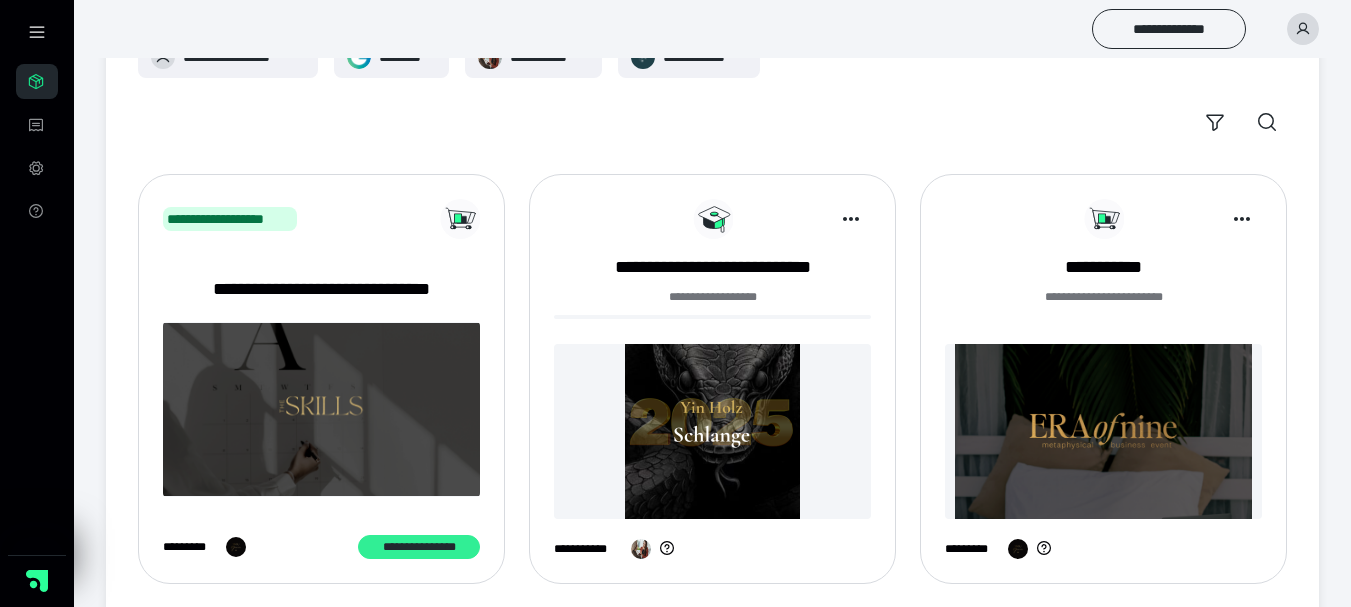 click on "**********" at bounding box center (419, 547) 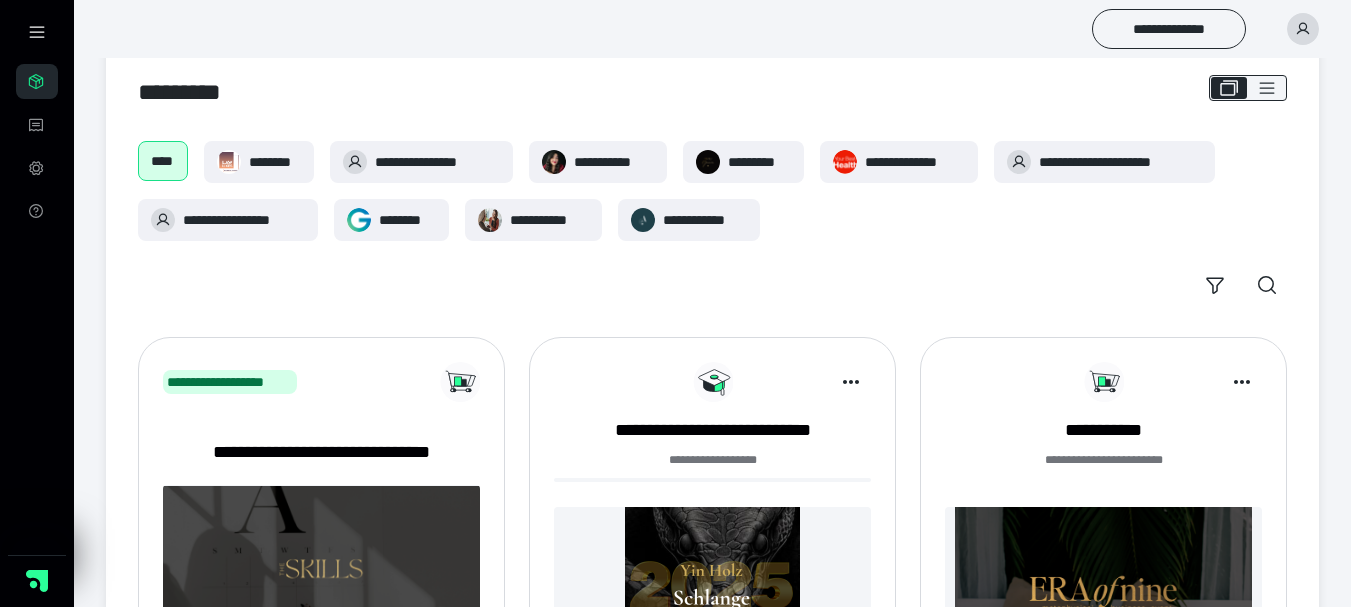 scroll, scrollTop: 100, scrollLeft: 0, axis: vertical 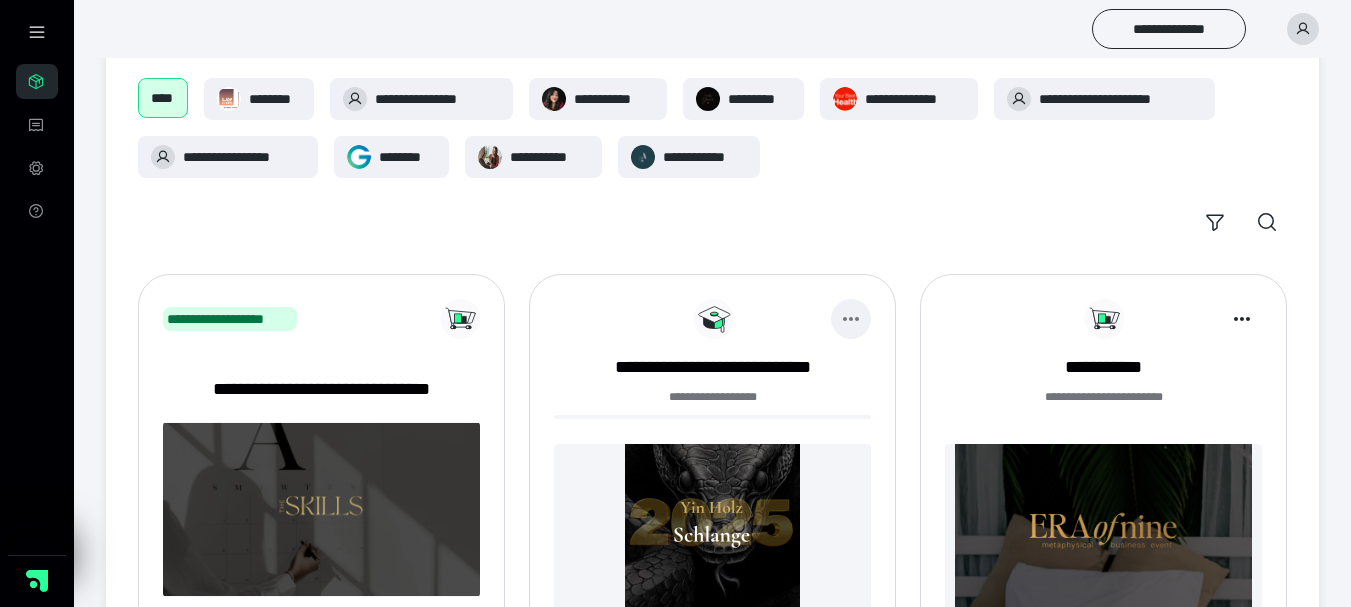 click 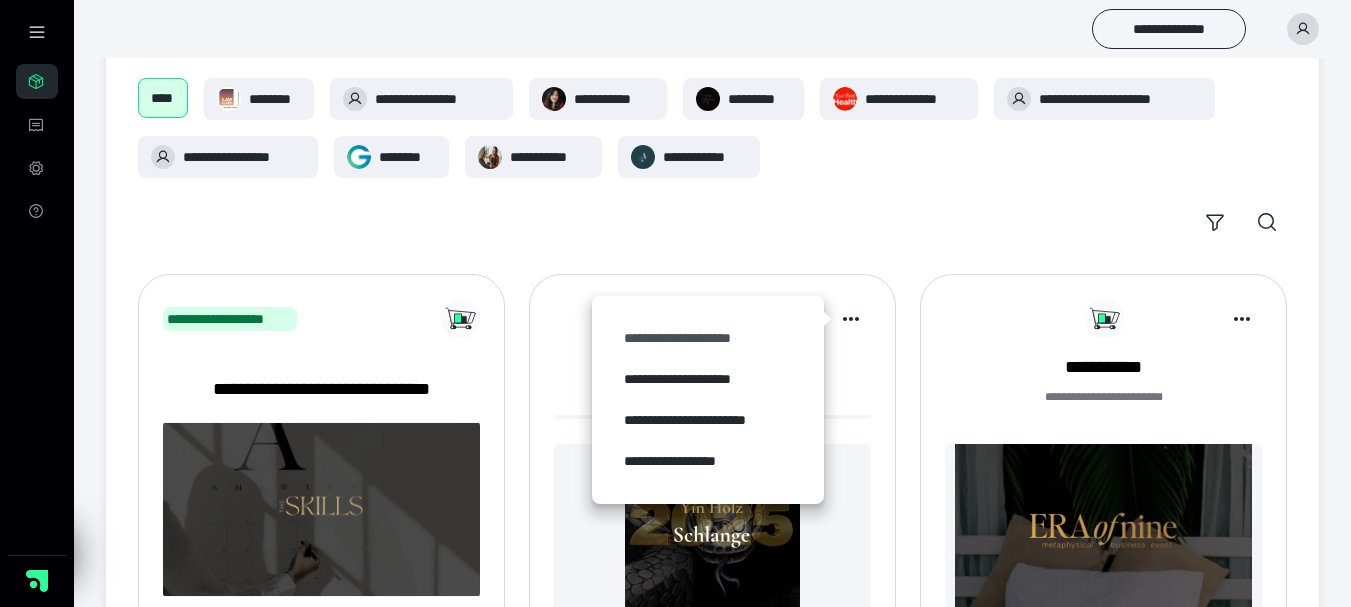 click on "**********" at bounding box center (708, 338) 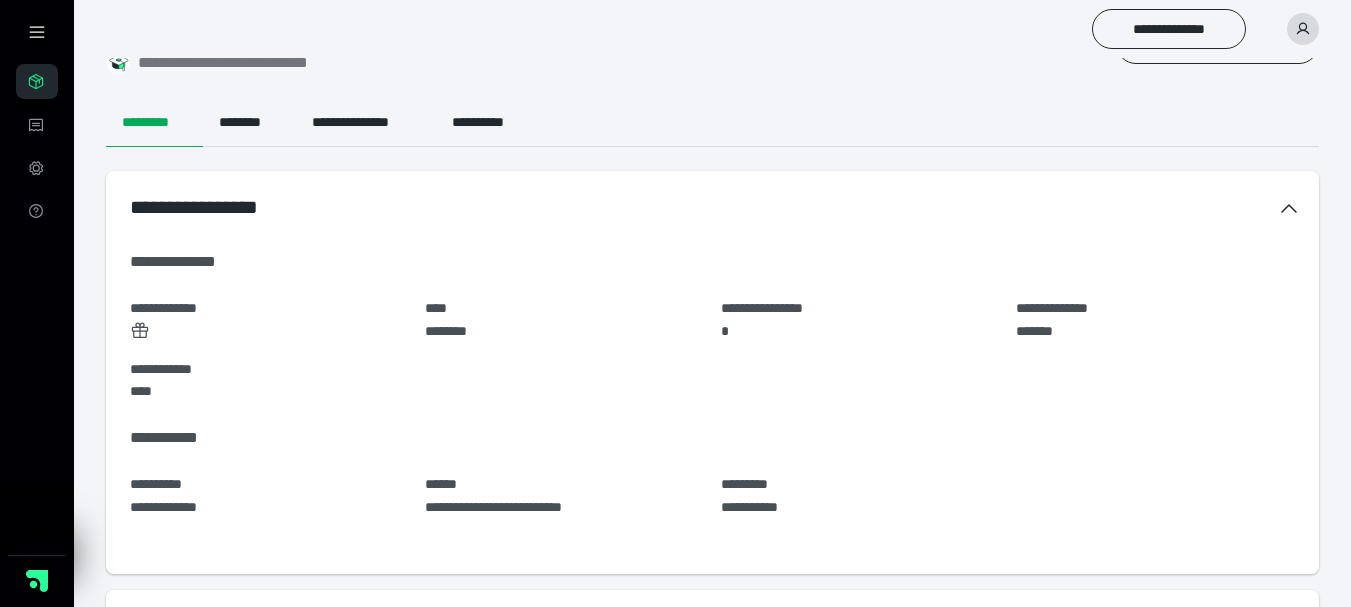 scroll, scrollTop: 160, scrollLeft: 0, axis: vertical 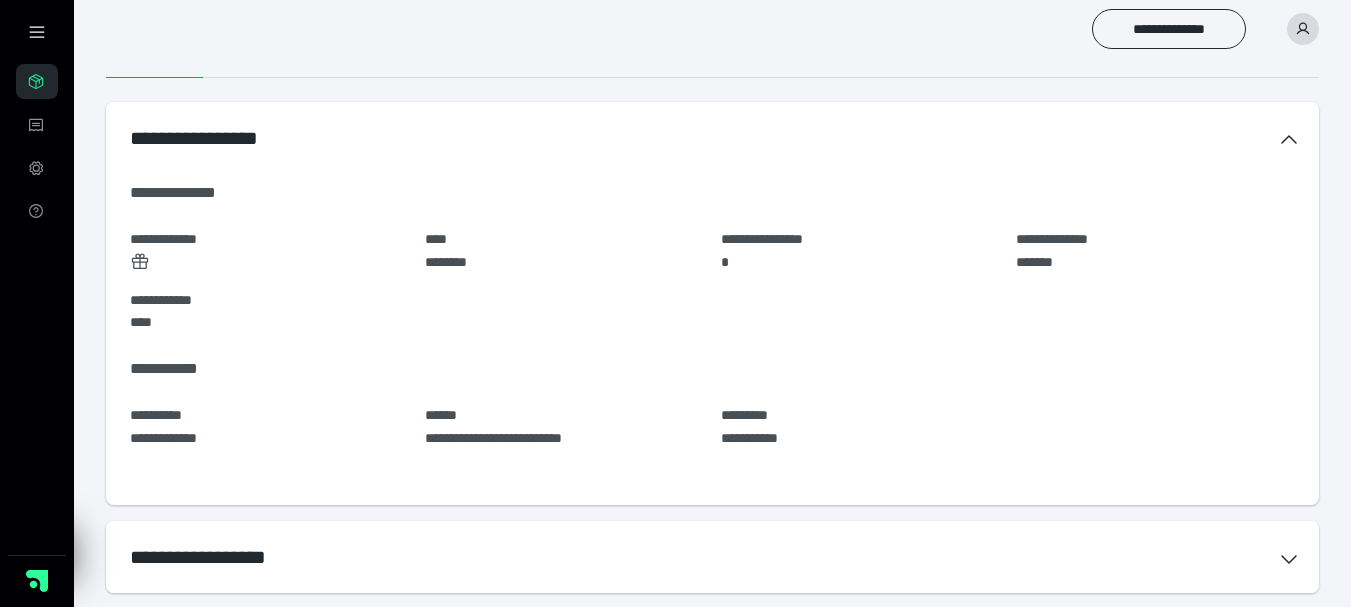 click on "**********" at bounding box center [712, 557] 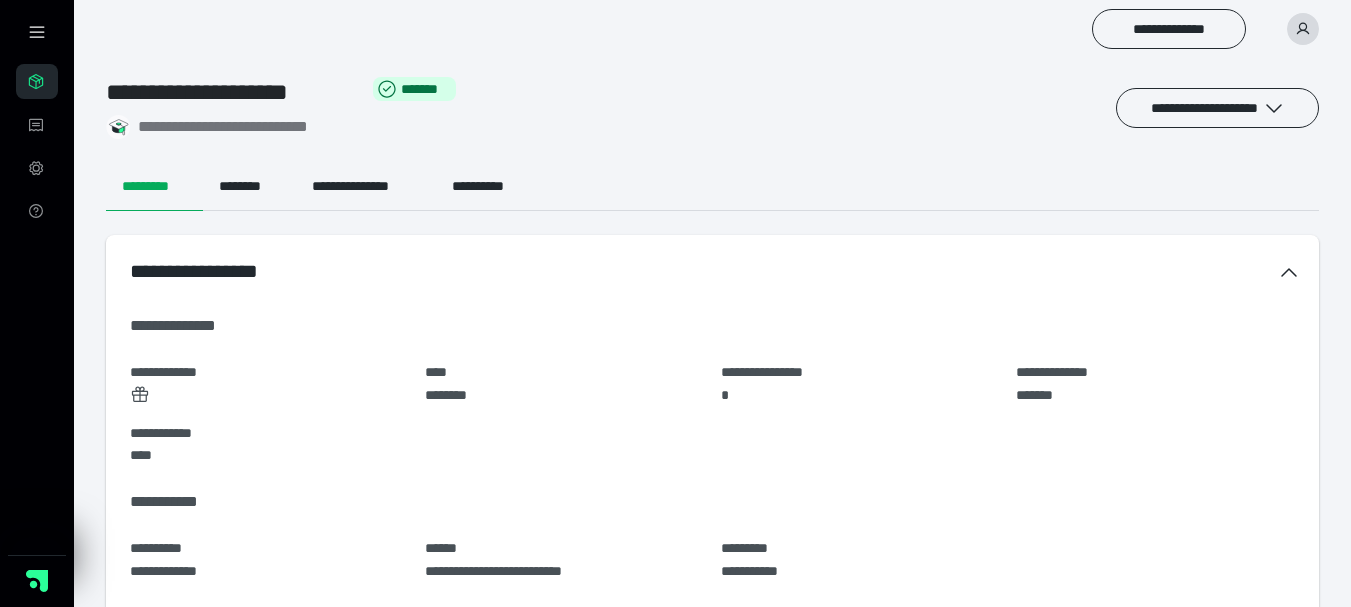scroll, scrollTop: 0, scrollLeft: 0, axis: both 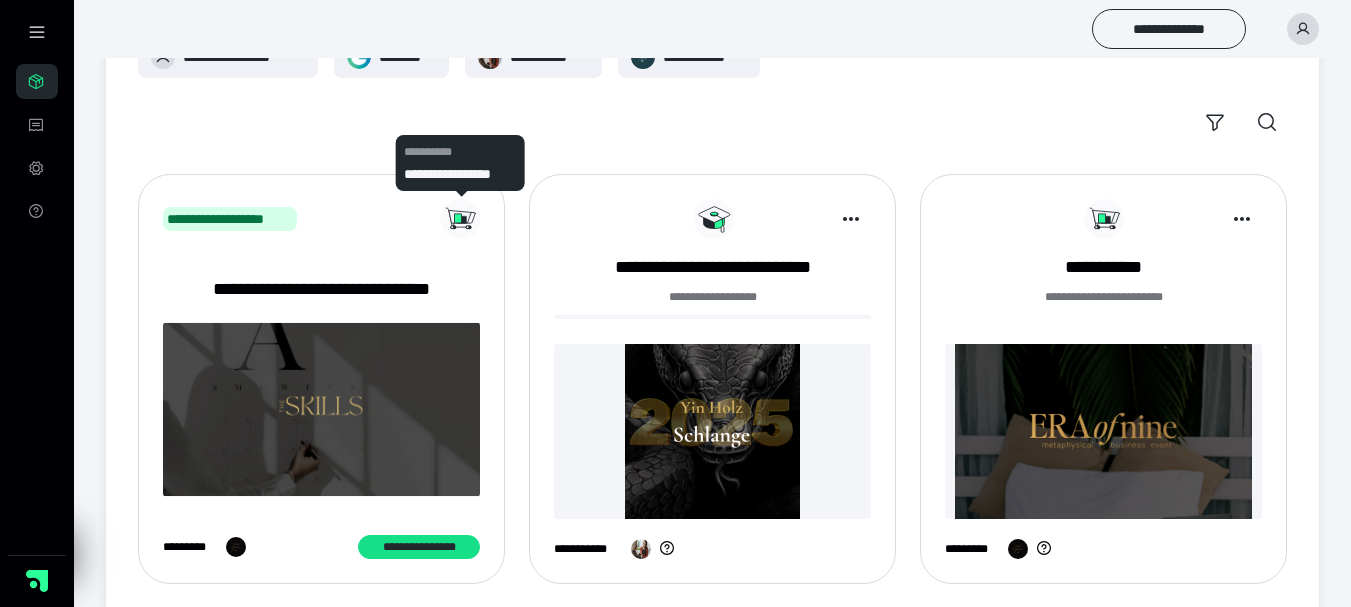 click 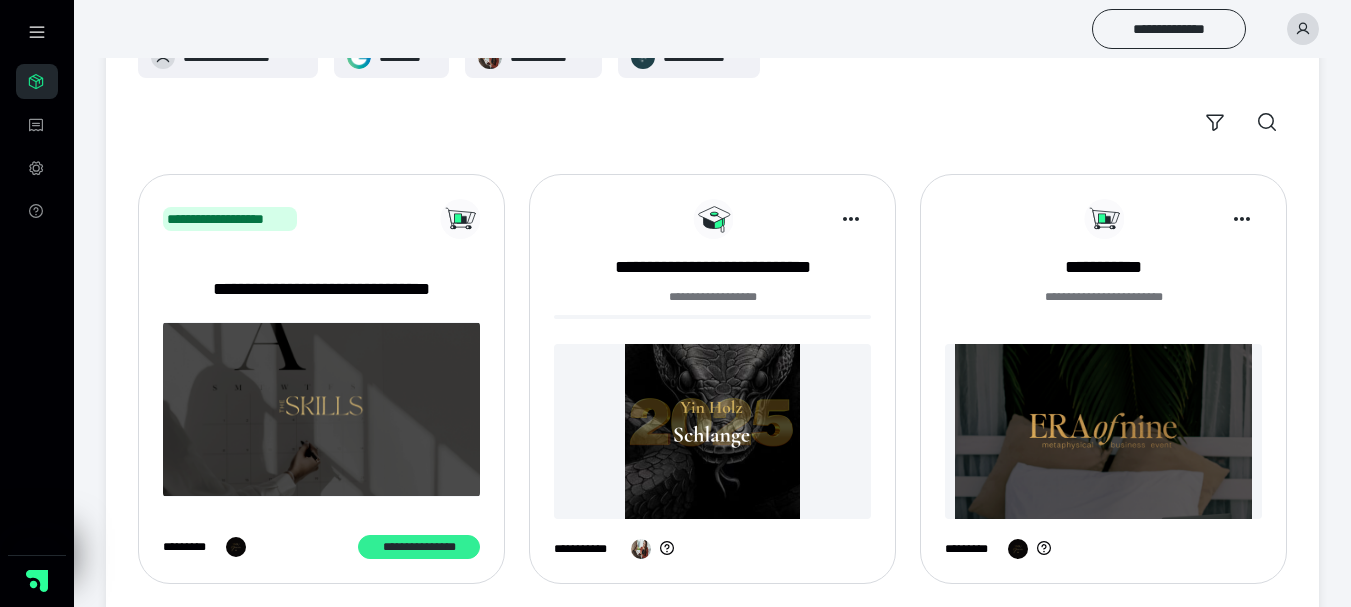 click on "**********" at bounding box center [419, 547] 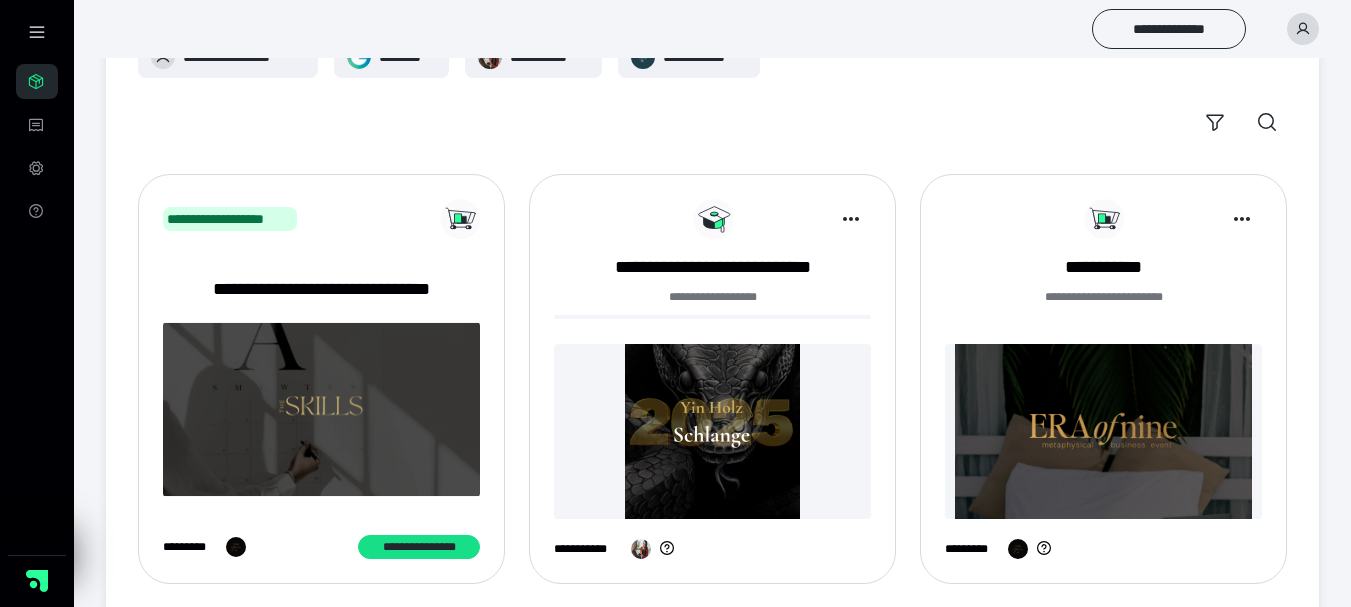 click at bounding box center (321, 409) 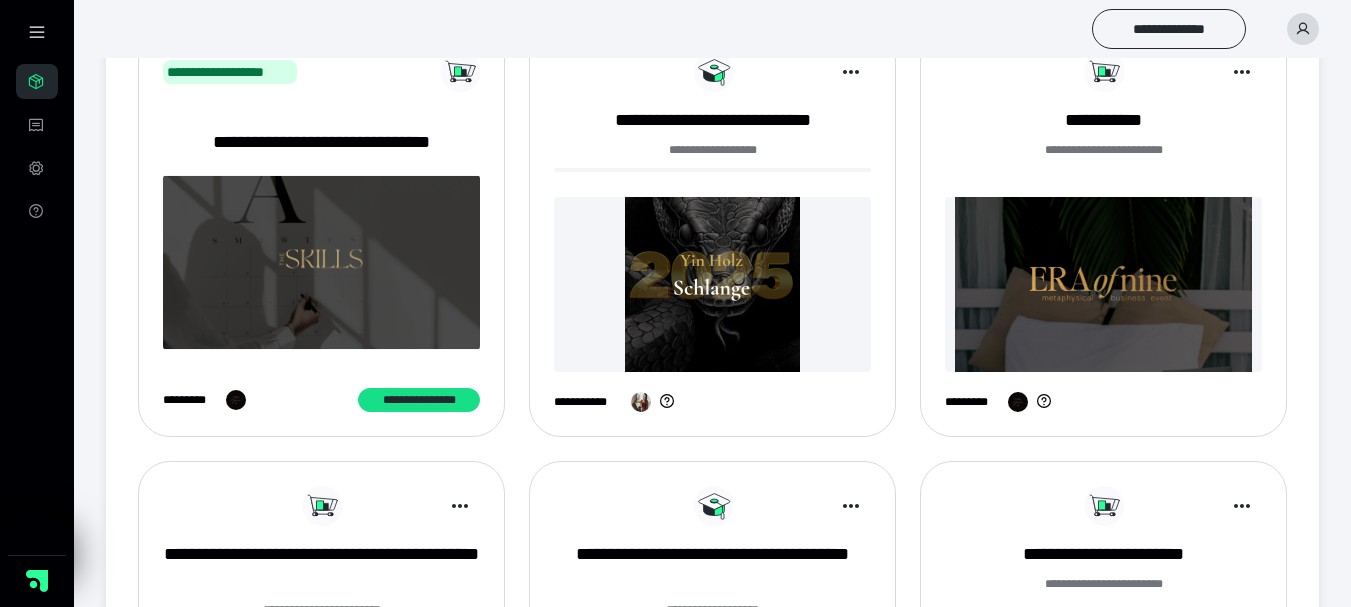 scroll, scrollTop: 300, scrollLeft: 0, axis: vertical 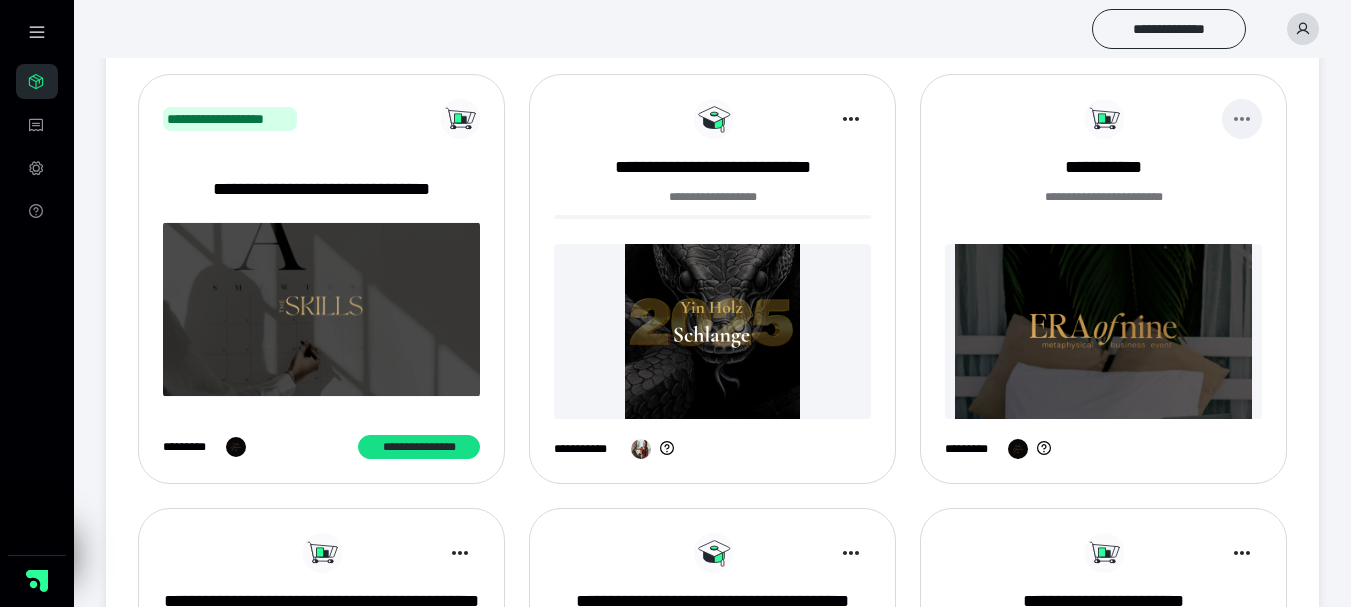 click 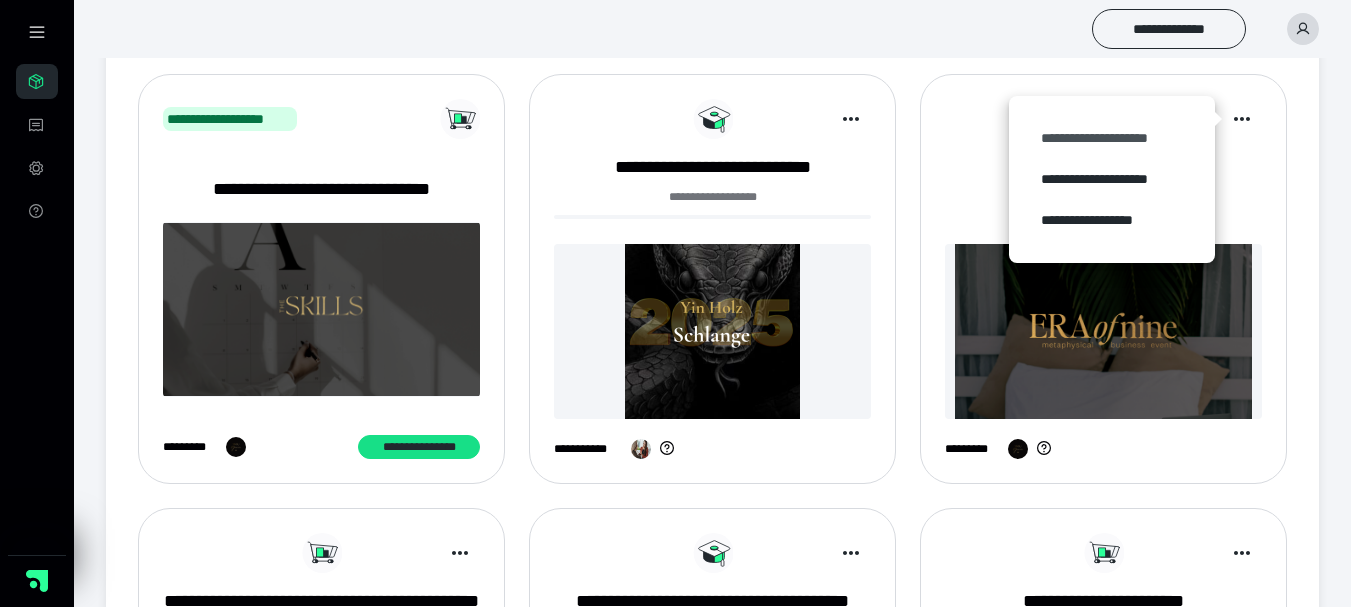 click on "**********" at bounding box center (1112, 138) 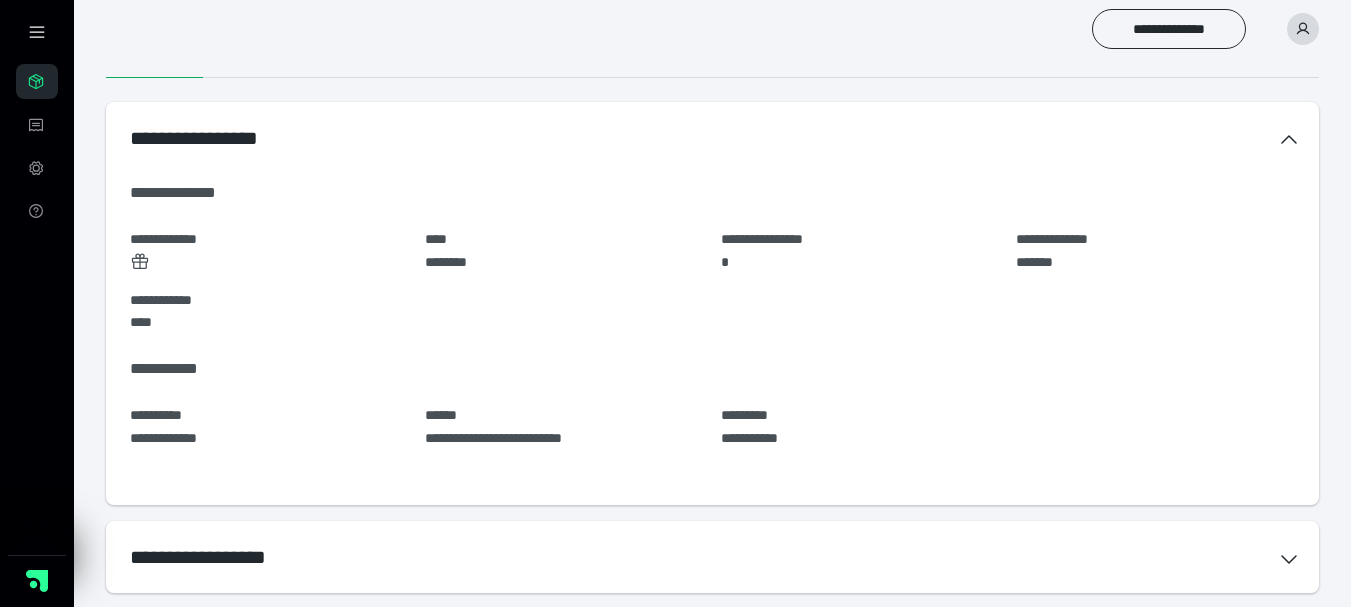 scroll, scrollTop: 160, scrollLeft: 0, axis: vertical 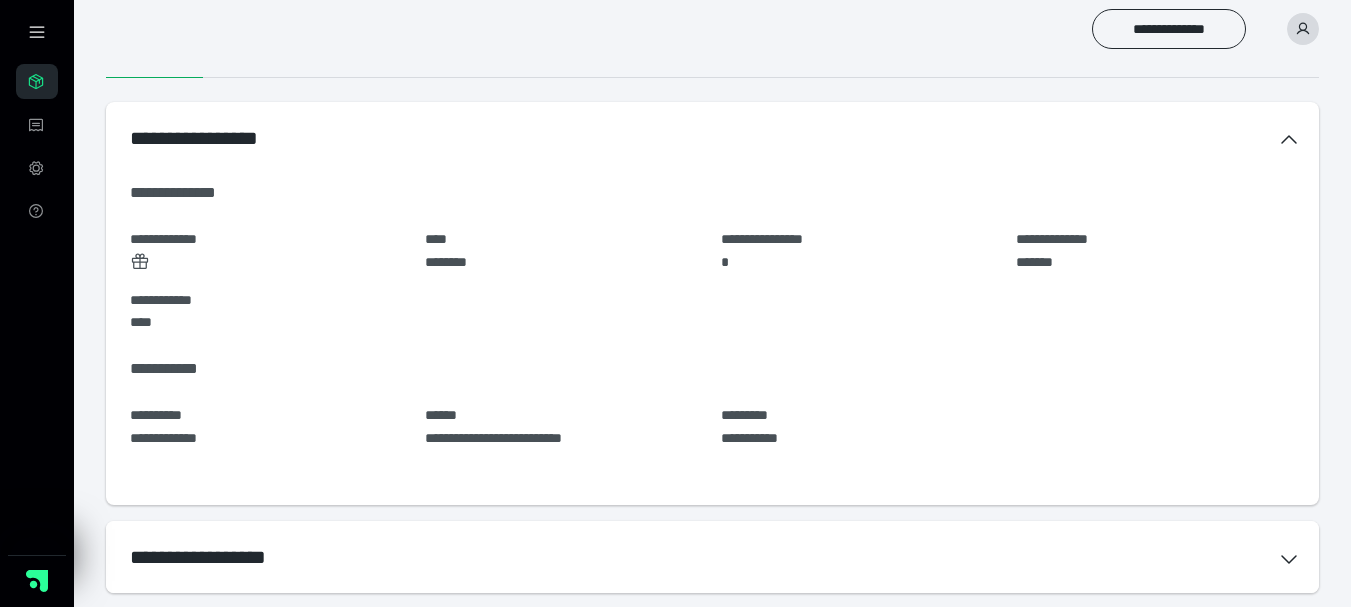 click on "**********" at bounding box center [712, 557] 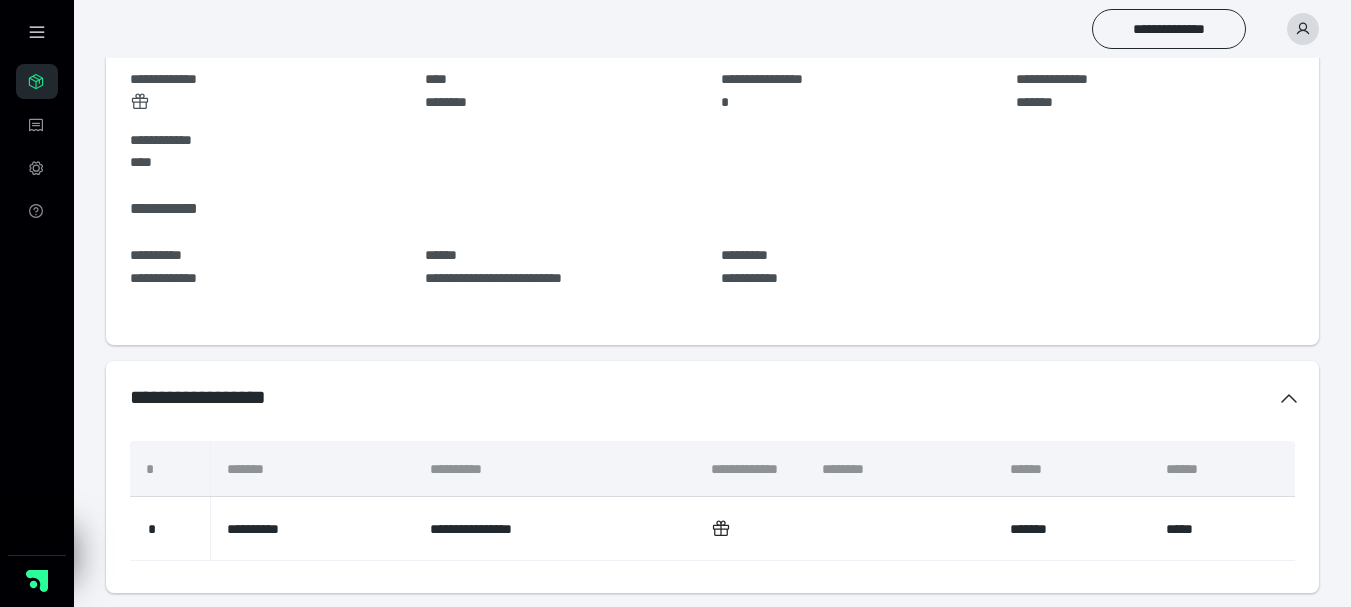 scroll, scrollTop: 0, scrollLeft: 0, axis: both 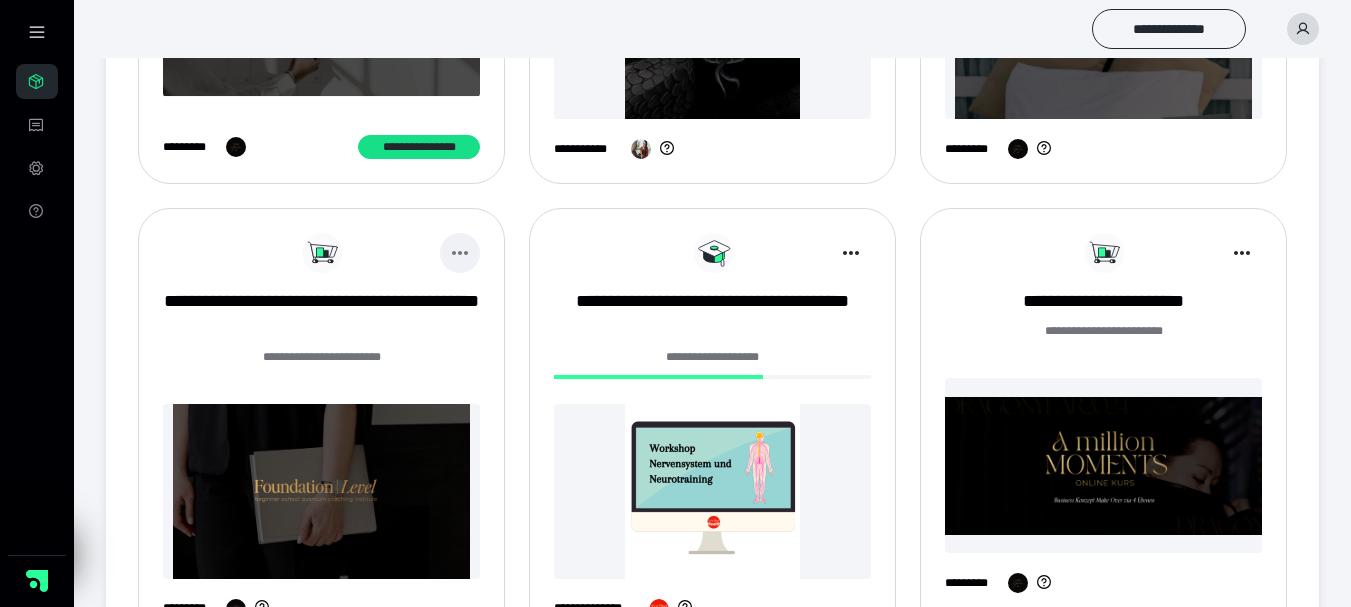 click 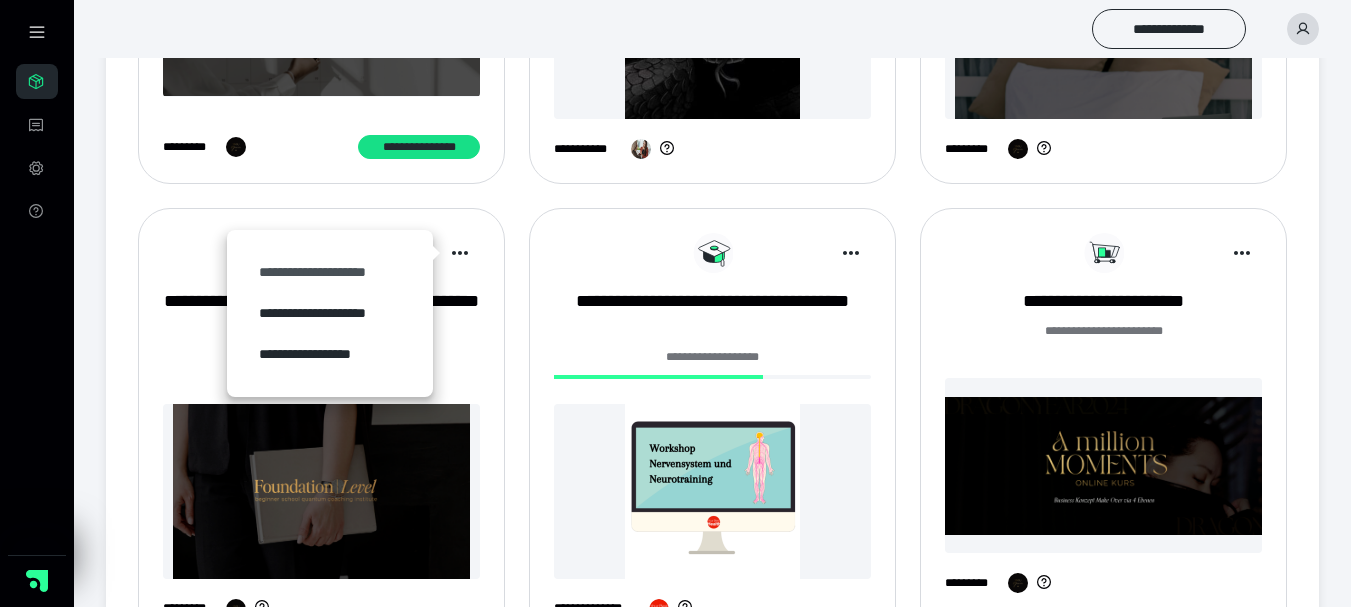 click on "**********" at bounding box center [330, 272] 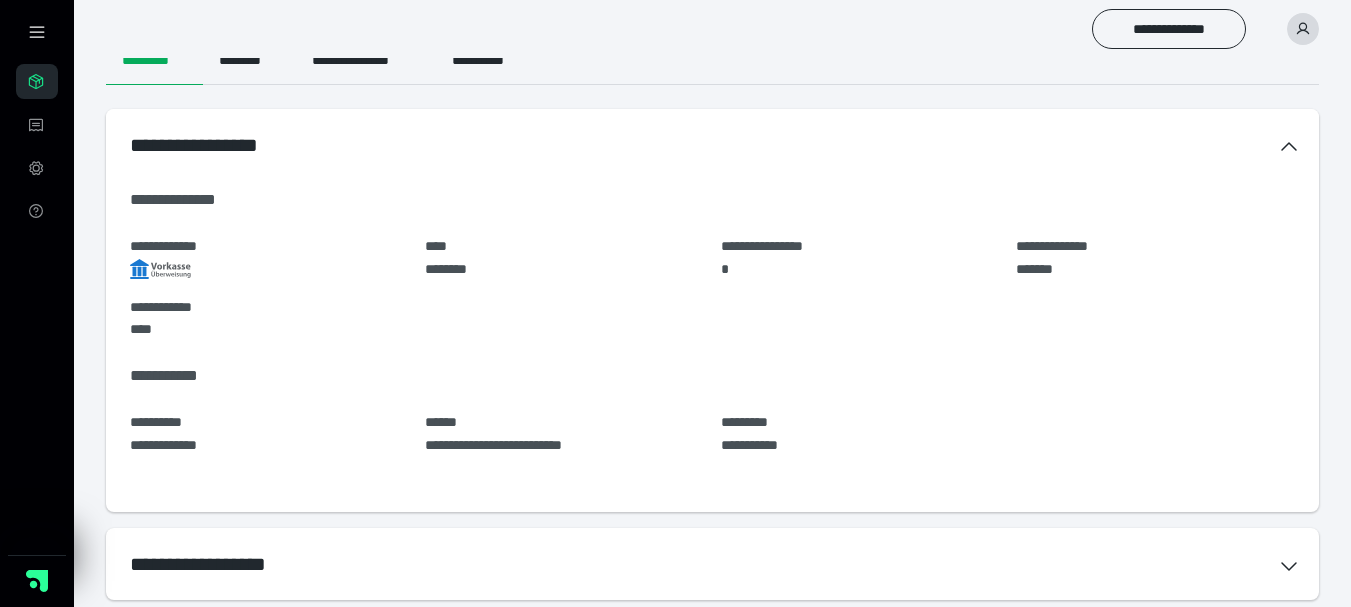 scroll, scrollTop: 160, scrollLeft: 0, axis: vertical 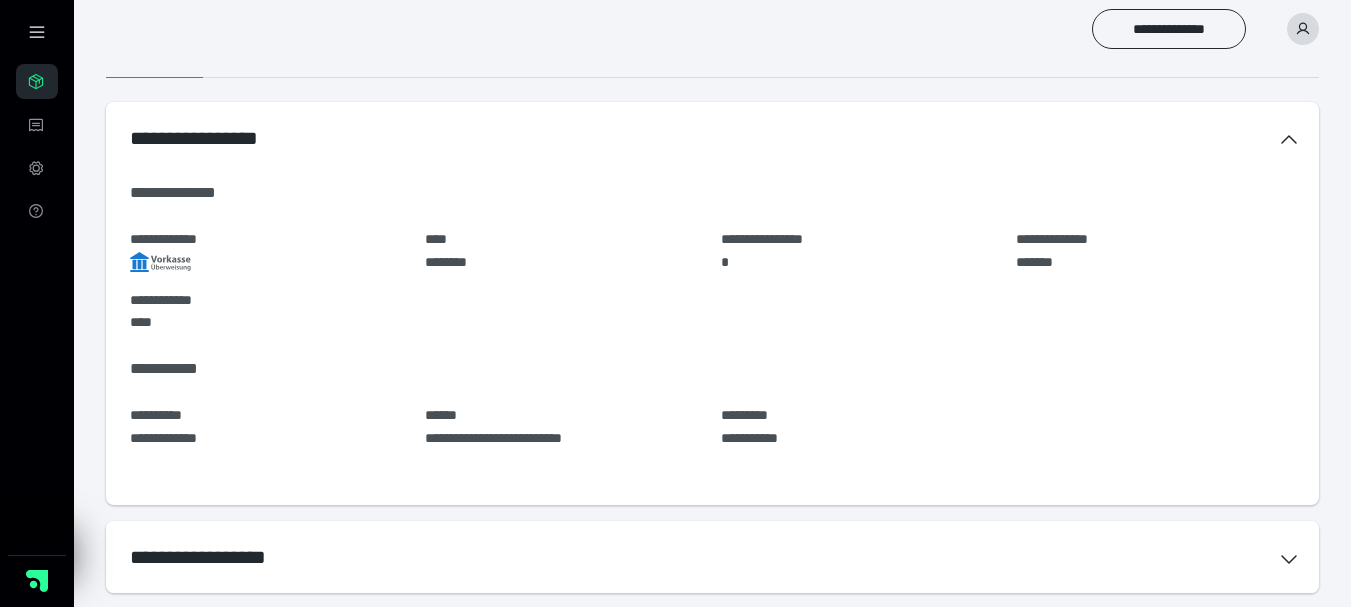 click on "**********" at bounding box center [712, 557] 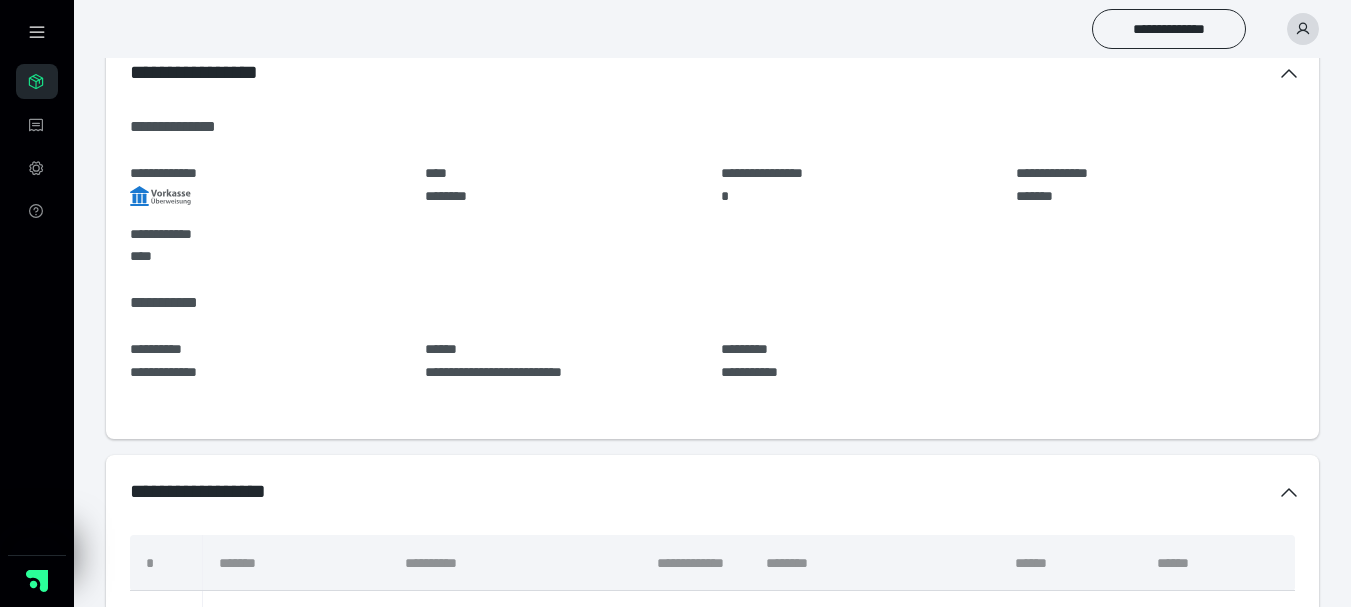 scroll, scrollTop: 0, scrollLeft: 0, axis: both 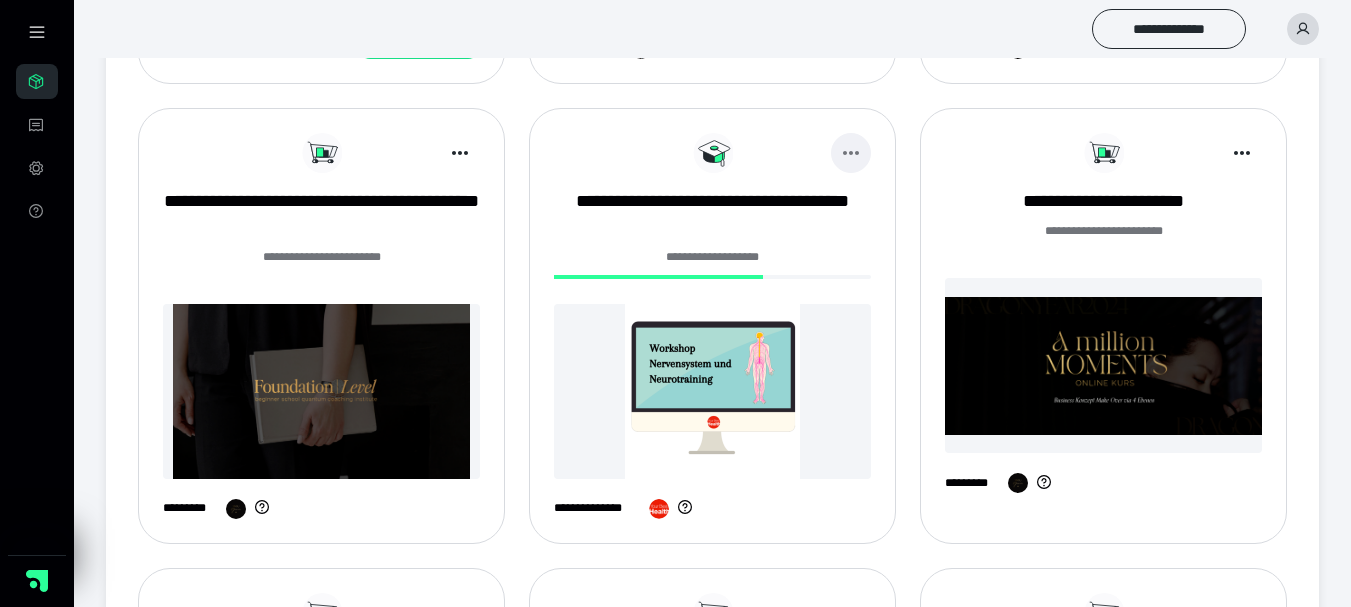 click 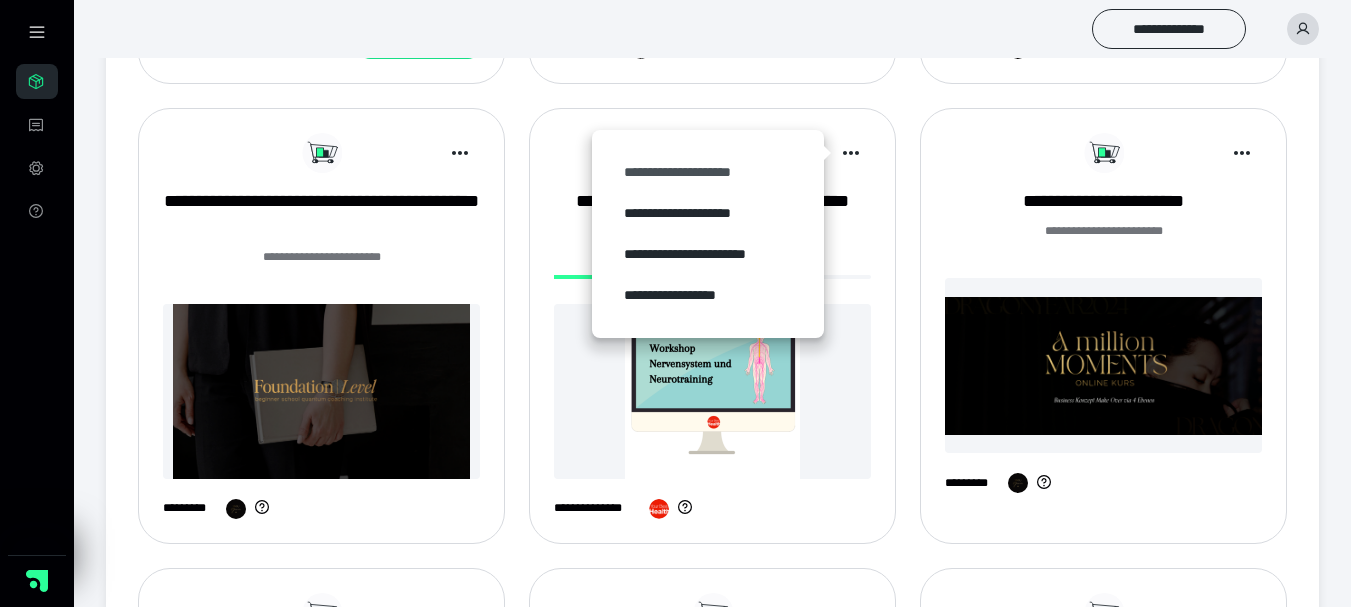 click on "**********" at bounding box center [708, 172] 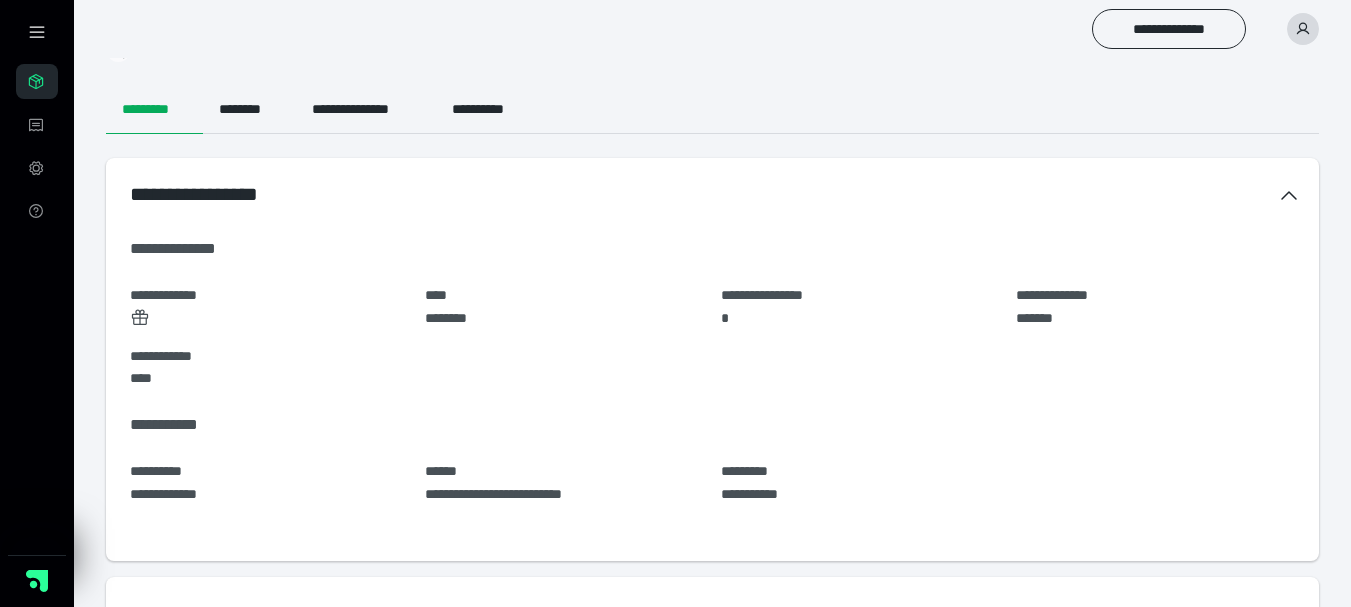 scroll, scrollTop: 160, scrollLeft: 0, axis: vertical 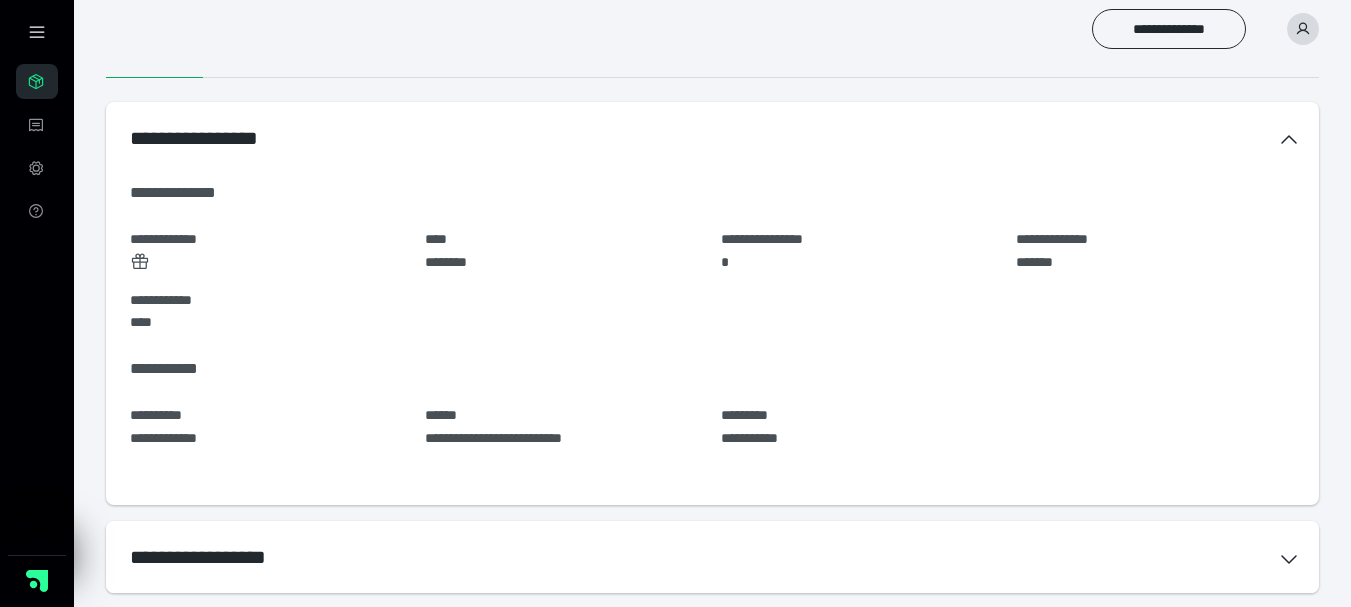 click 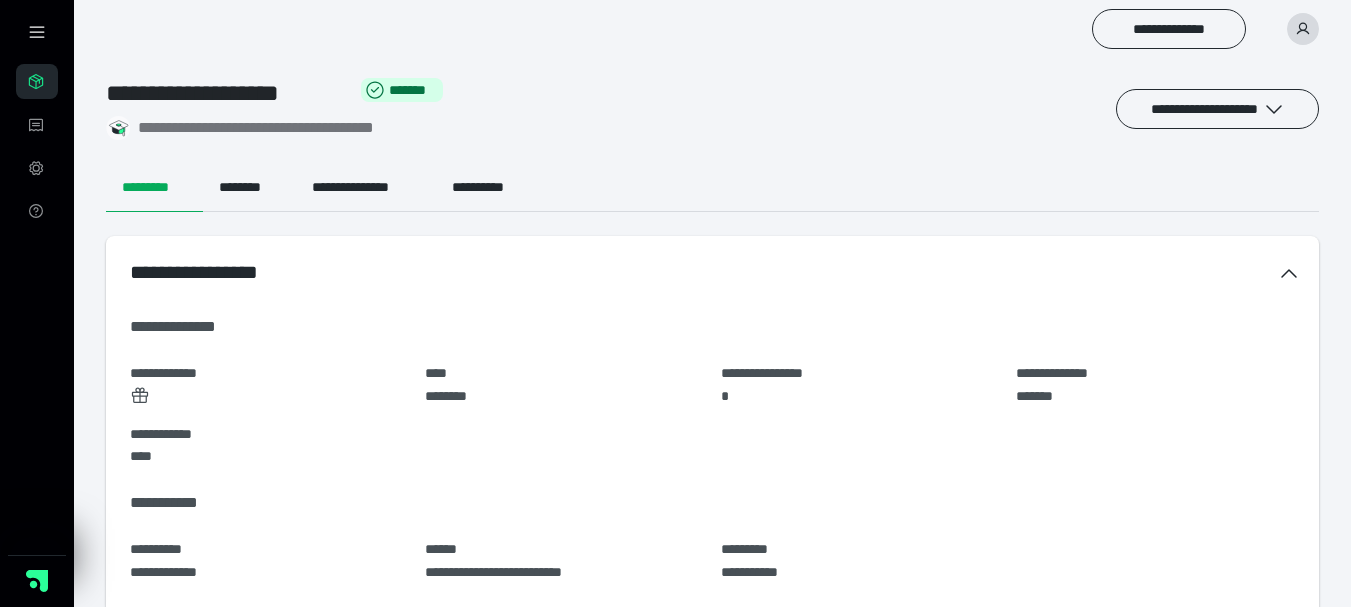 scroll, scrollTop: 0, scrollLeft: 0, axis: both 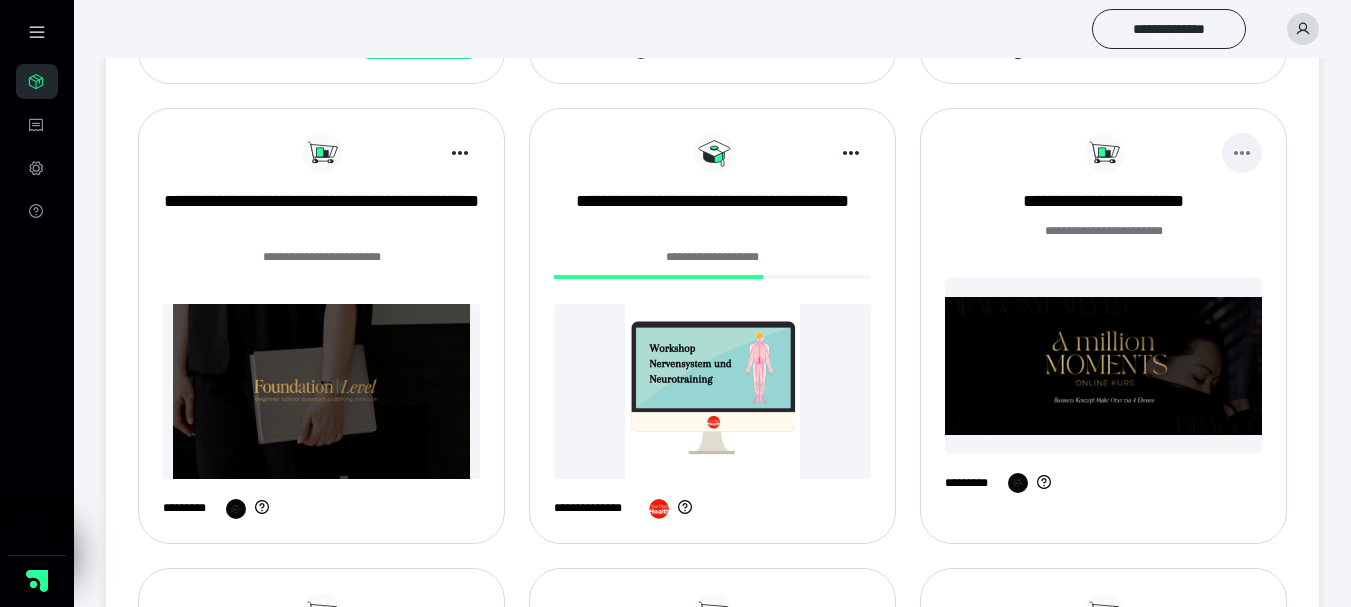 click 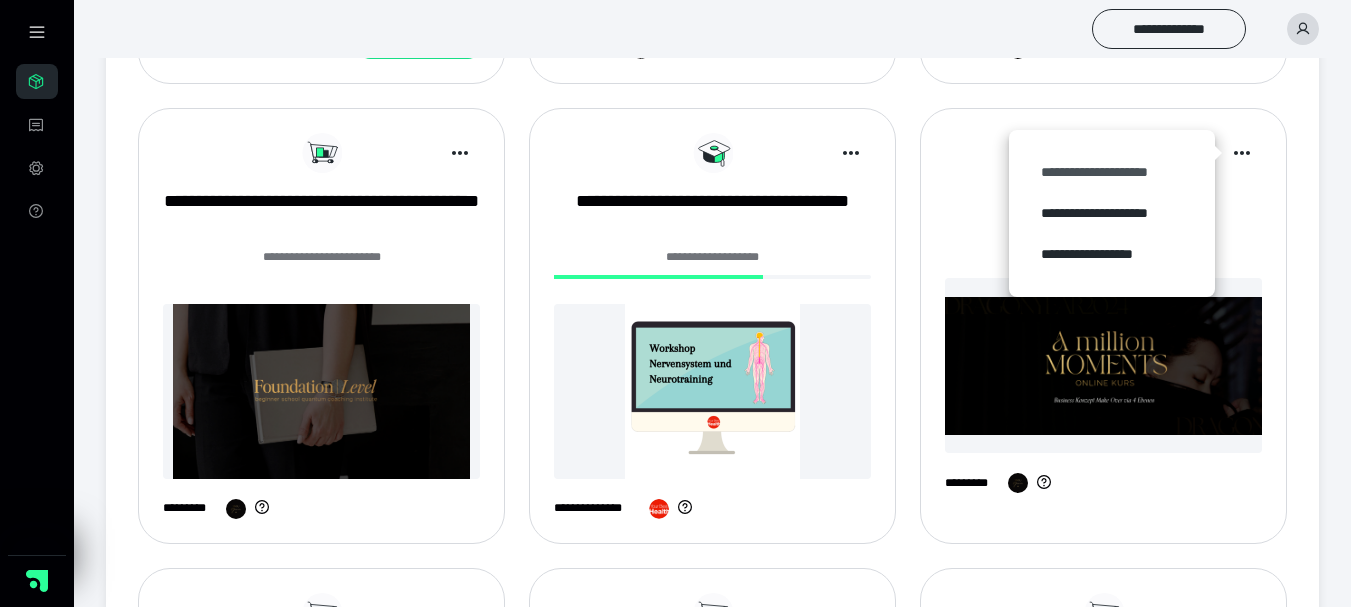 click on "**********" at bounding box center [1112, 172] 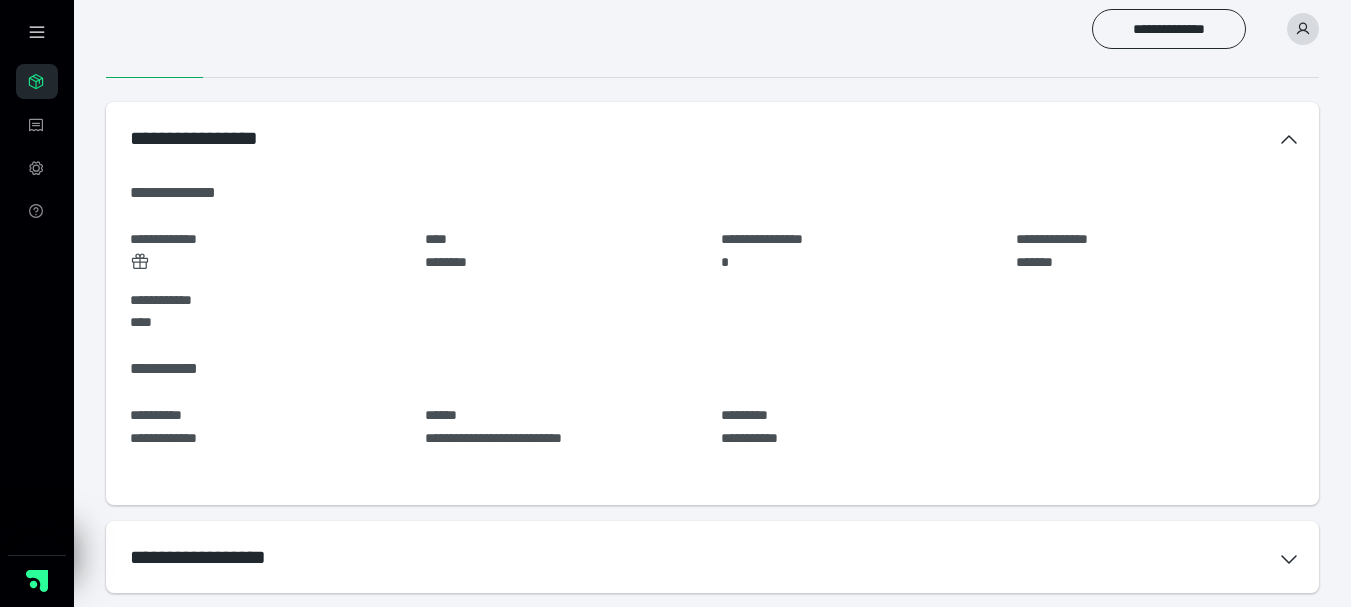 scroll, scrollTop: 160, scrollLeft: 0, axis: vertical 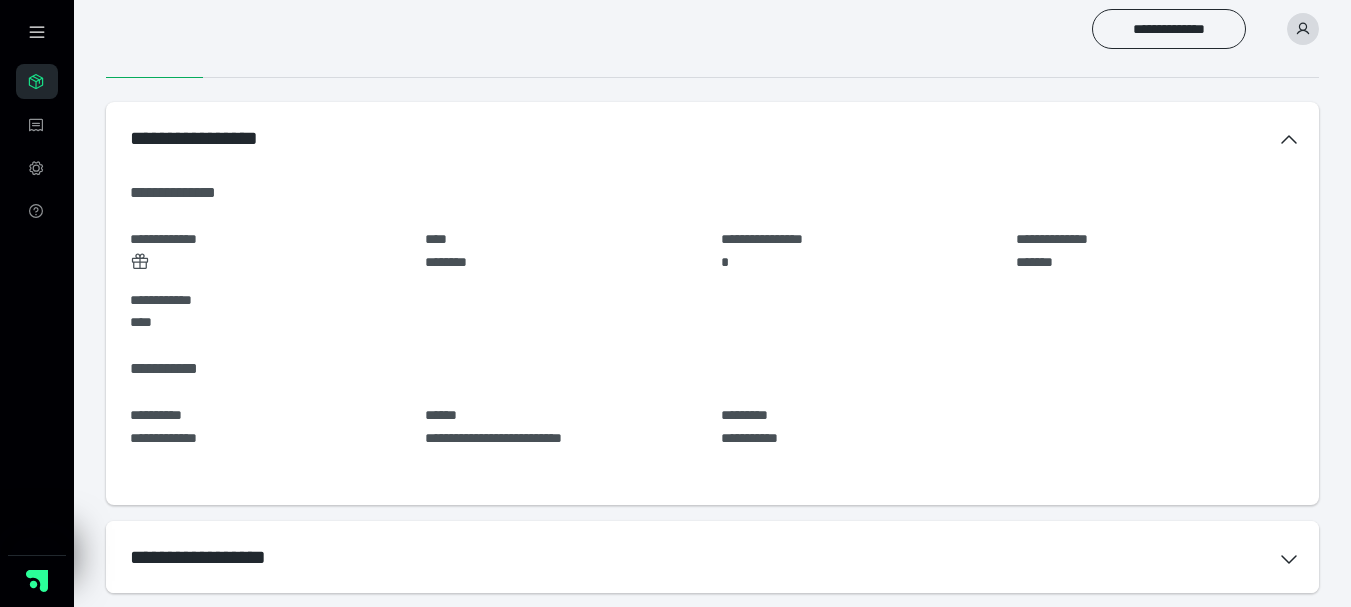 click on "**********" at bounding box center [712, 557] 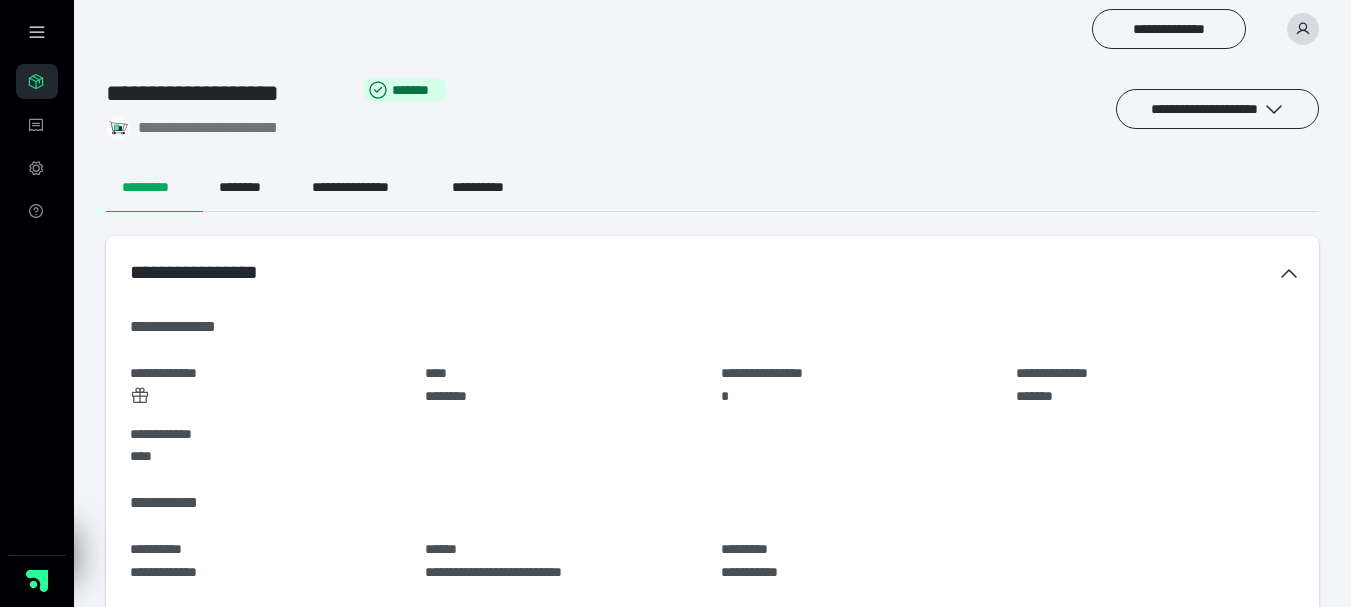 scroll, scrollTop: 0, scrollLeft: 0, axis: both 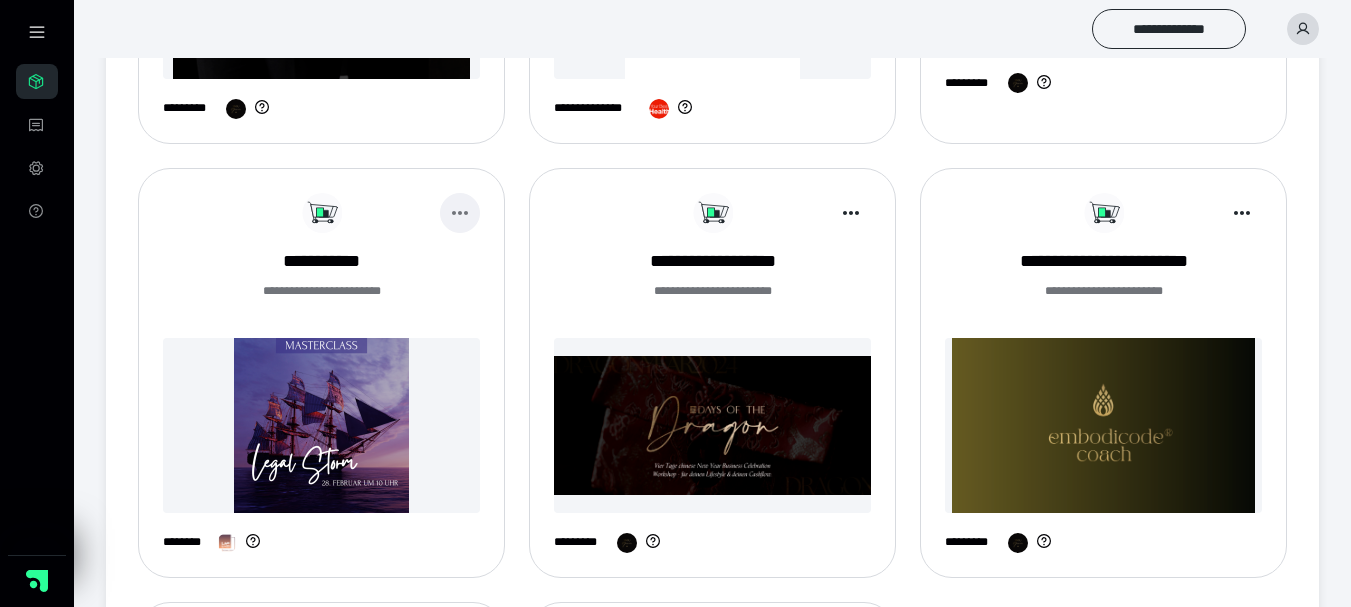 click 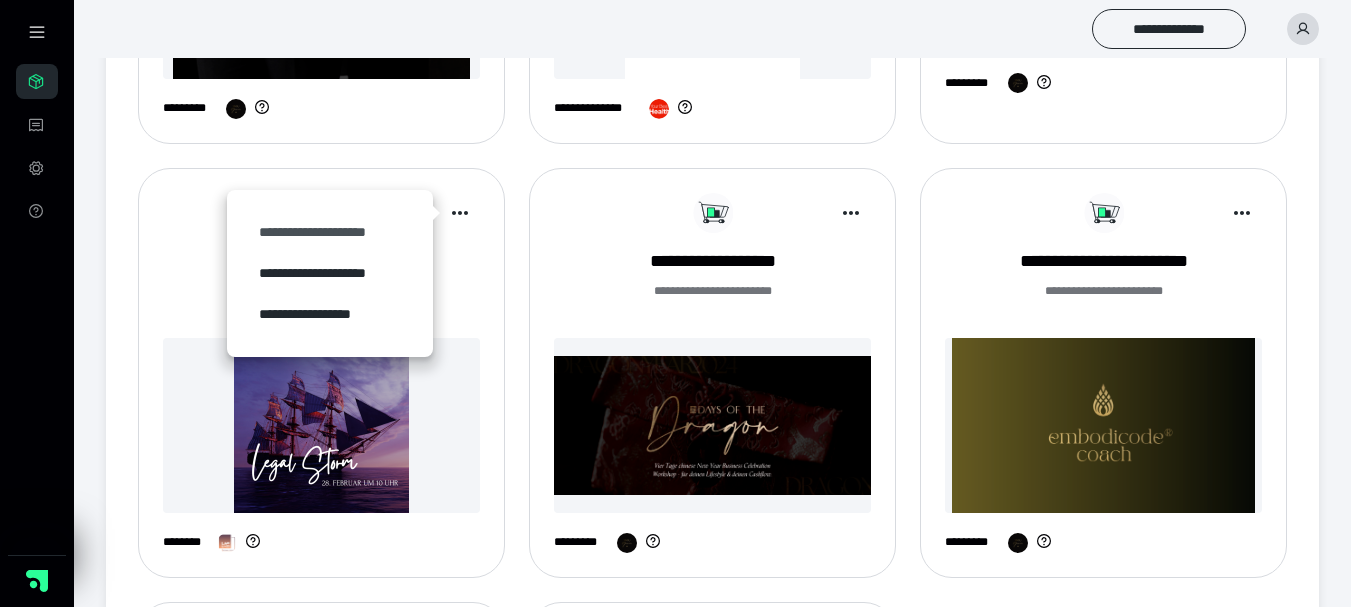 click on "**********" at bounding box center (330, 232) 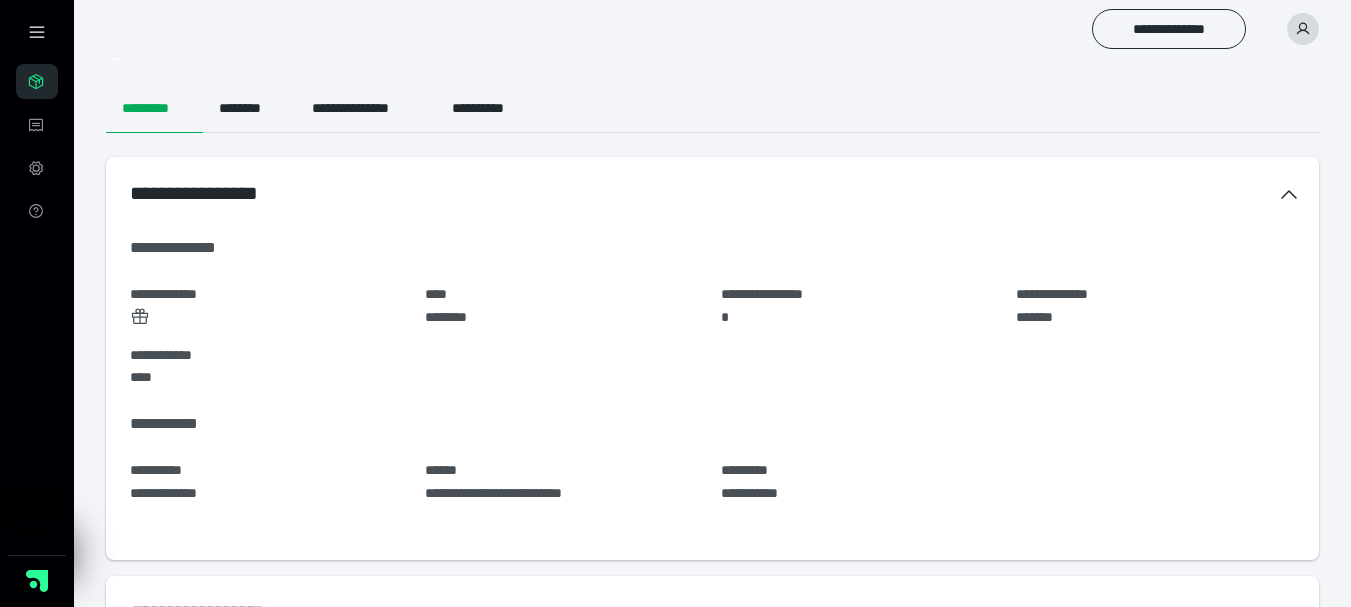 scroll, scrollTop: 160, scrollLeft: 0, axis: vertical 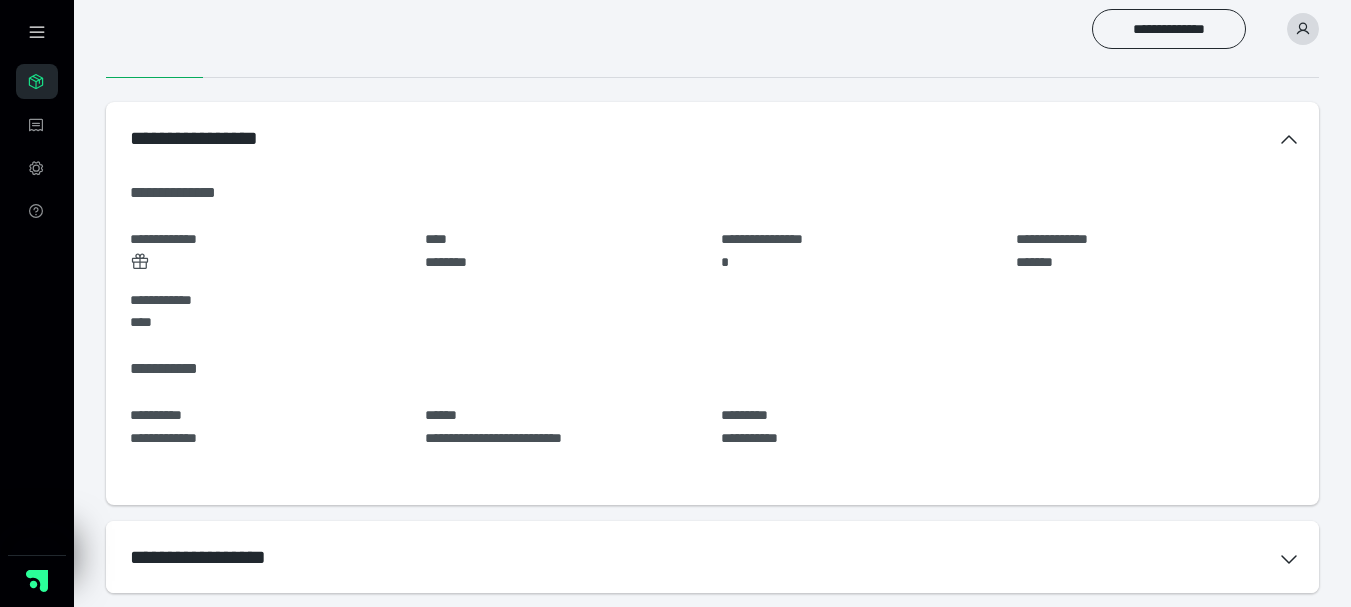 click on "**********" at bounding box center [712, 557] 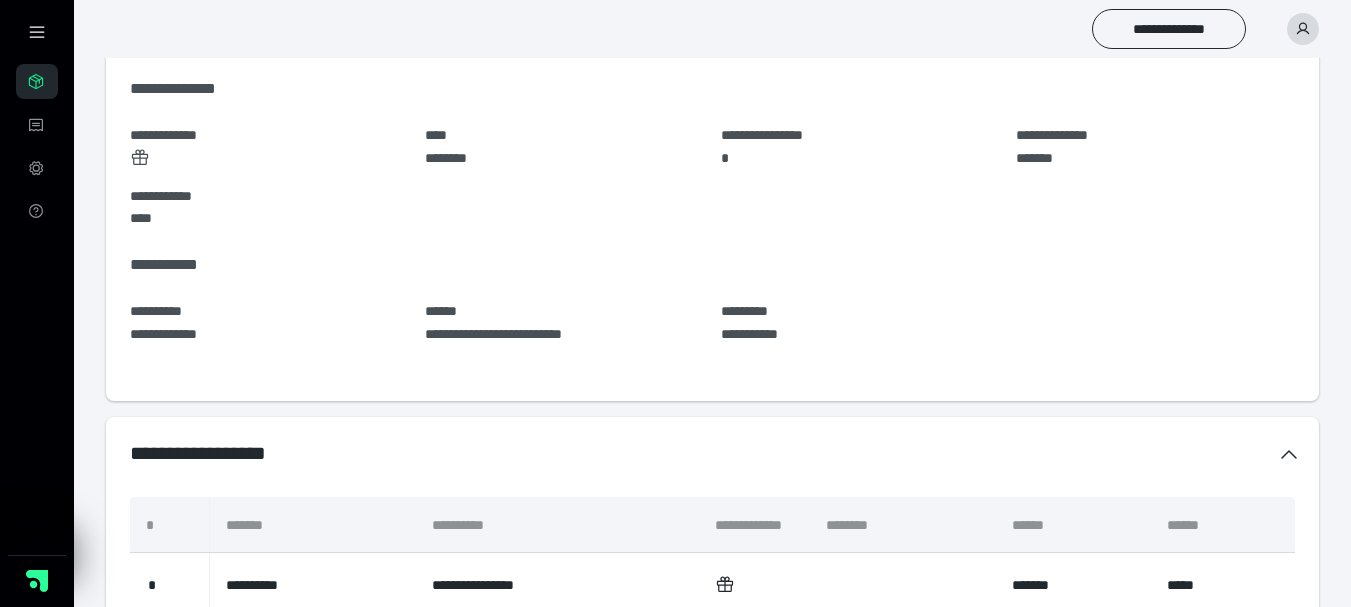 scroll, scrollTop: 320, scrollLeft: 0, axis: vertical 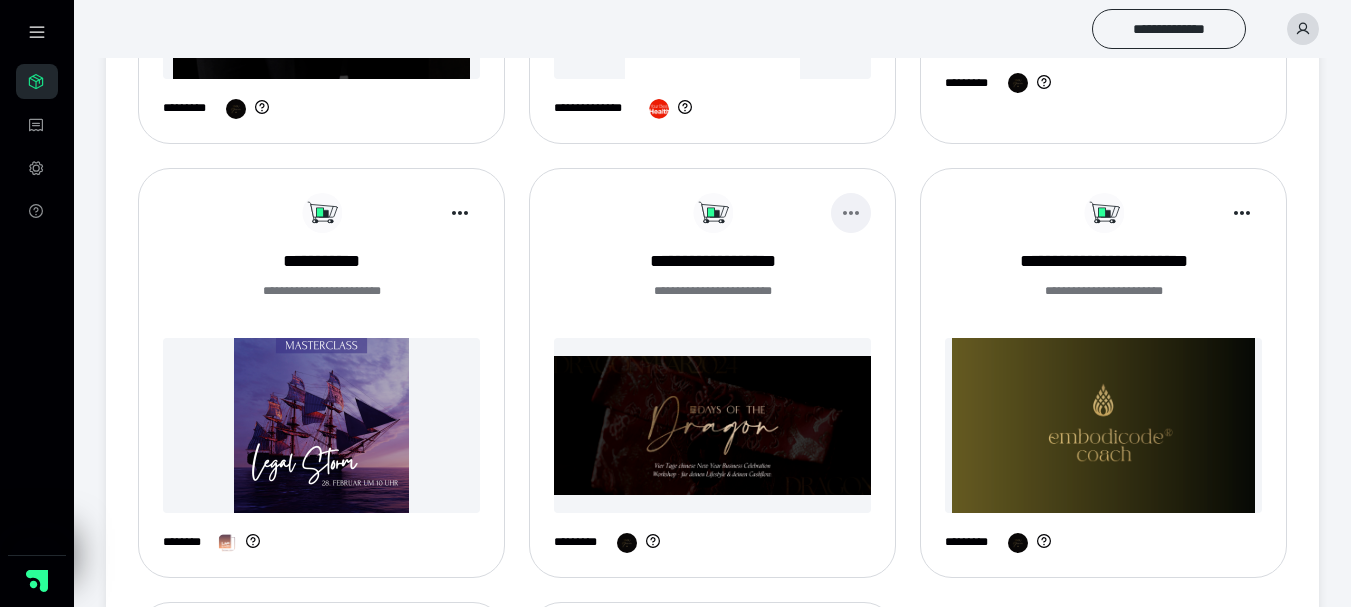 click at bounding box center (851, 213) 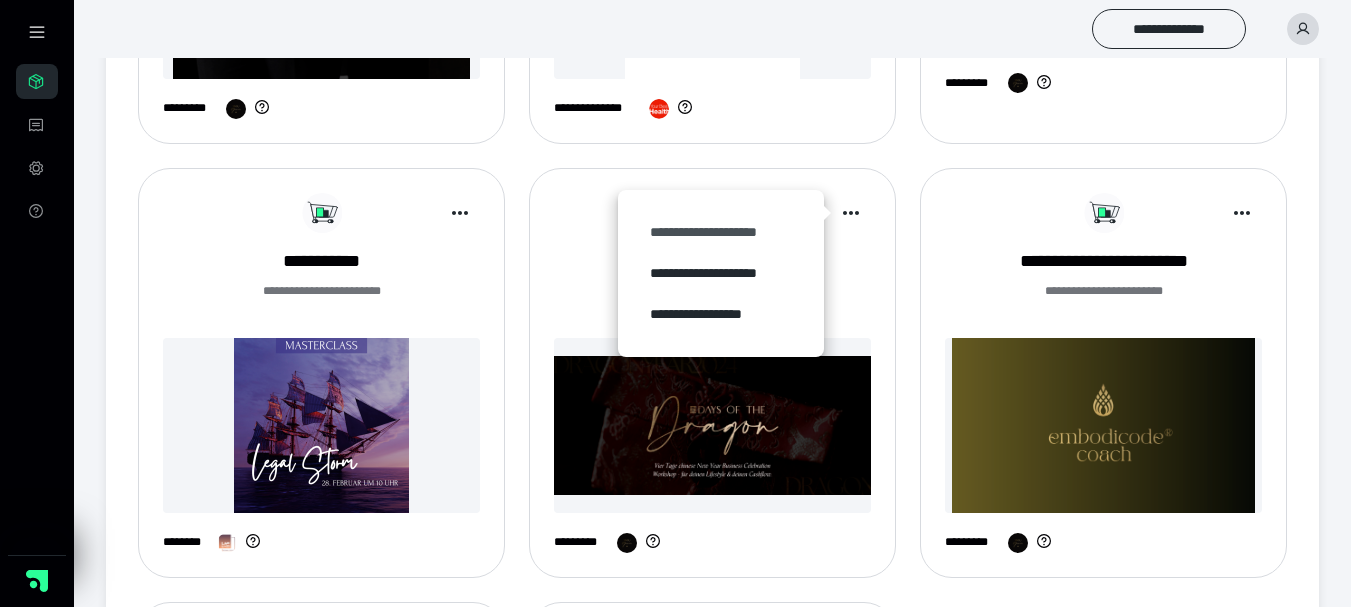 click on "**********" at bounding box center [721, 232] 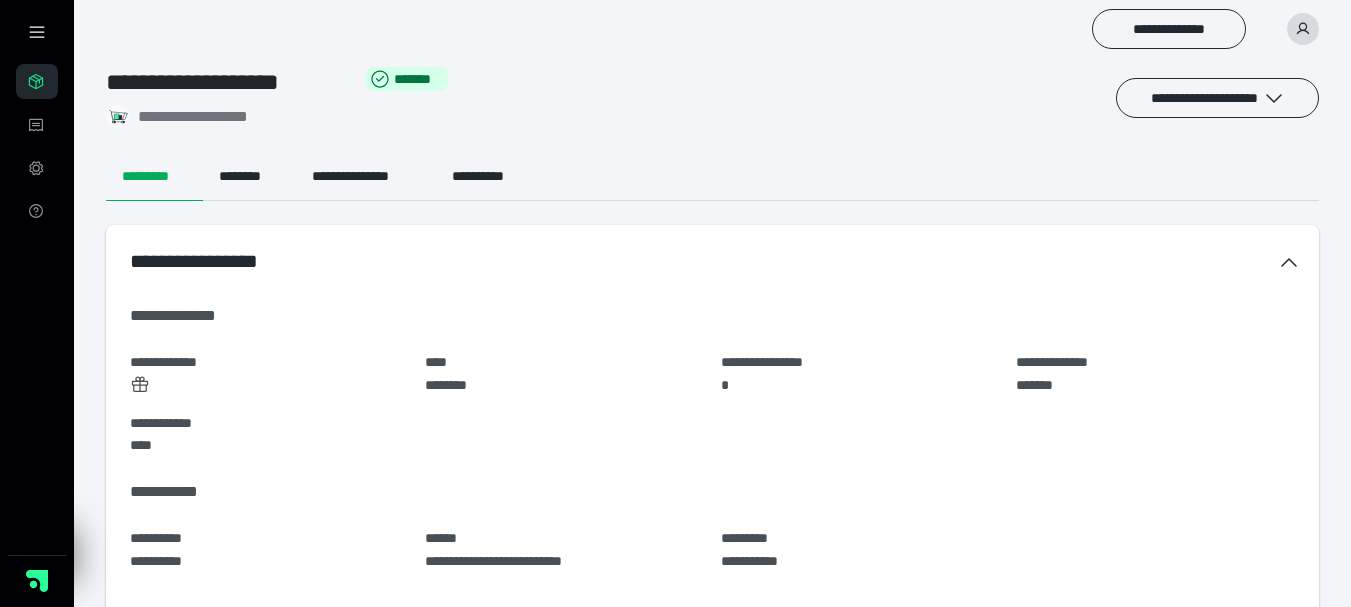scroll, scrollTop: 160, scrollLeft: 0, axis: vertical 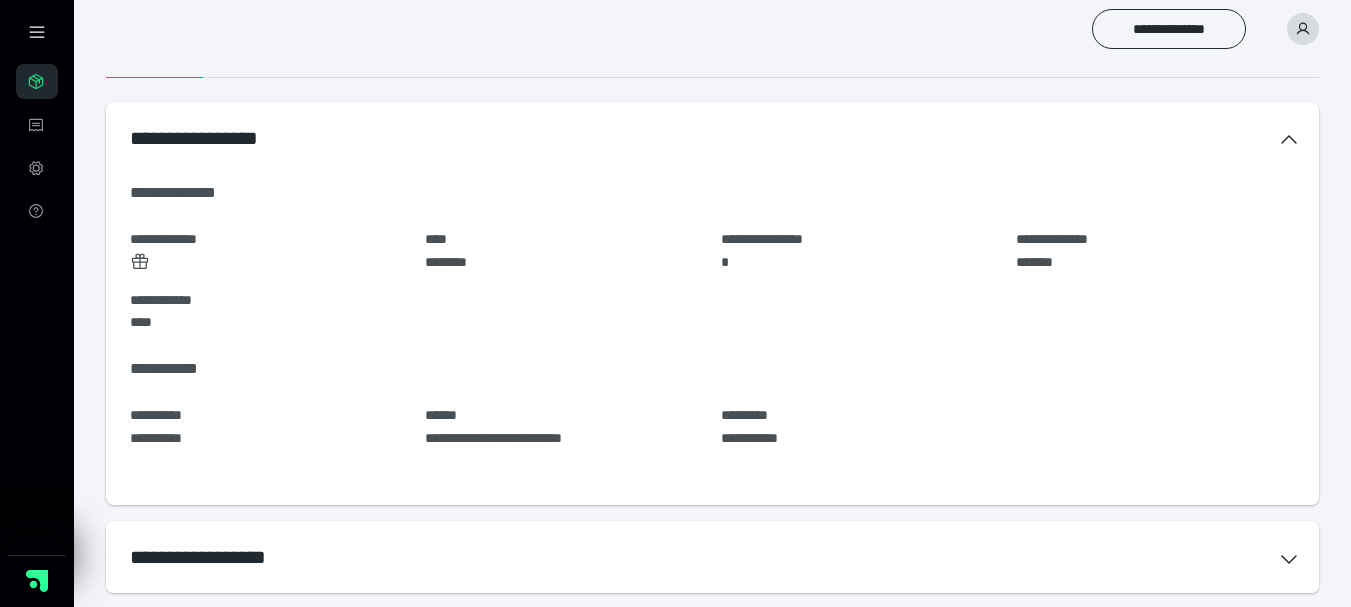 click on "**********" at bounding box center (712, 557) 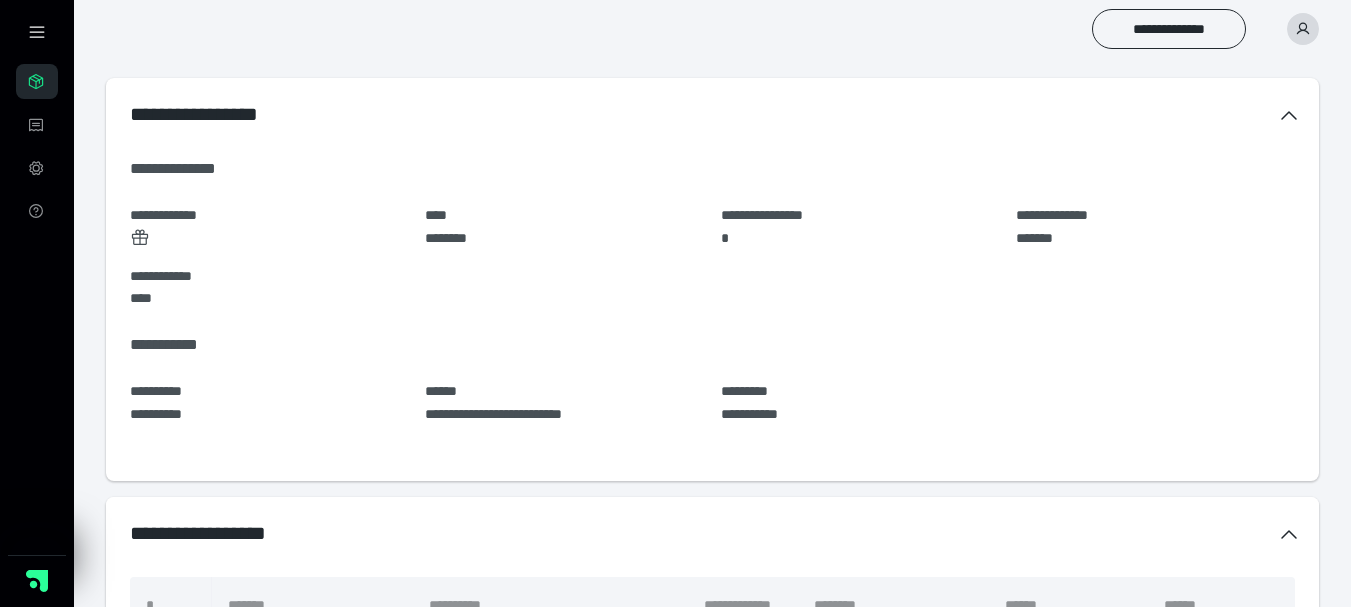 scroll, scrollTop: 320, scrollLeft: 0, axis: vertical 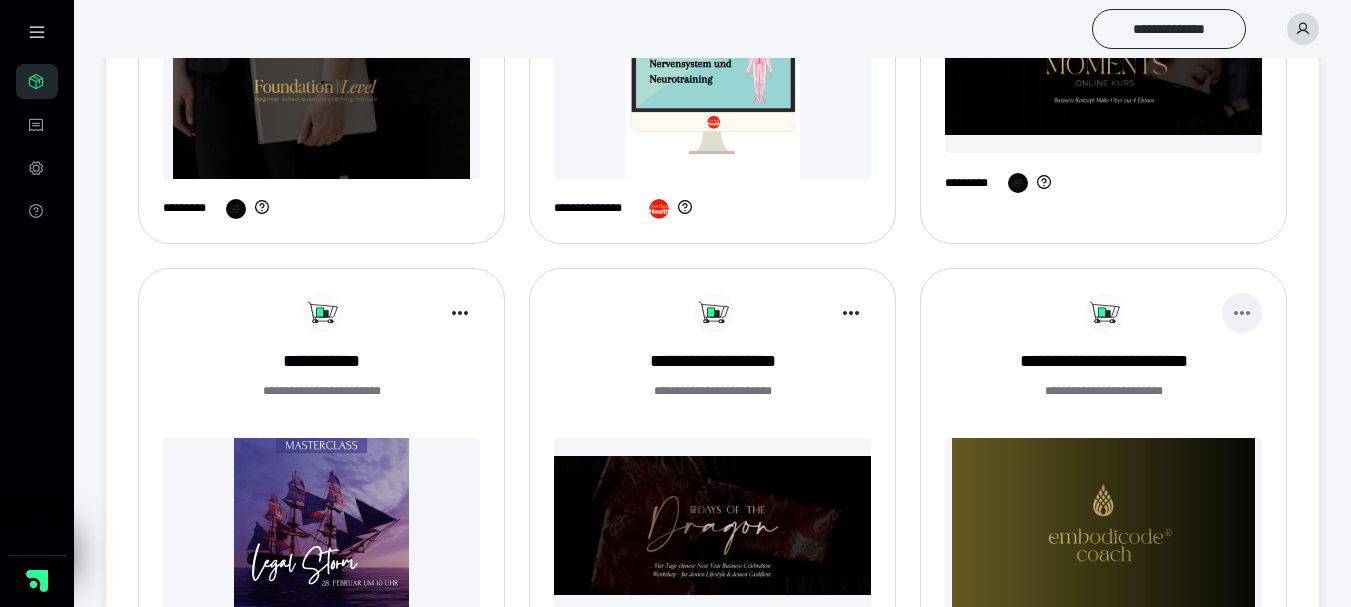 click at bounding box center [1242, 313] 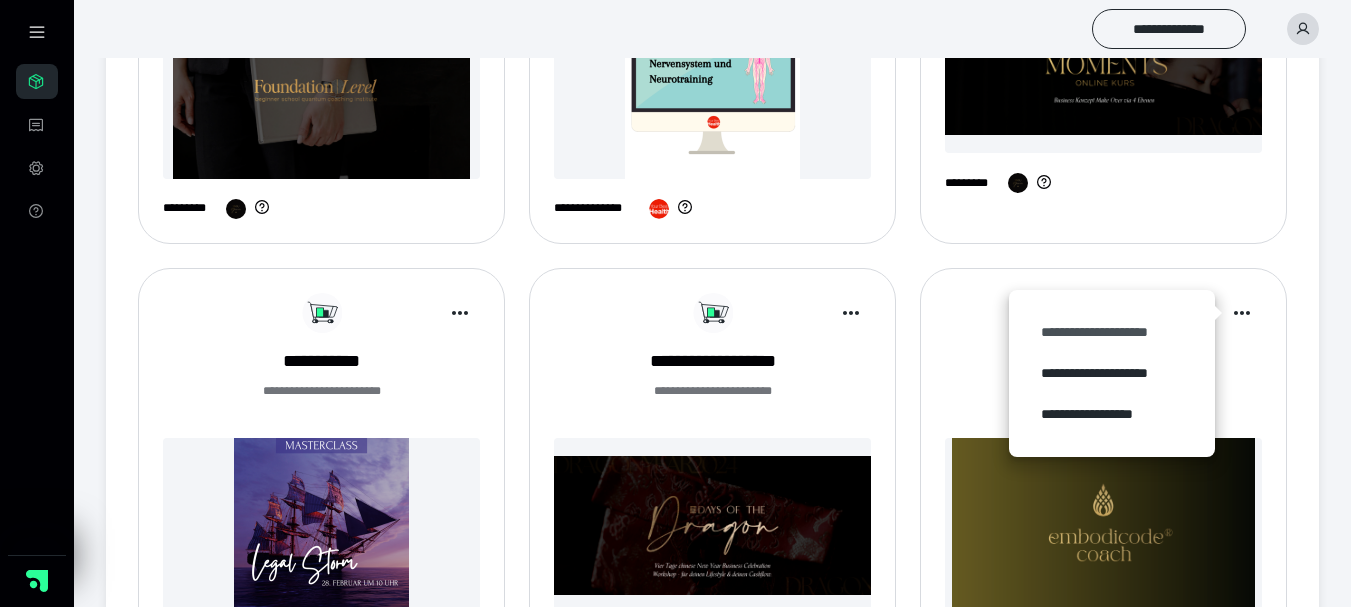 click on "**********" at bounding box center [1112, 332] 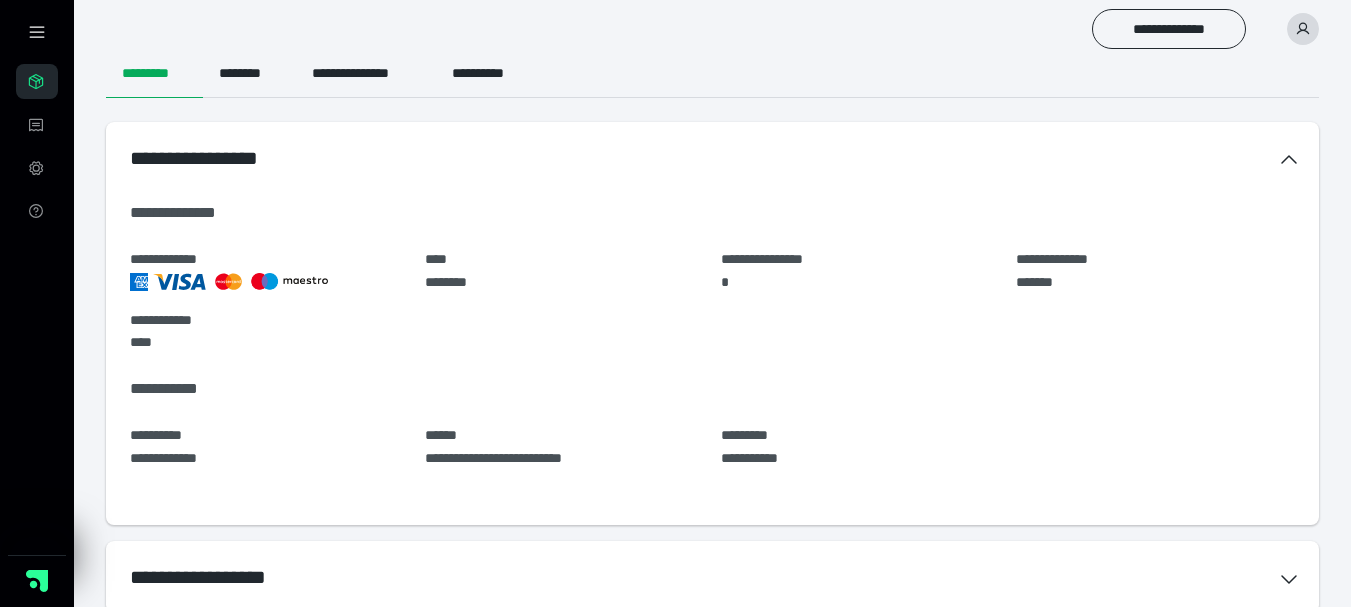 scroll, scrollTop: 160, scrollLeft: 0, axis: vertical 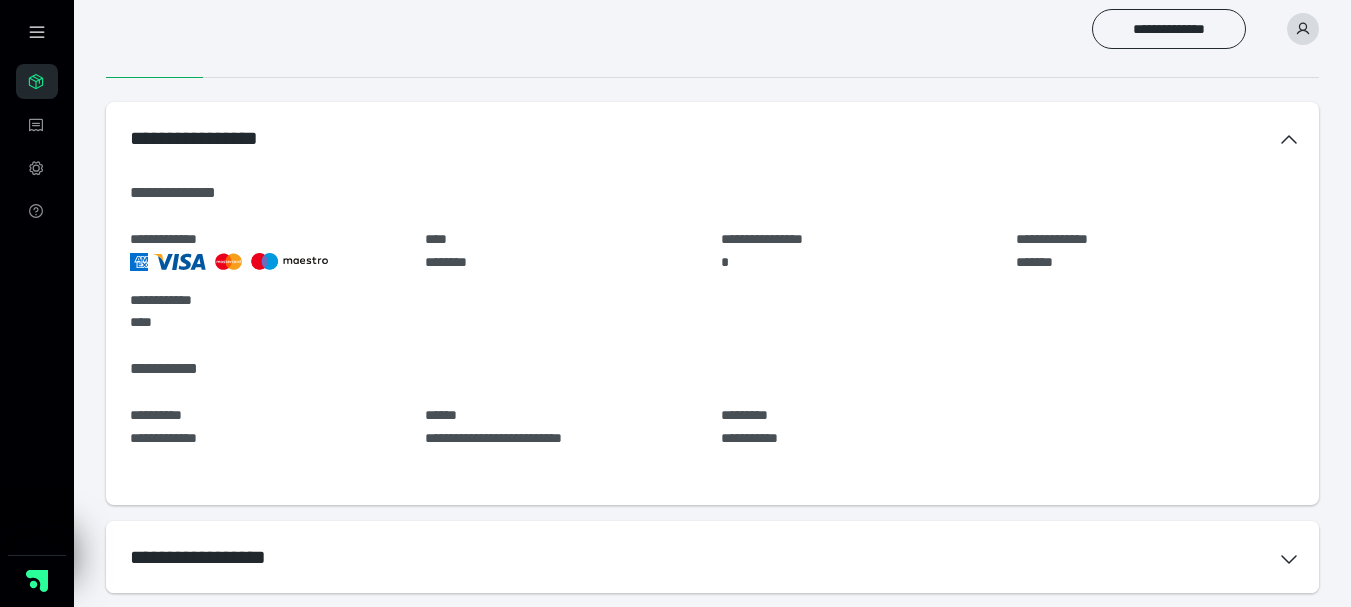click on "**********" at bounding box center [712, 557] 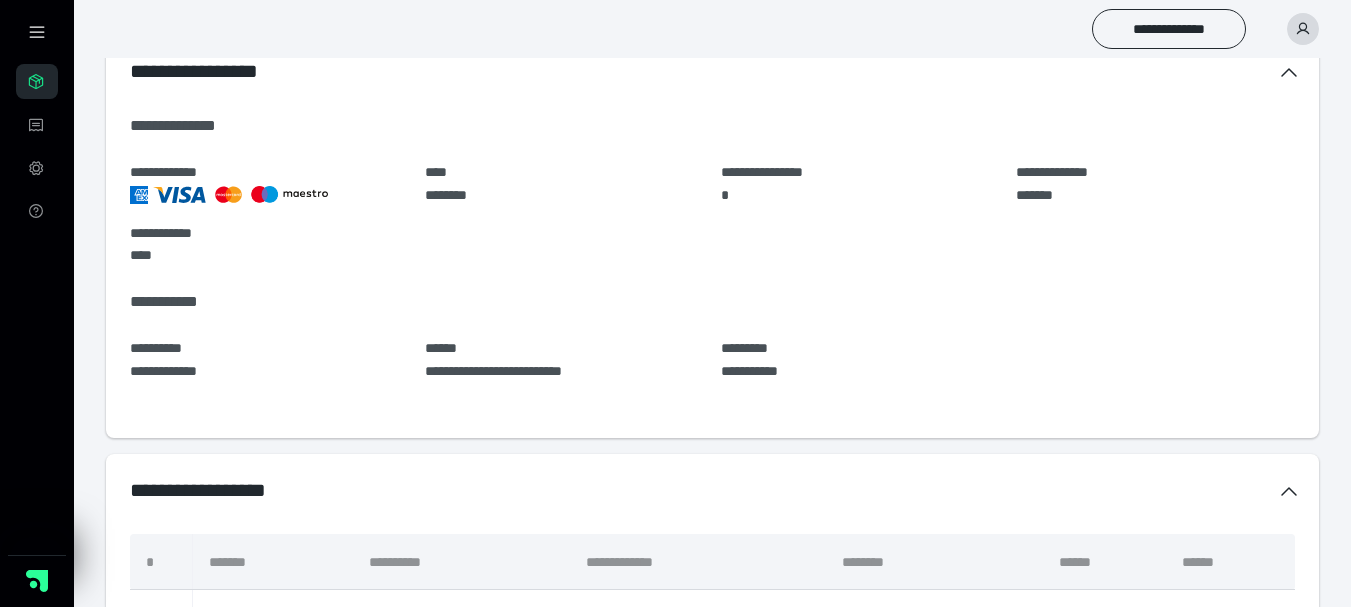 scroll, scrollTop: 0, scrollLeft: 0, axis: both 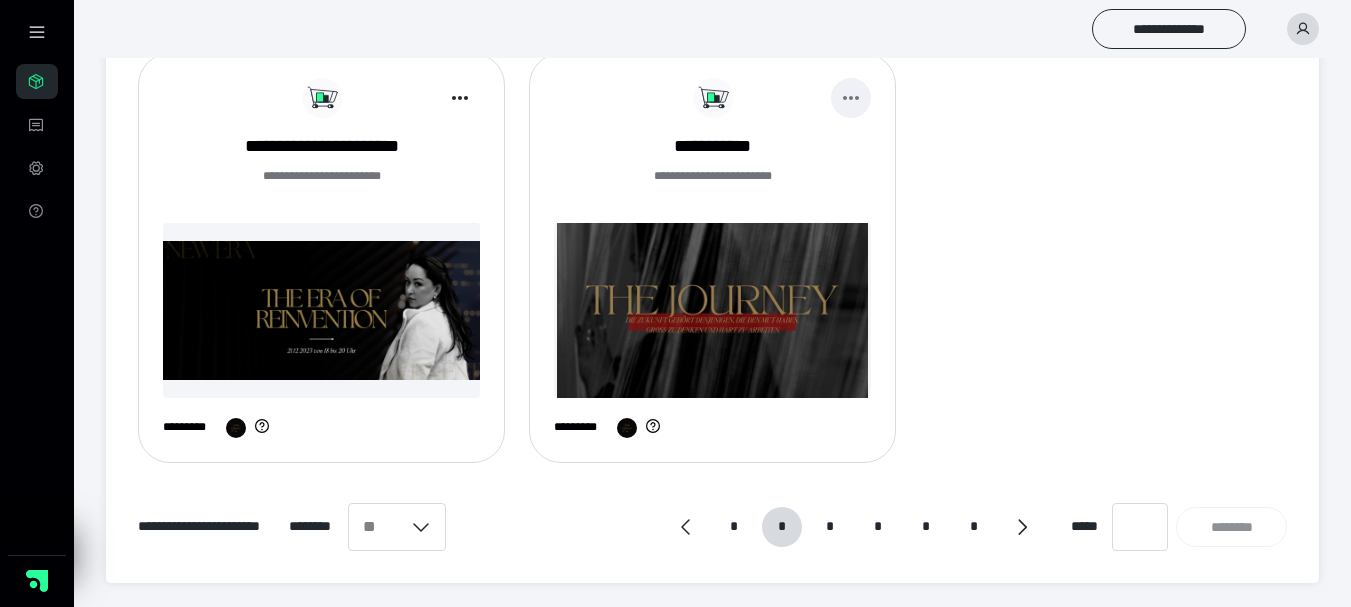 click 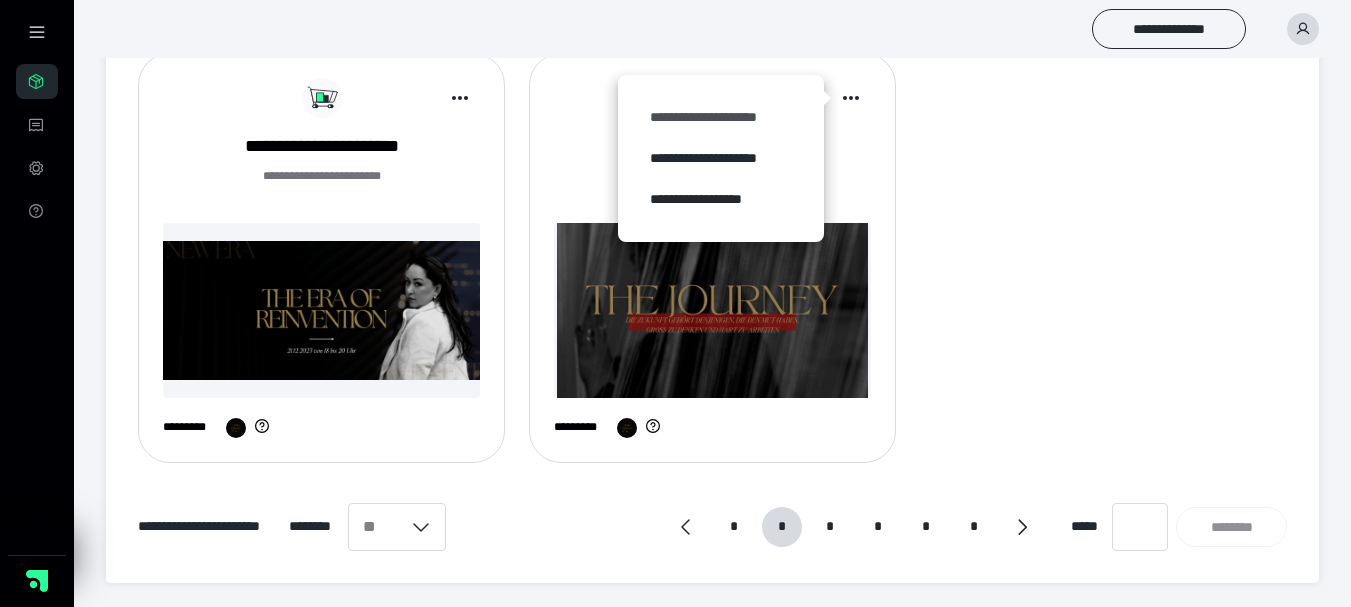 click on "**********" at bounding box center (721, 117) 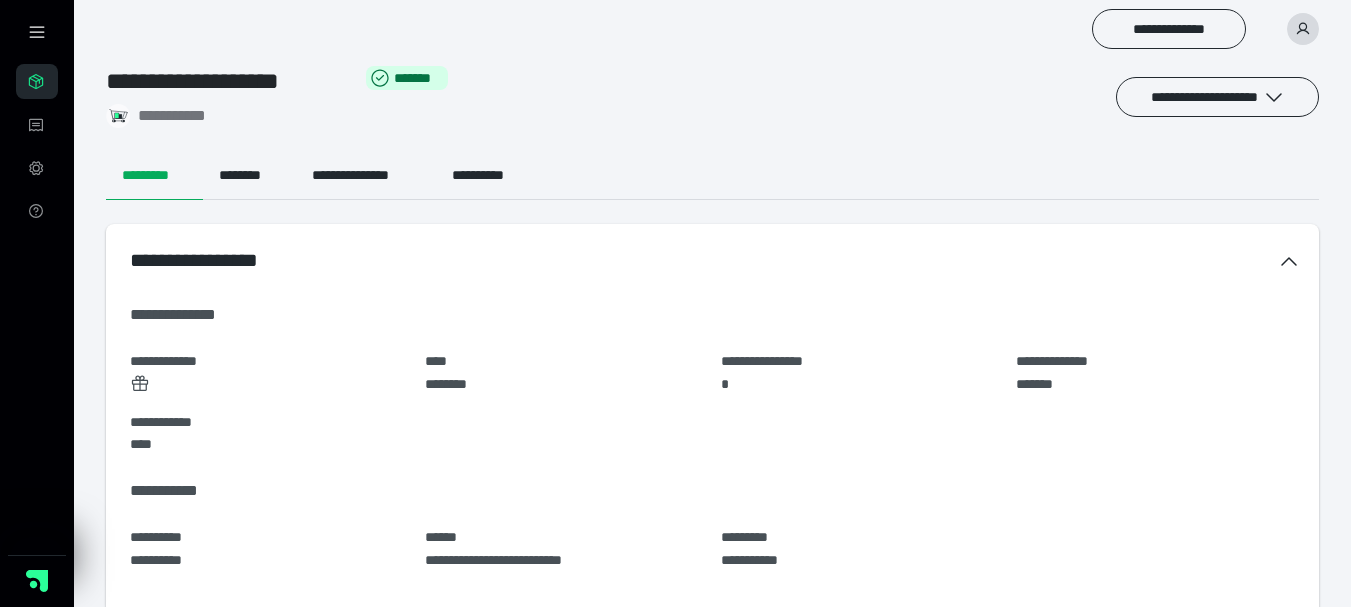 scroll, scrollTop: 160, scrollLeft: 0, axis: vertical 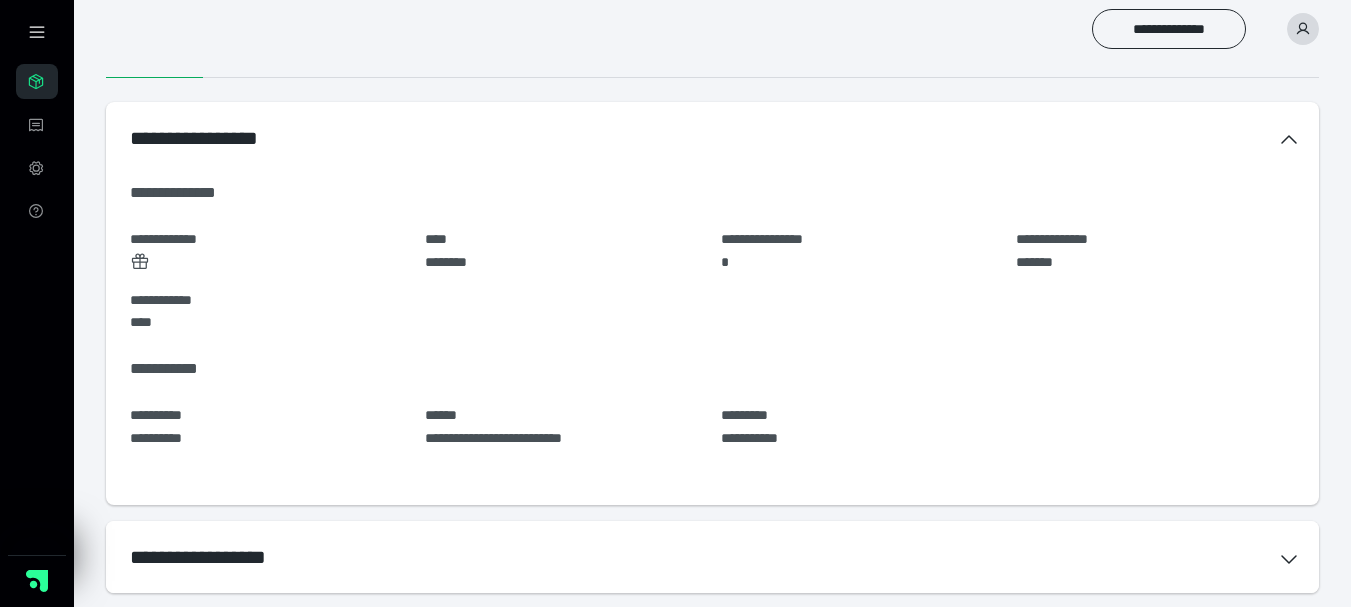 click on "**********" at bounding box center (712, 557) 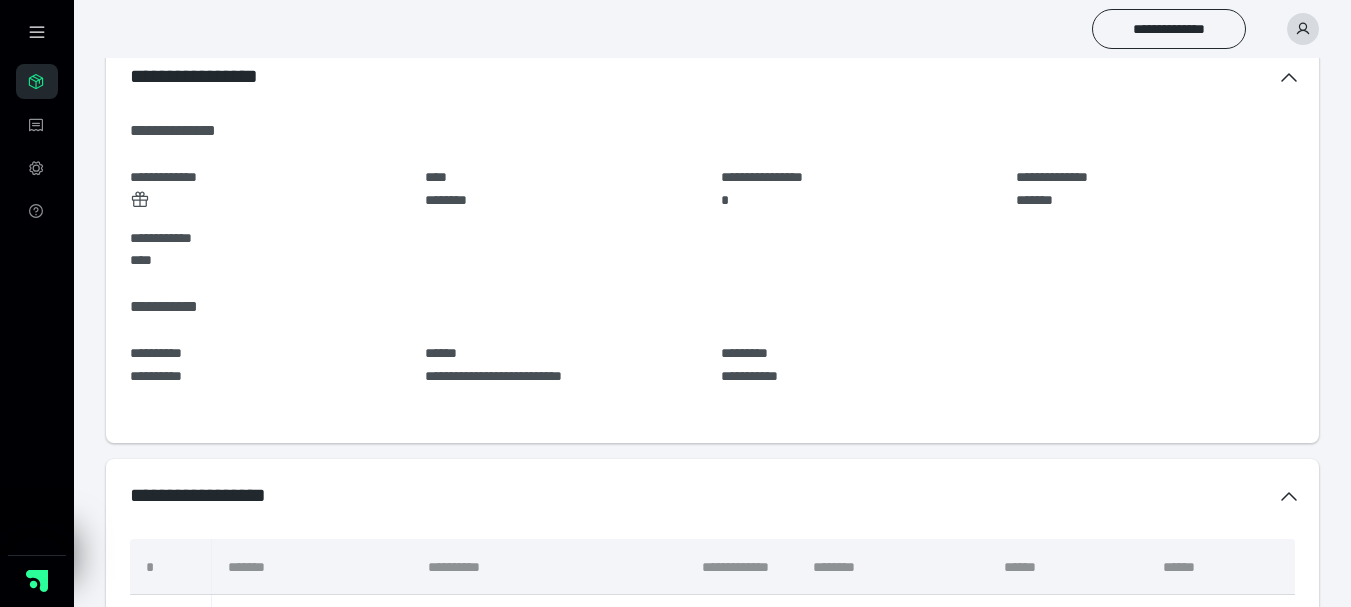 scroll, scrollTop: 0, scrollLeft: 0, axis: both 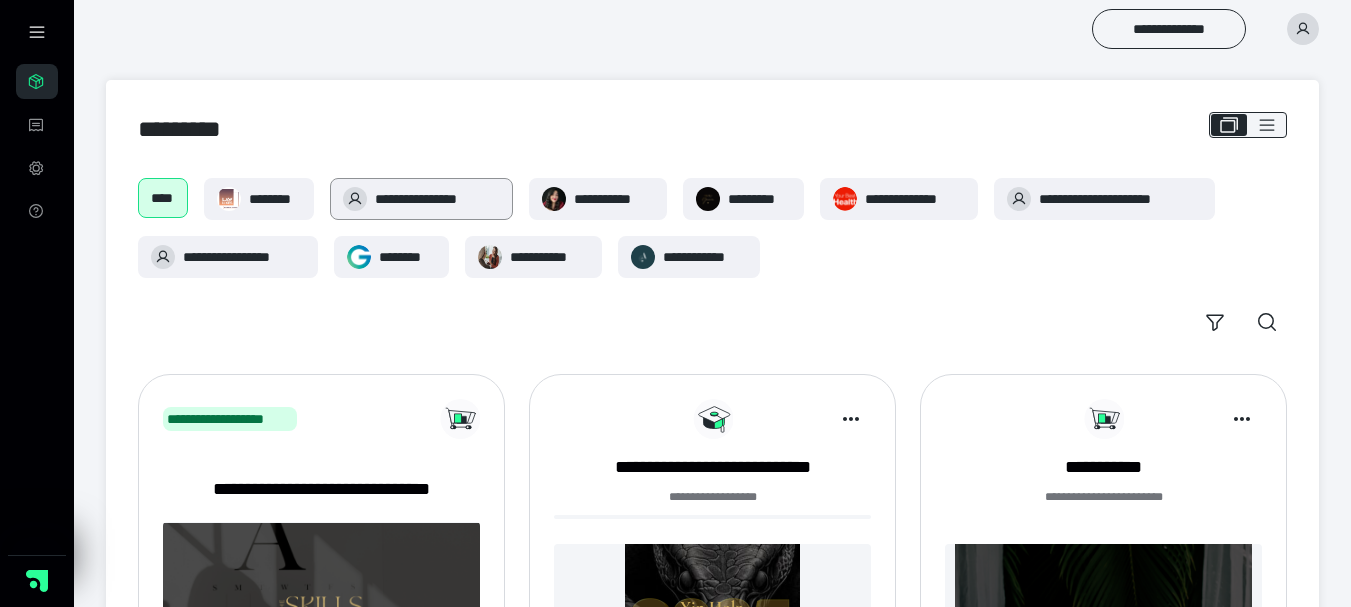 click on "**********" at bounding box center (437, 199) 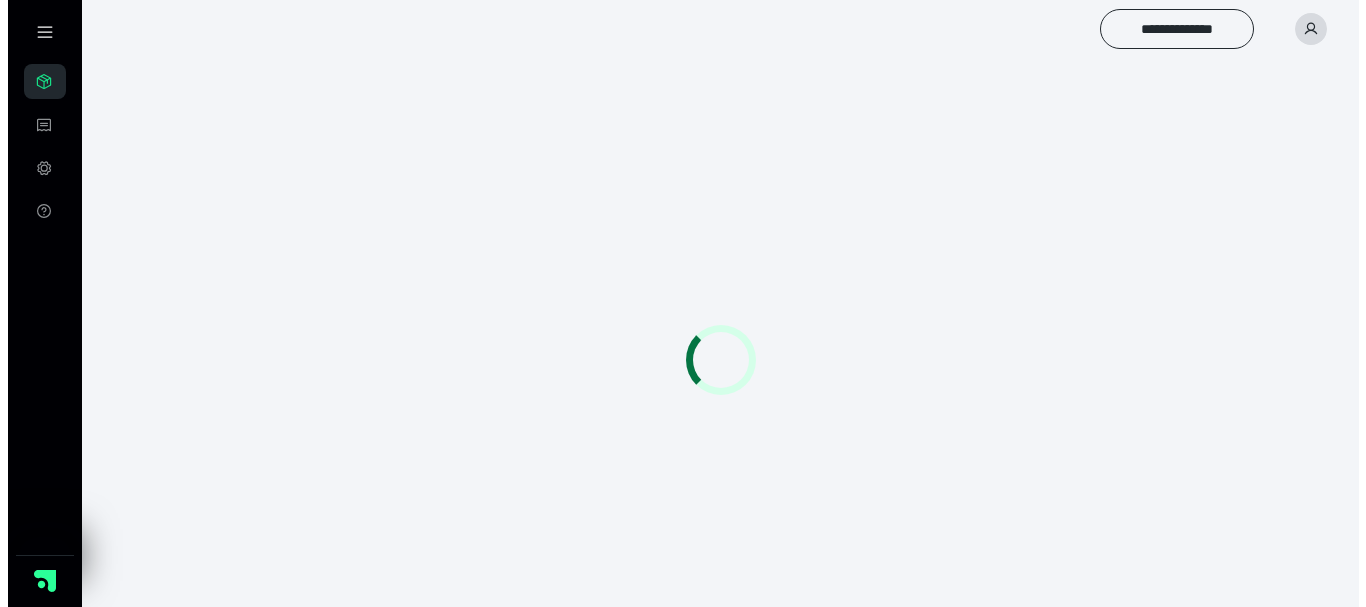 scroll, scrollTop: 0, scrollLeft: 0, axis: both 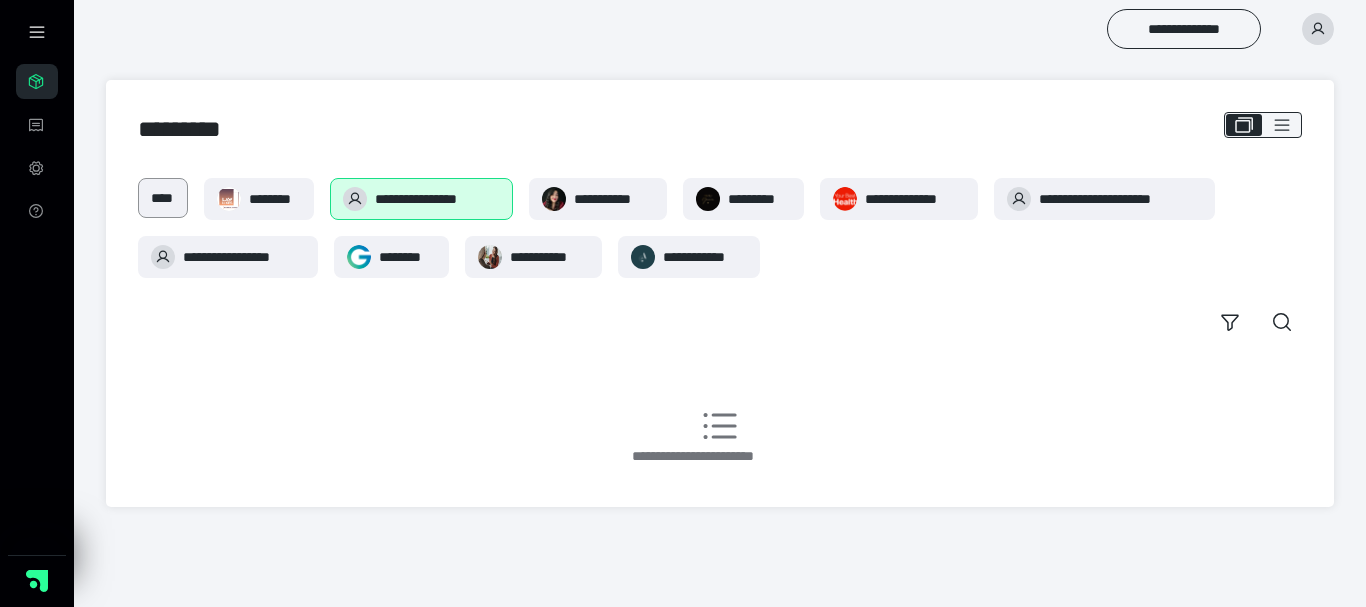 click on "****" at bounding box center (163, 198) 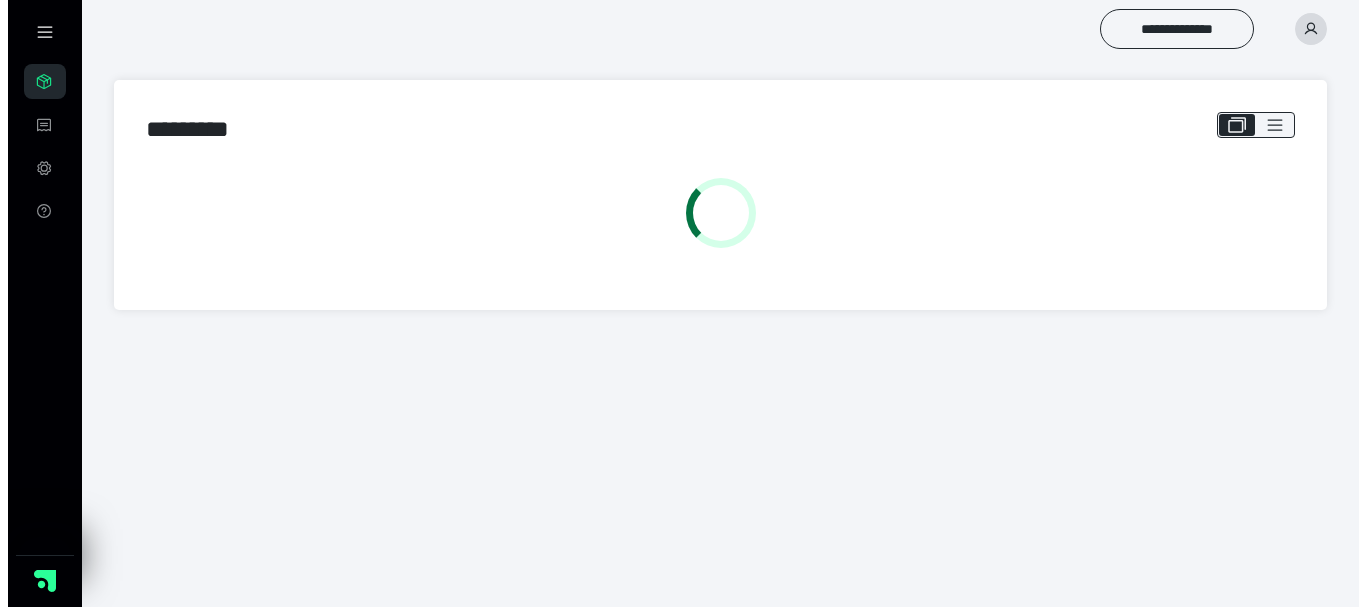 scroll, scrollTop: 0, scrollLeft: 0, axis: both 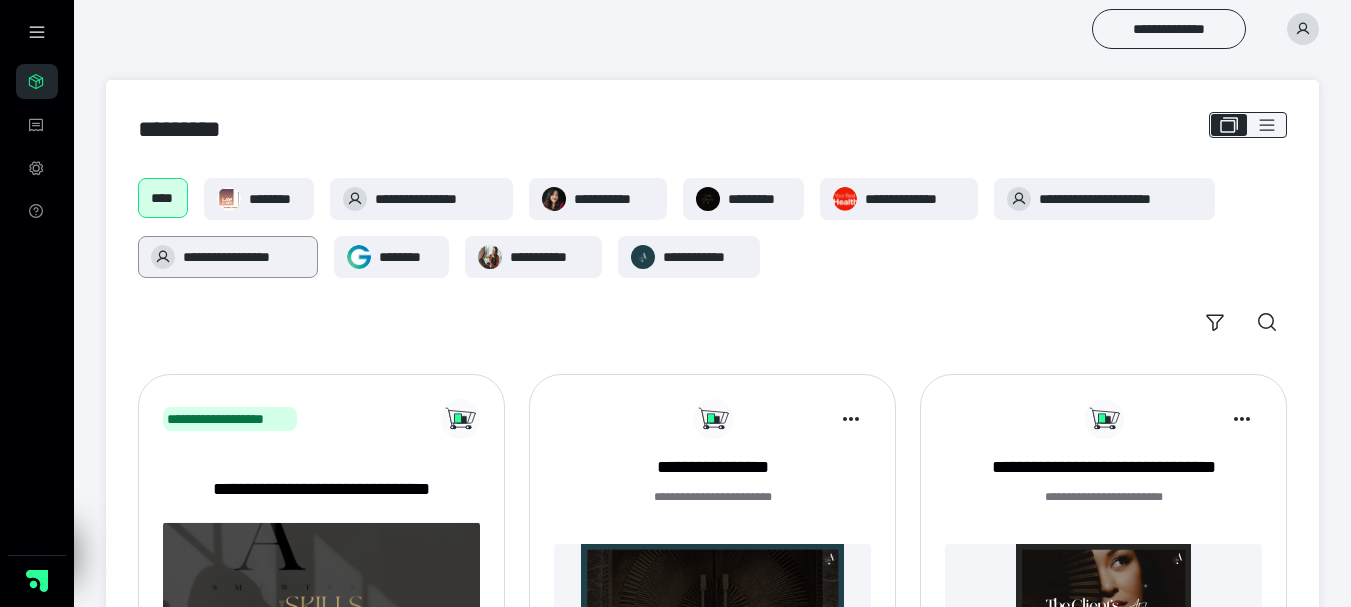 click on "**********" at bounding box center (244, 257) 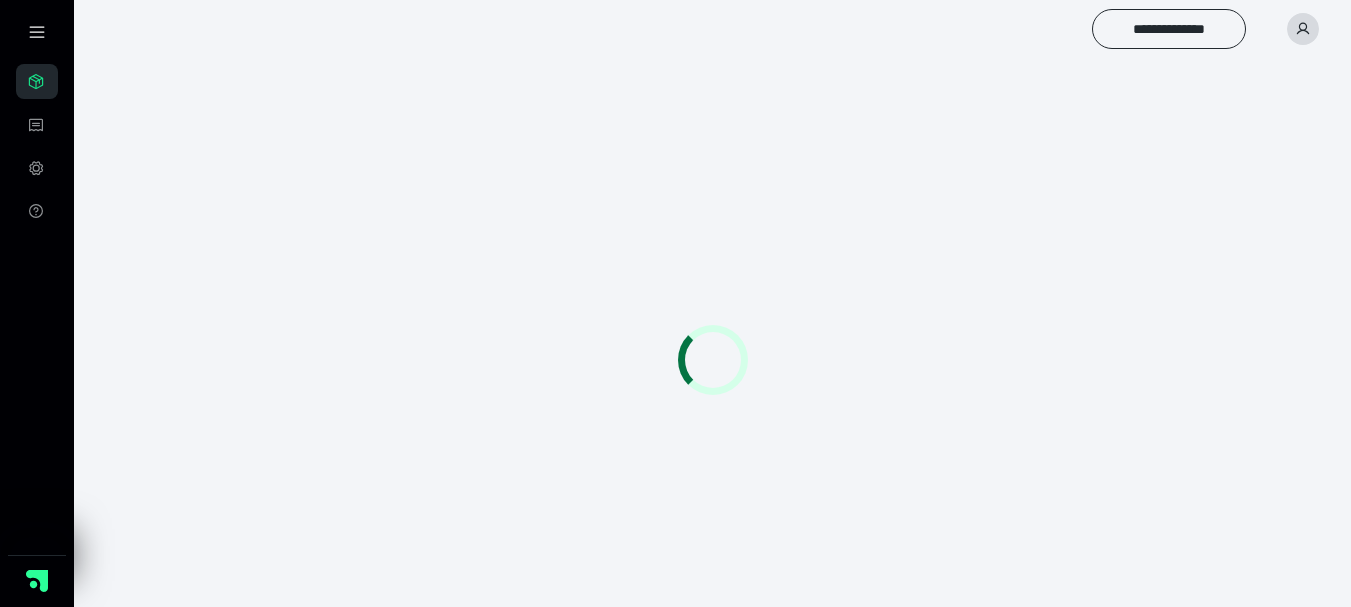 scroll, scrollTop: 0, scrollLeft: 0, axis: both 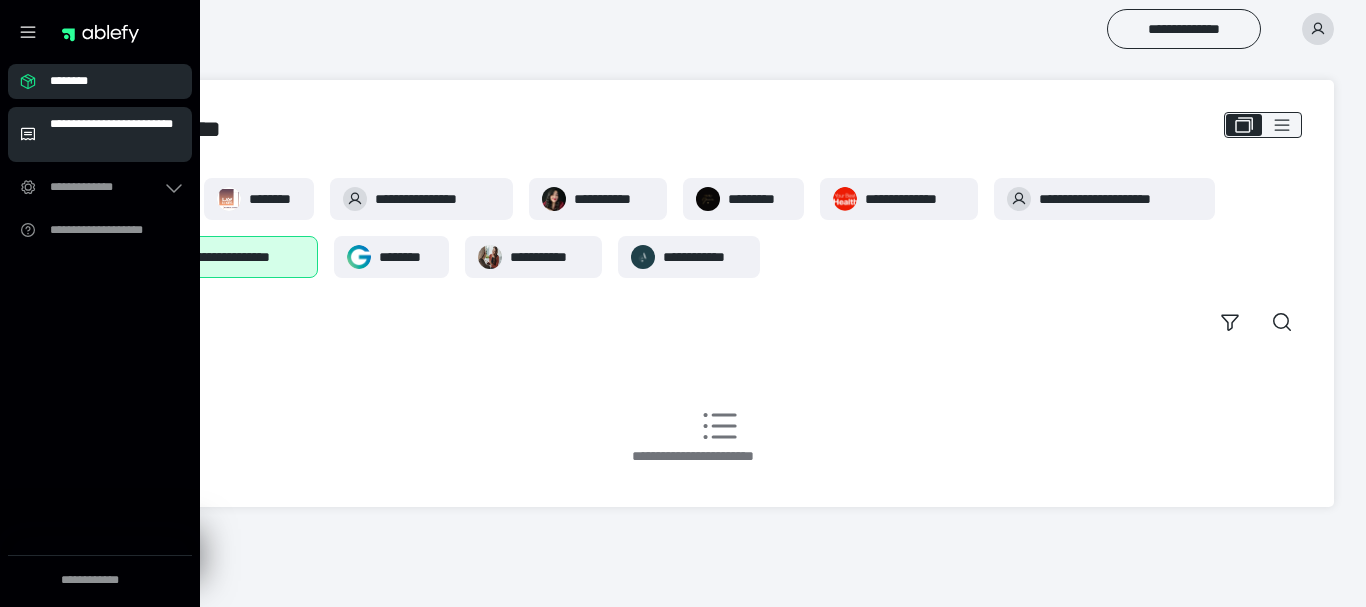 click on "**********" at bounding box center (115, 134) 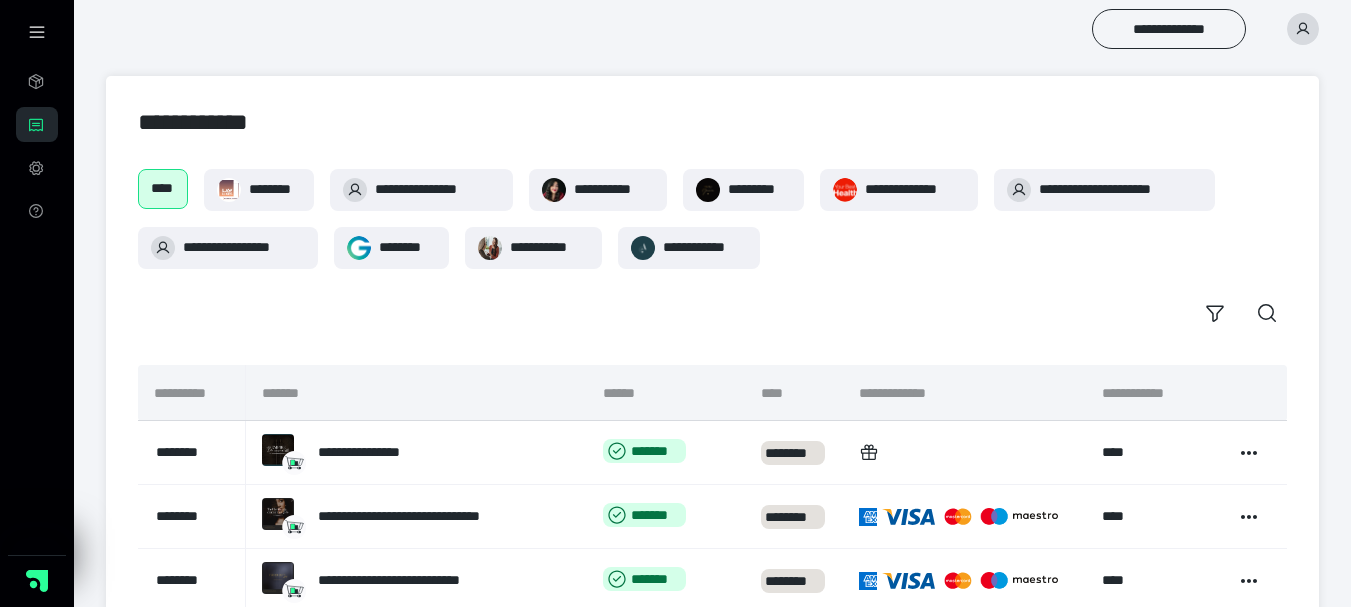 scroll, scrollTop: 0, scrollLeft: 0, axis: both 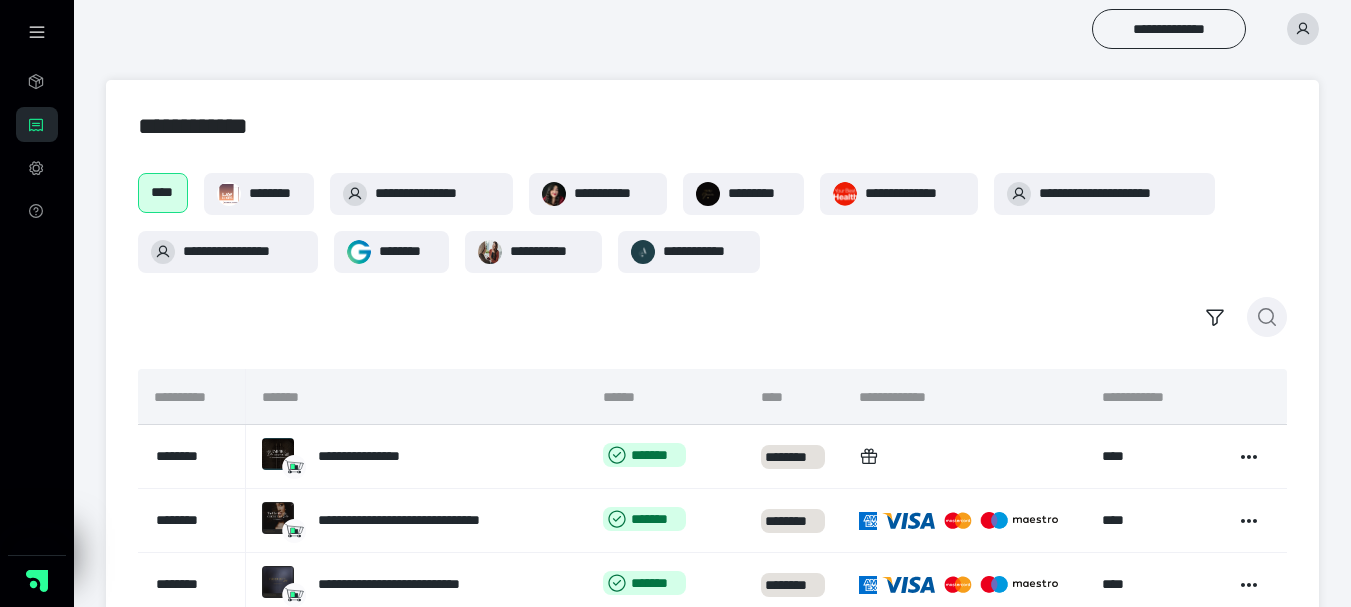 click at bounding box center [1267, 317] 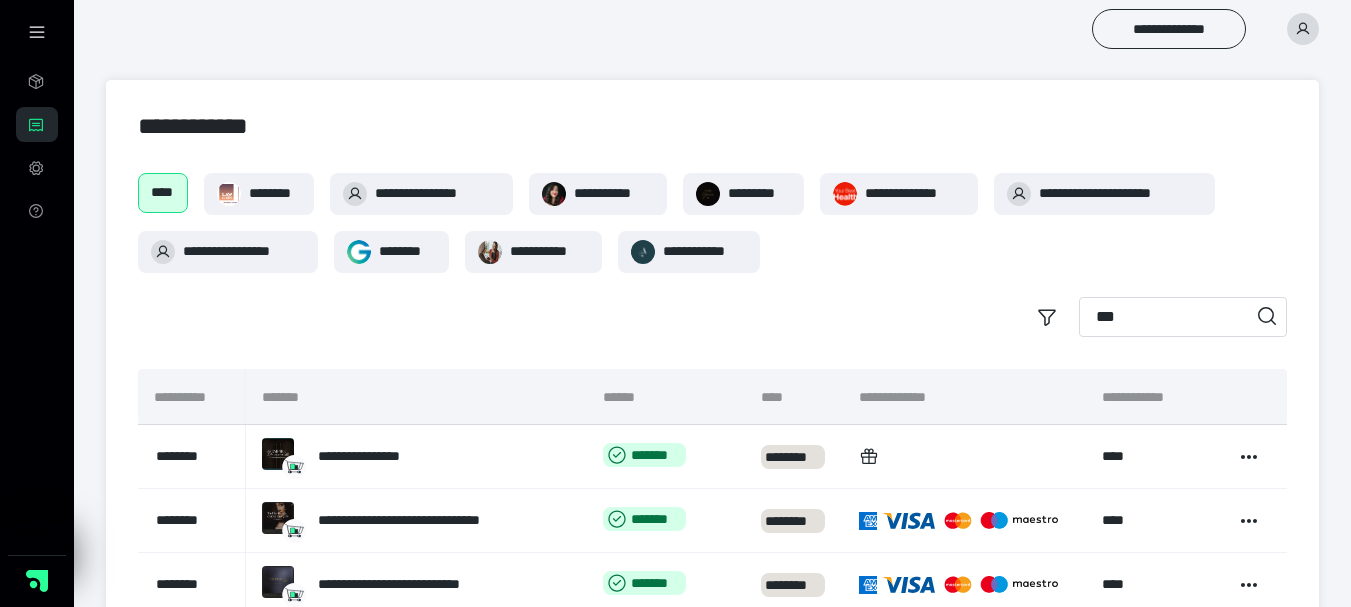 type on "****" 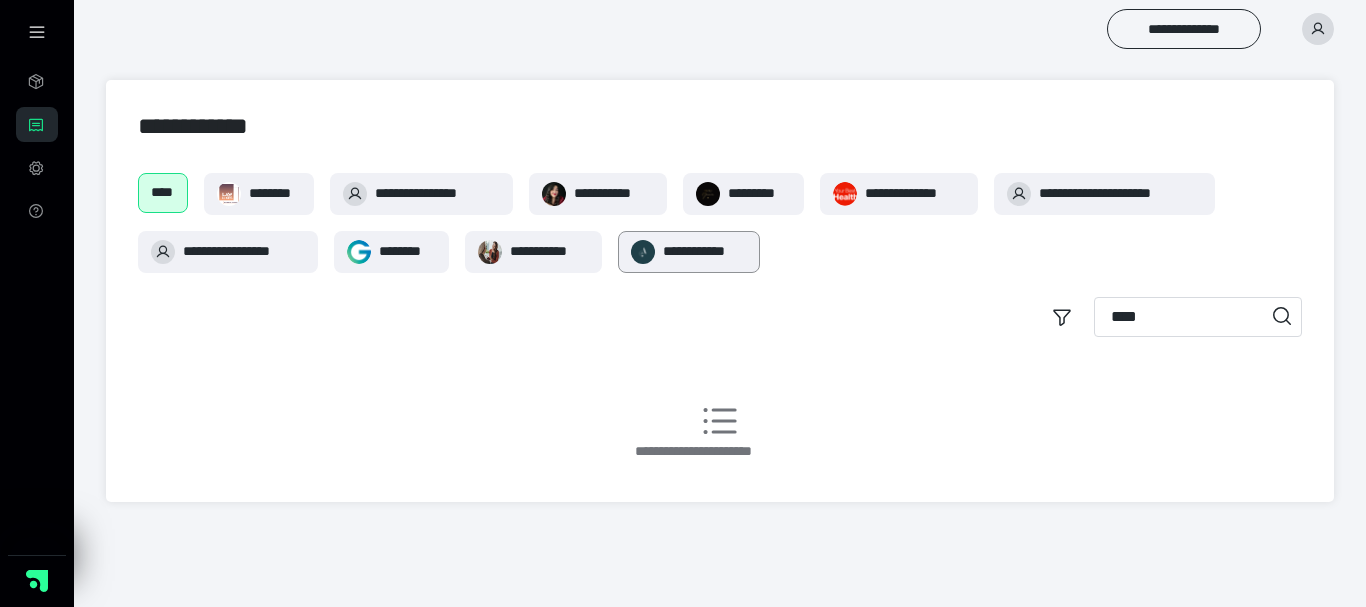 click on "**********" at bounding box center (705, 251) 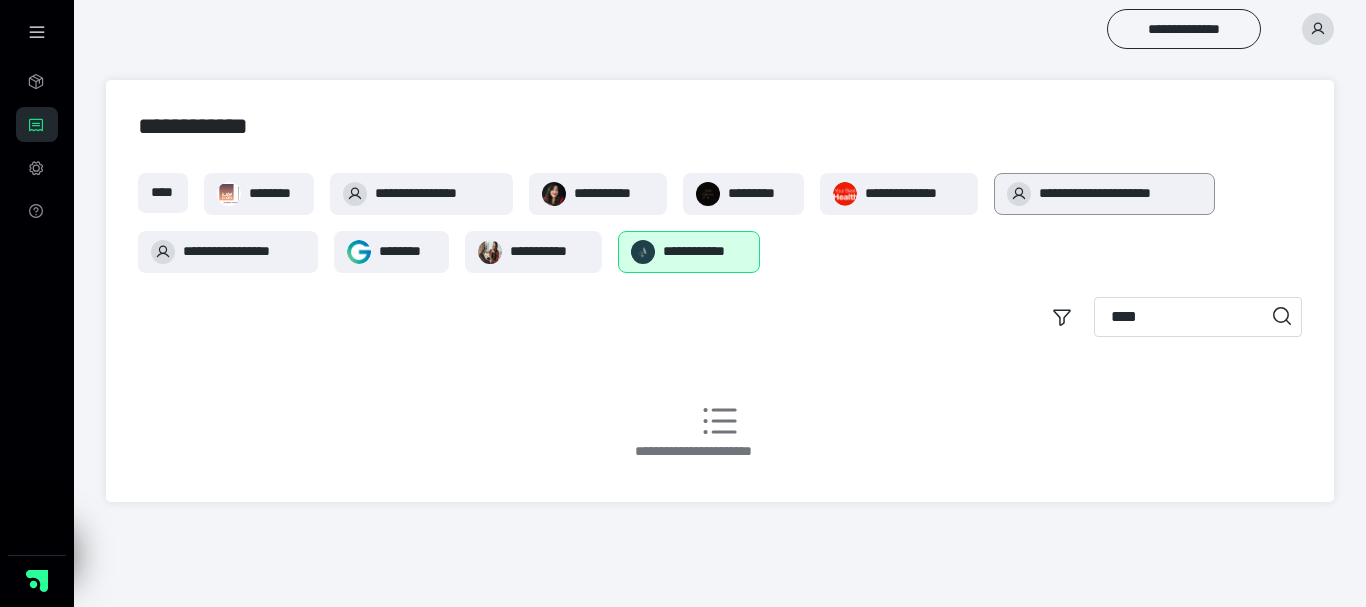click on "**********" at bounding box center (1121, 193) 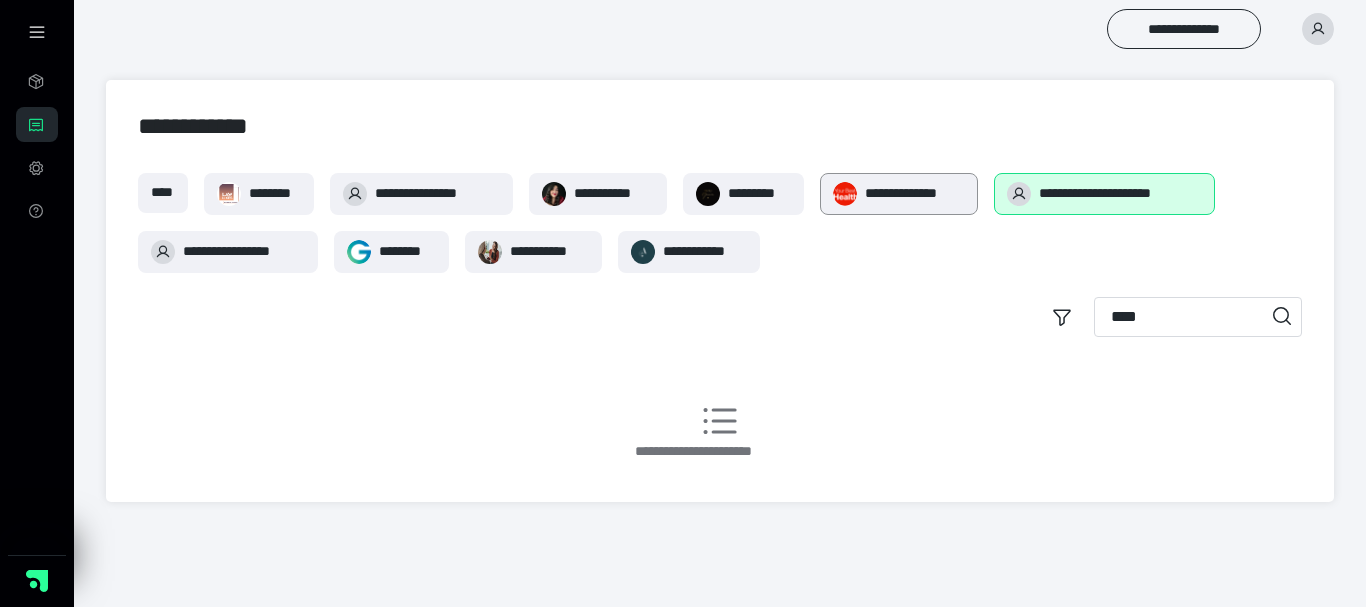 click on "**********" at bounding box center (899, 194) 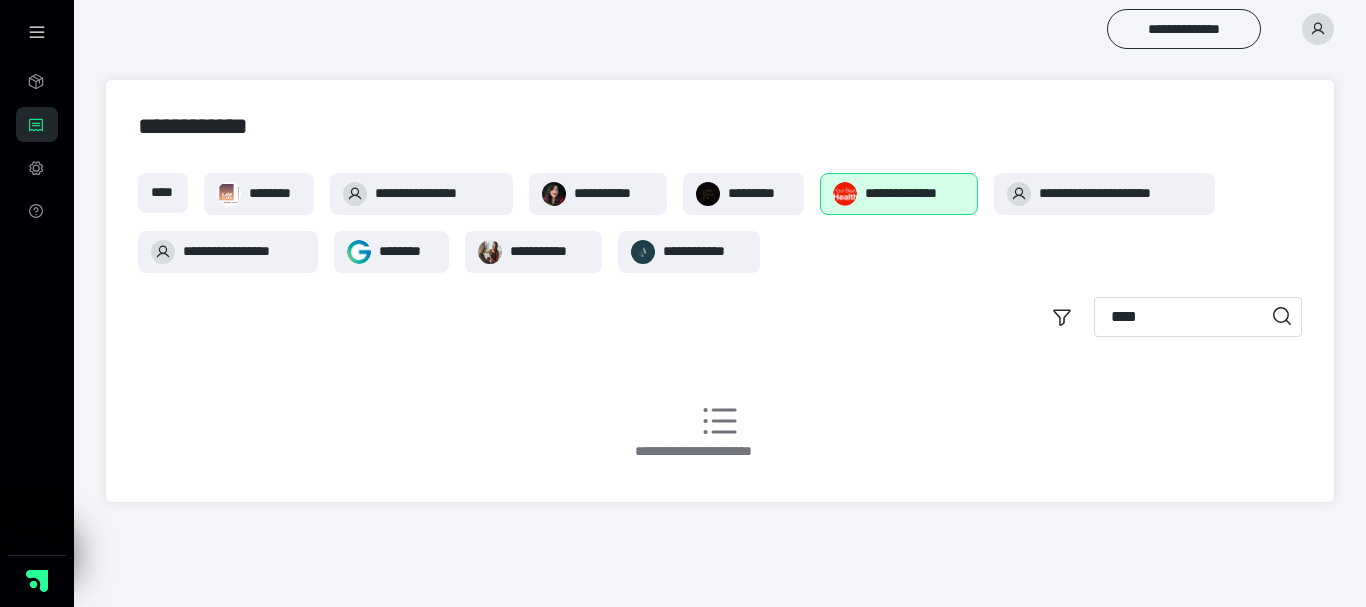 click on "****" at bounding box center [1198, 317] 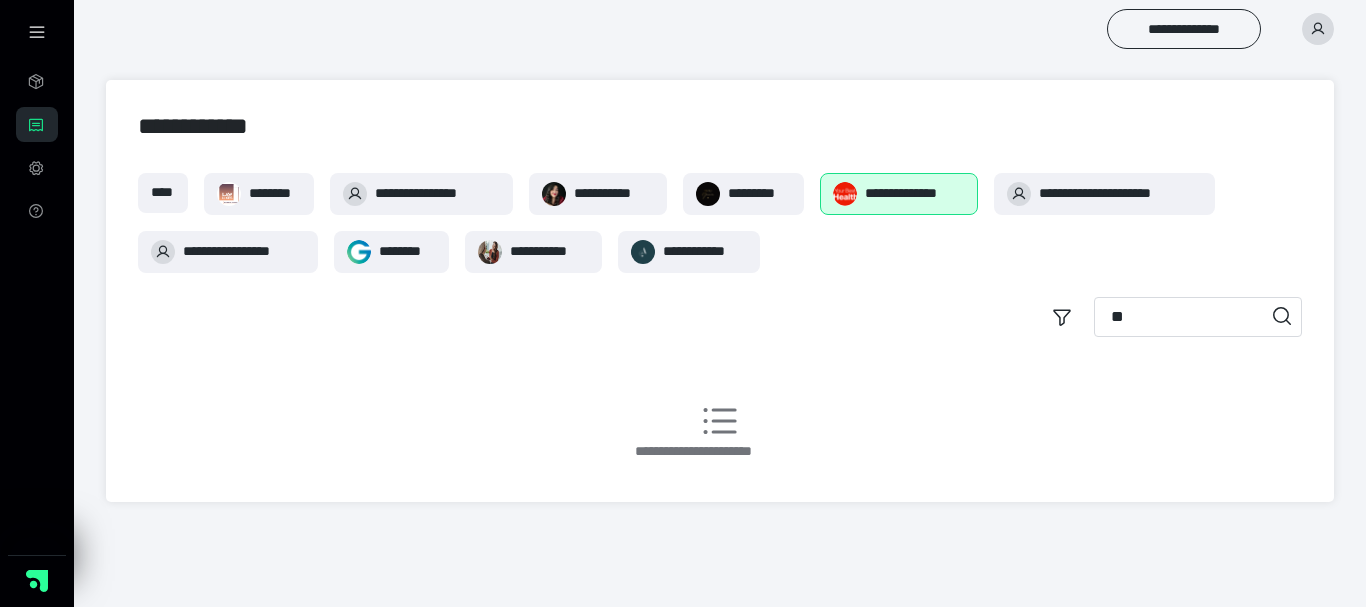 type on "*" 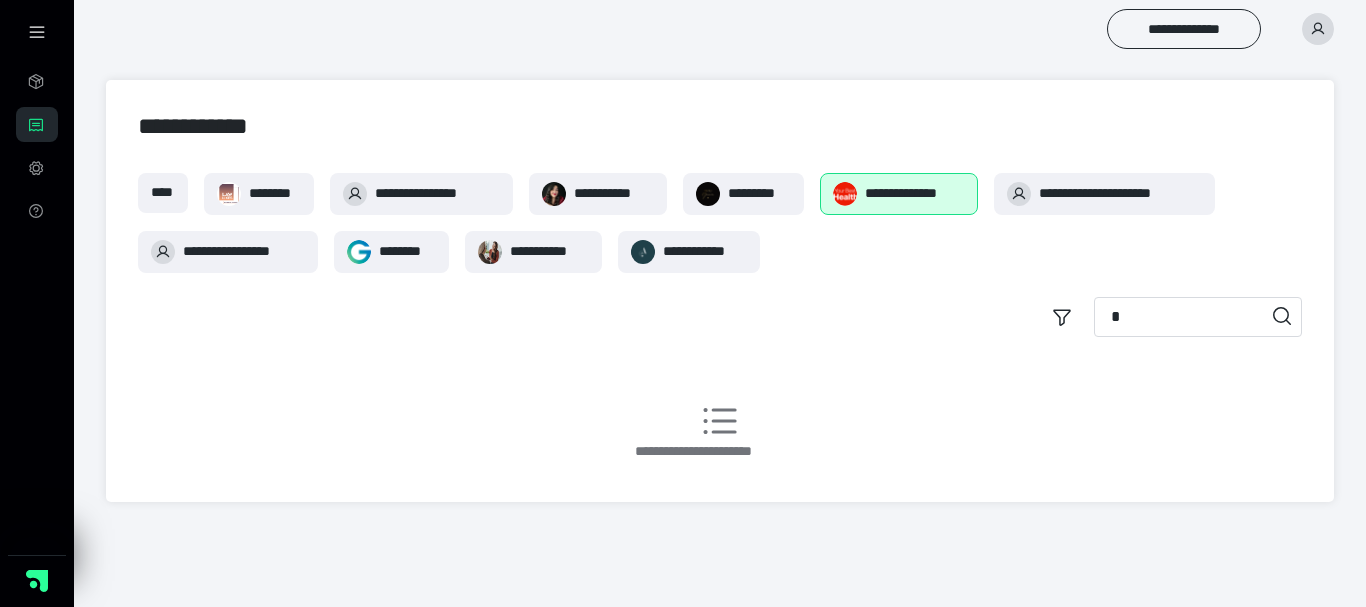 type 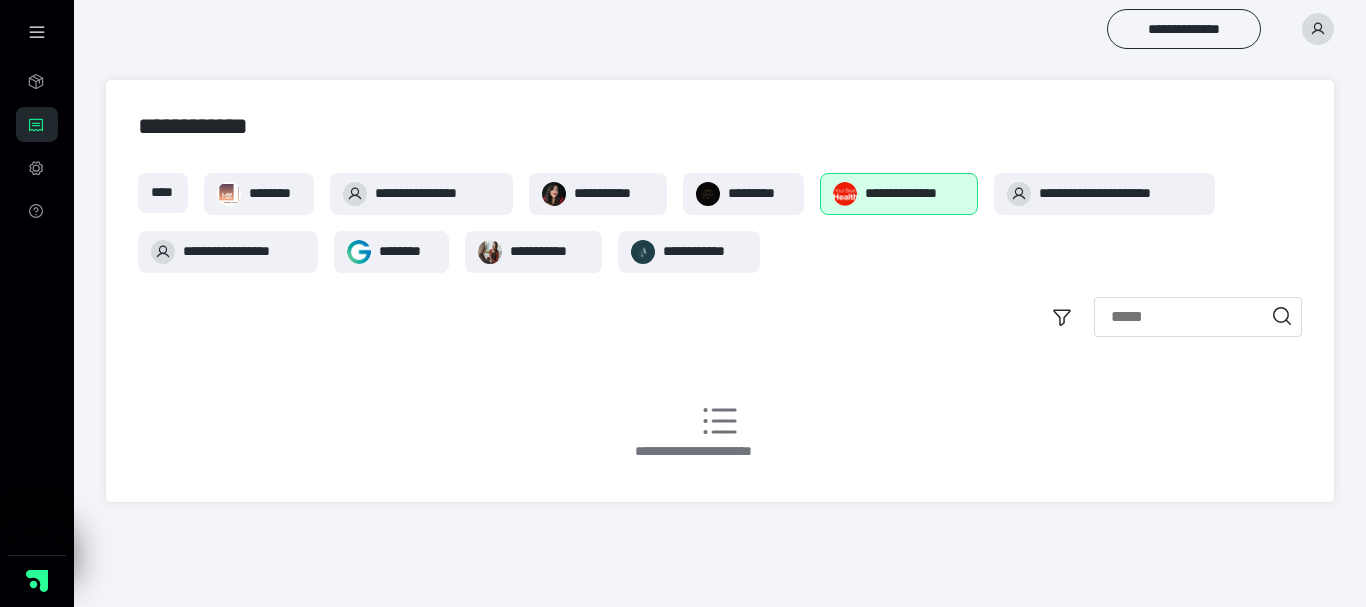 click on "**********" at bounding box center [720, 291] 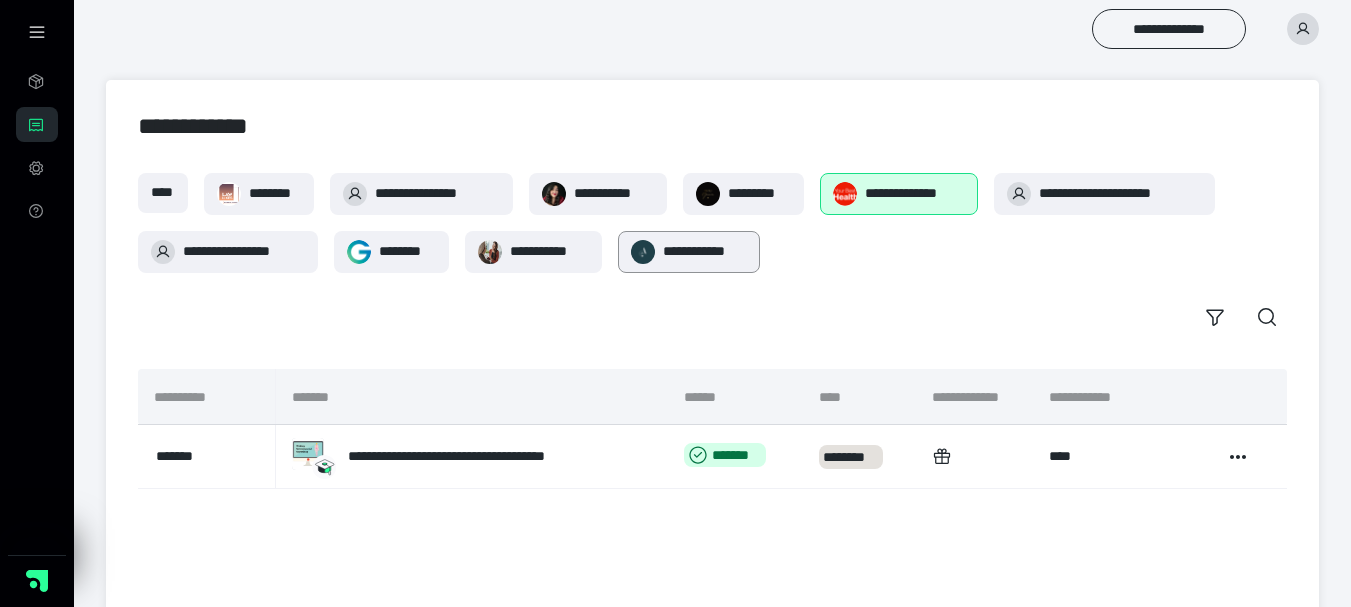 click on "**********" at bounding box center [705, 251] 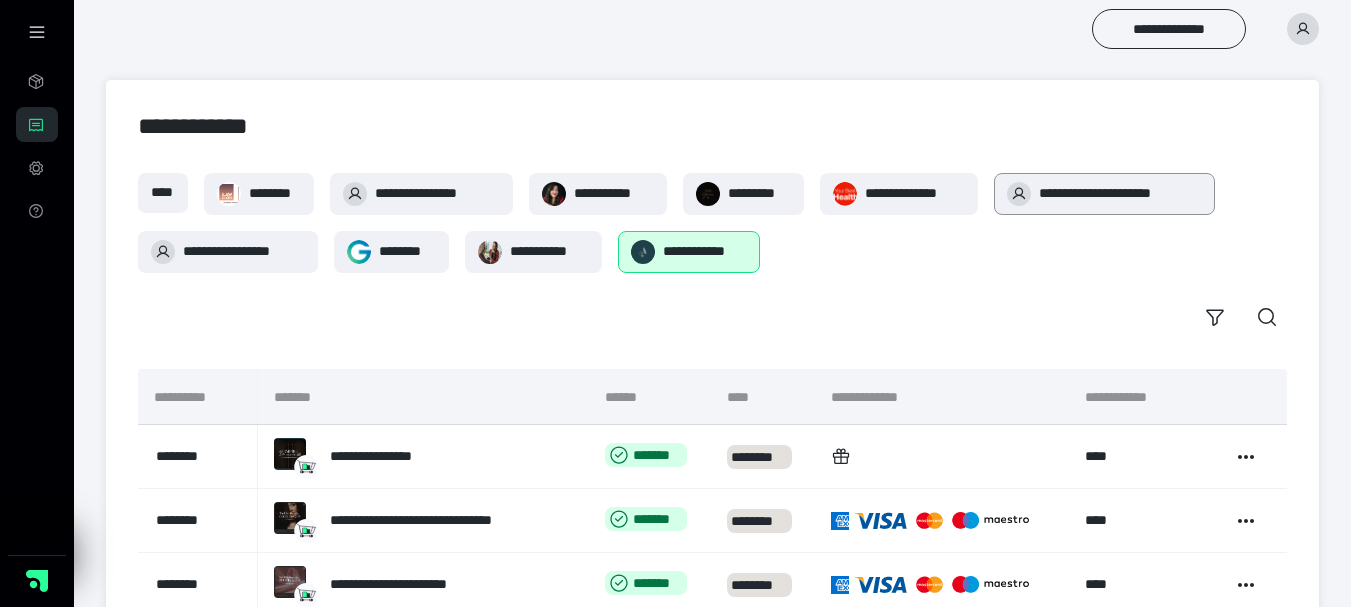 click on "**********" at bounding box center [1121, 193] 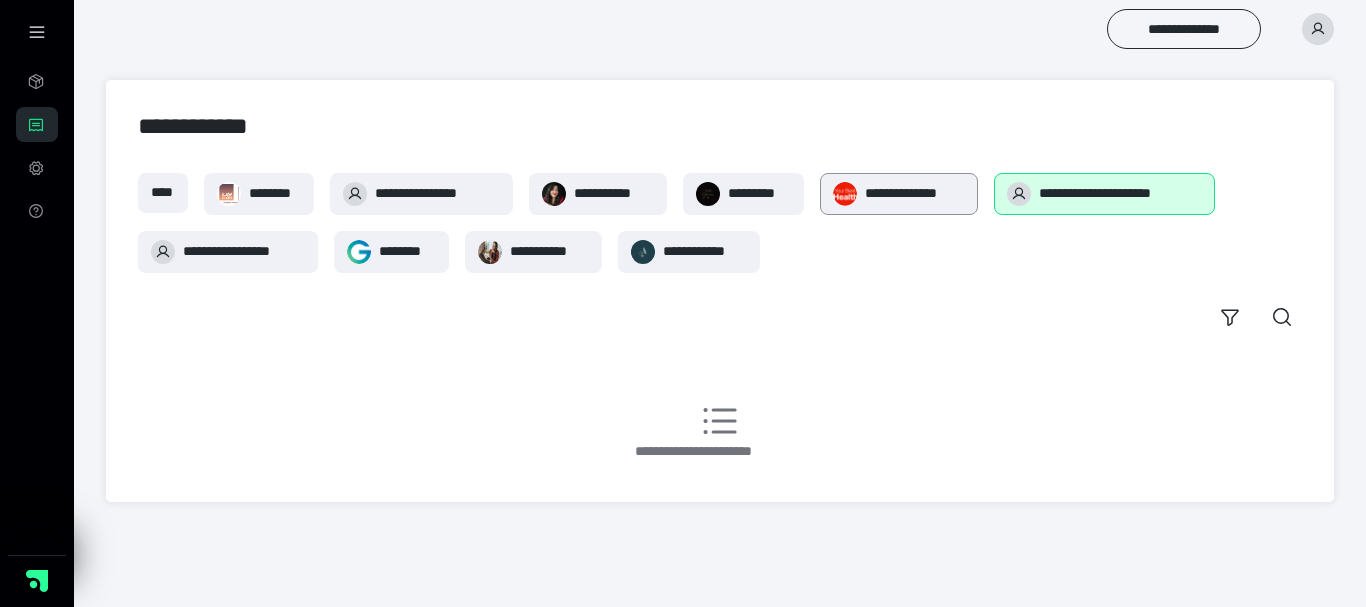 click on "**********" at bounding box center [915, 193] 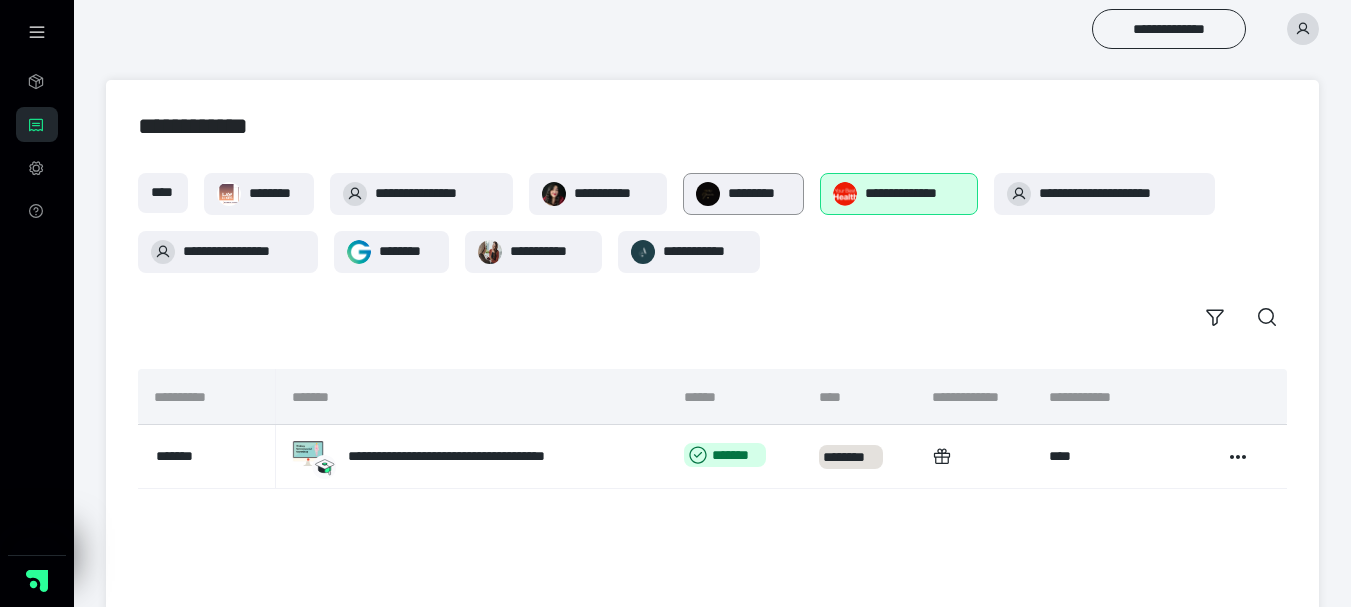 click on "*********" at bounding box center (759, 193) 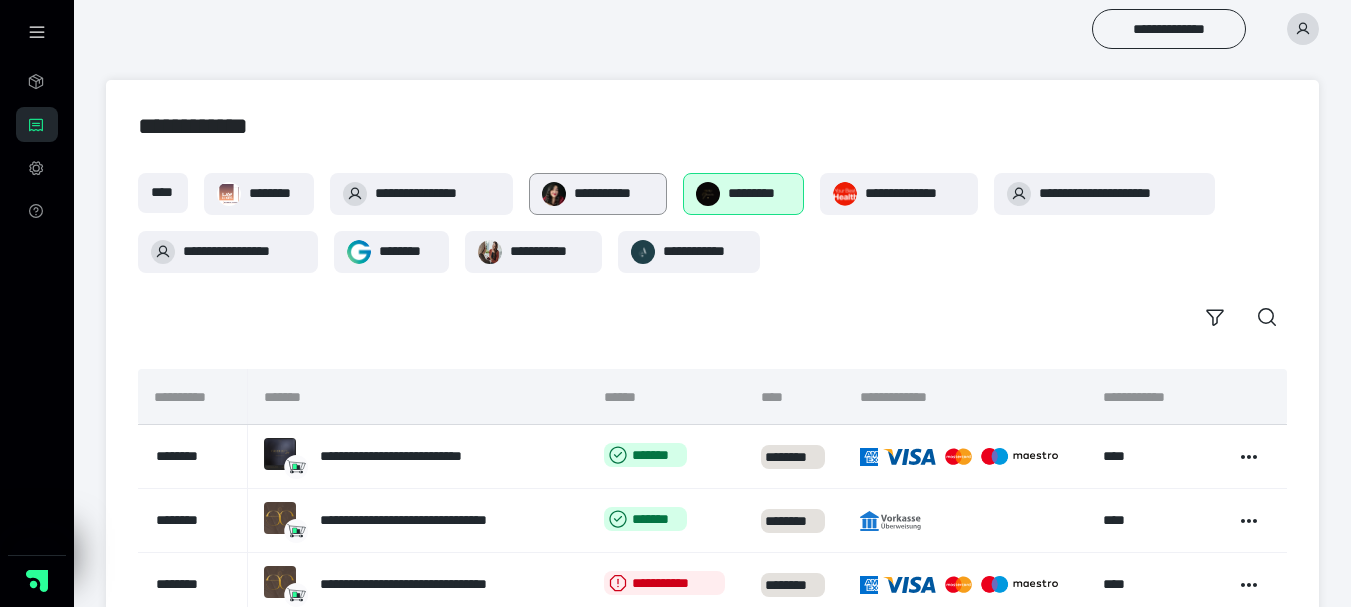 click on "**********" at bounding box center (614, 193) 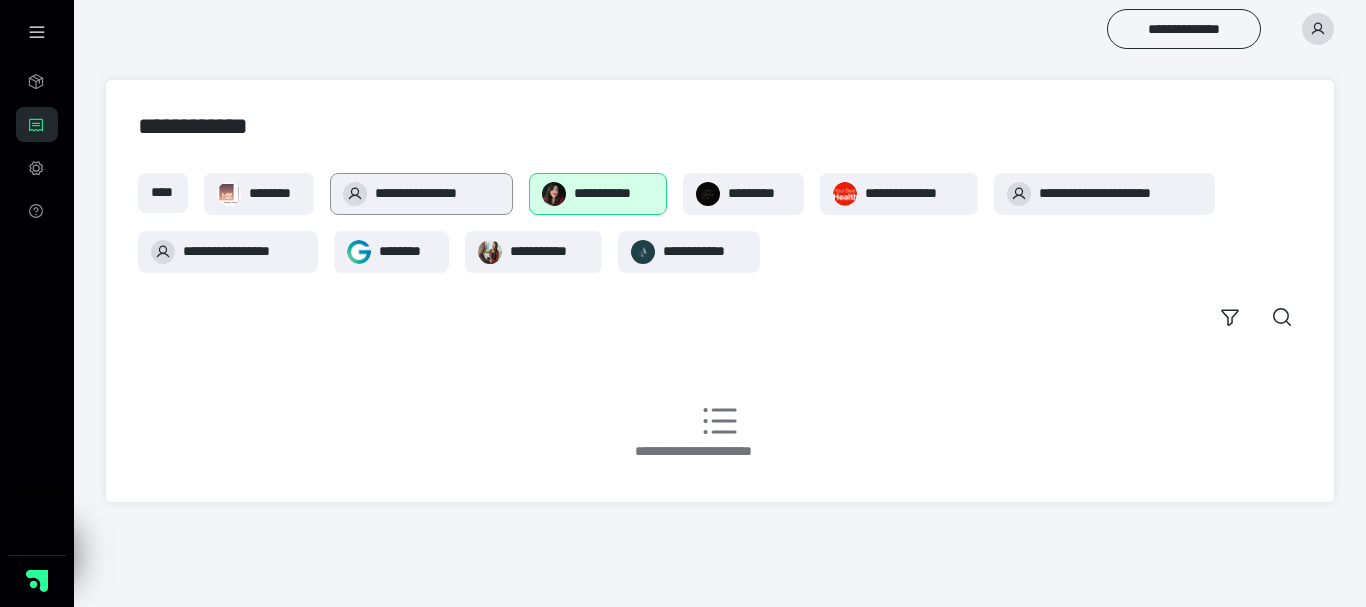 click on "**********" at bounding box center [437, 193] 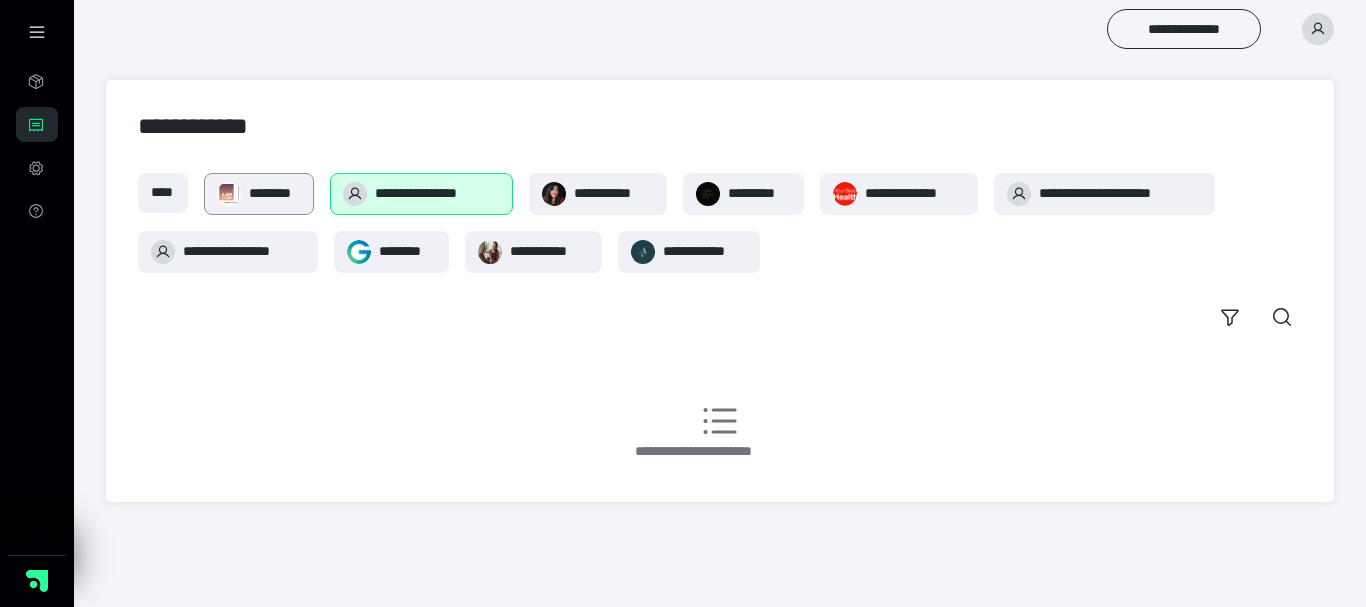 click on "********" at bounding box center (259, 194) 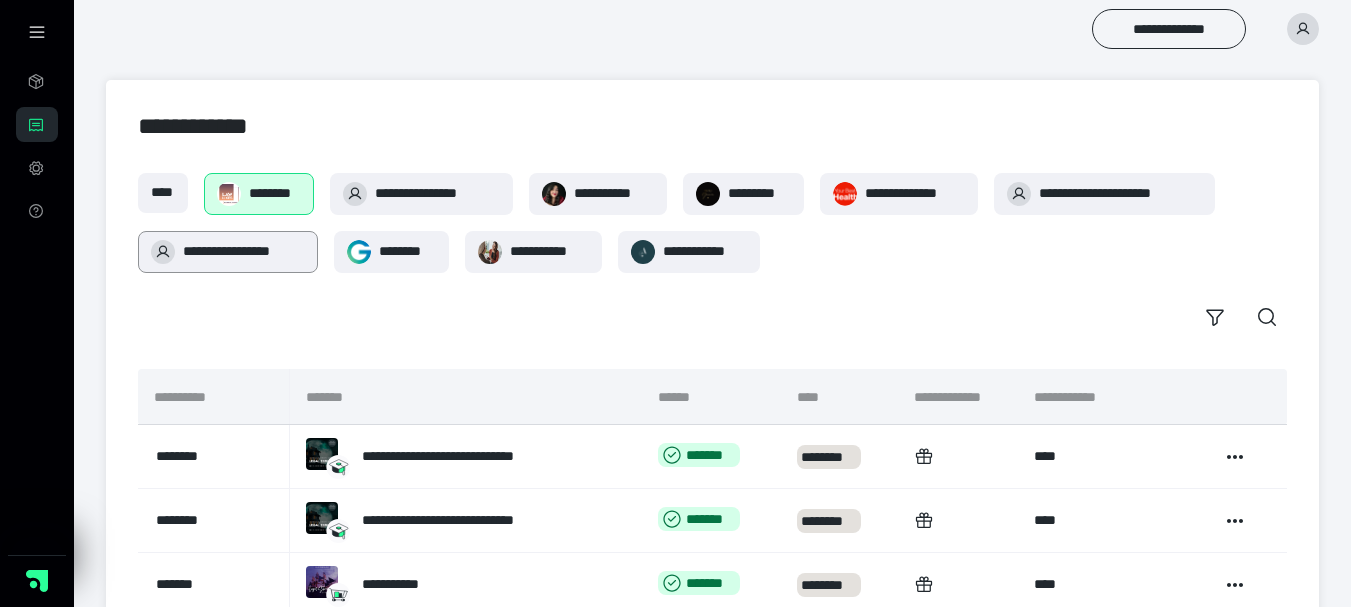 click on "**********" at bounding box center [244, 251] 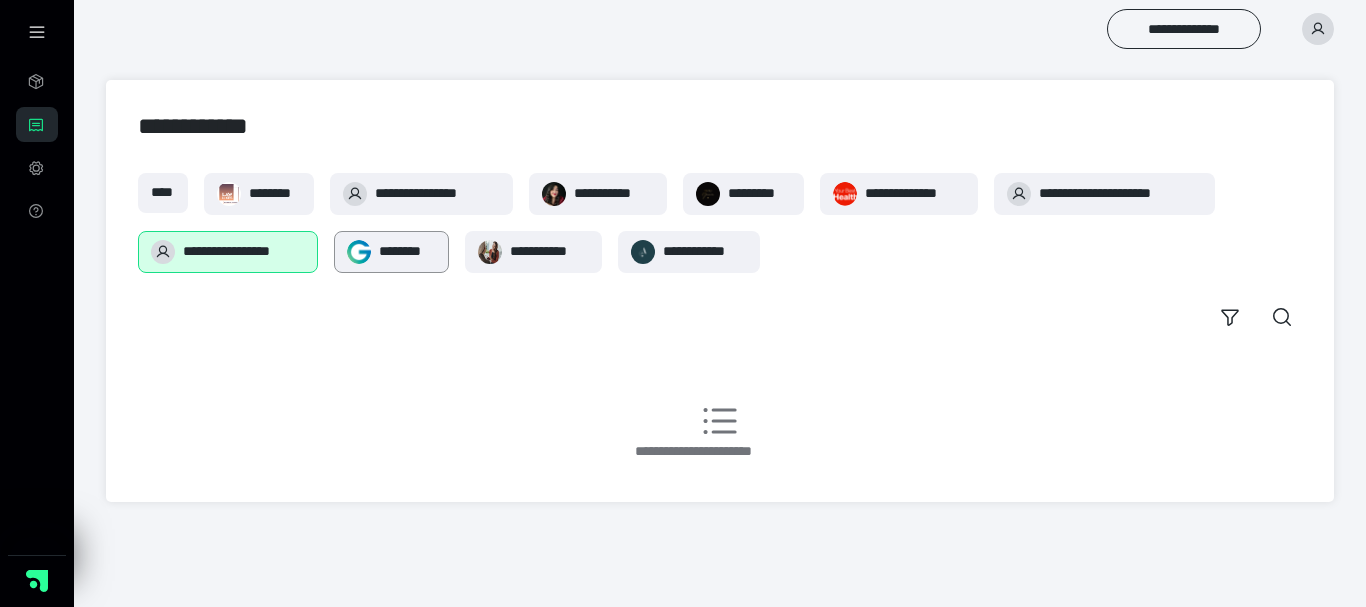 click on "********" at bounding box center [391, 252] 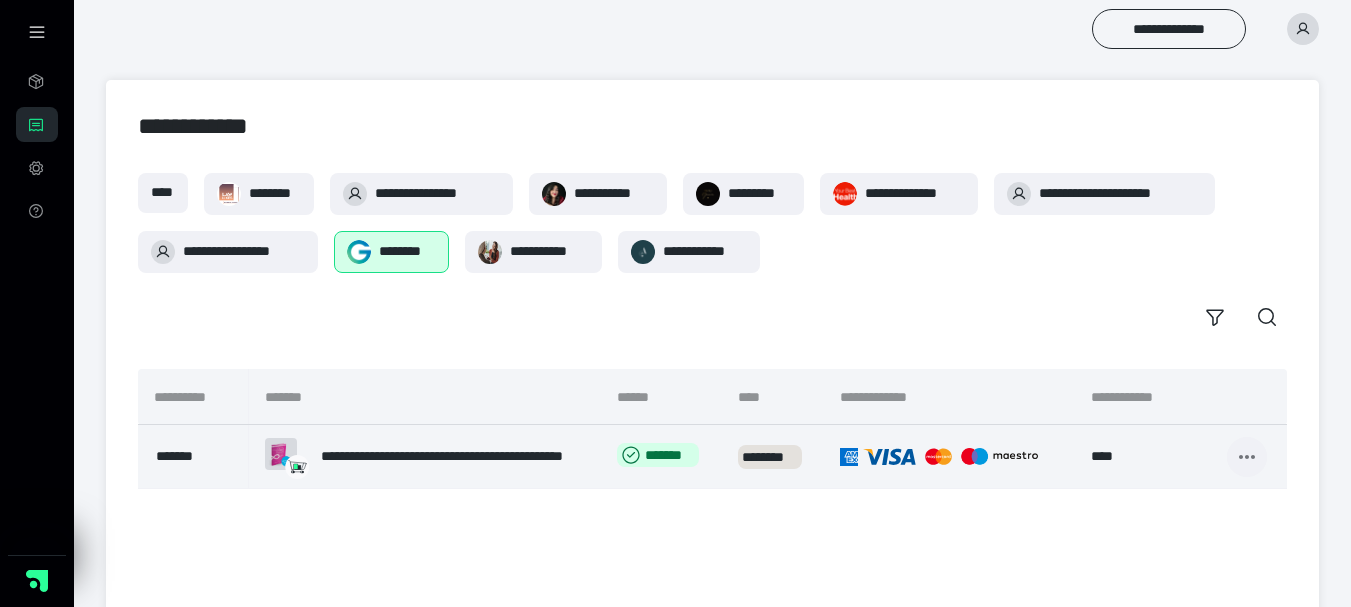 click 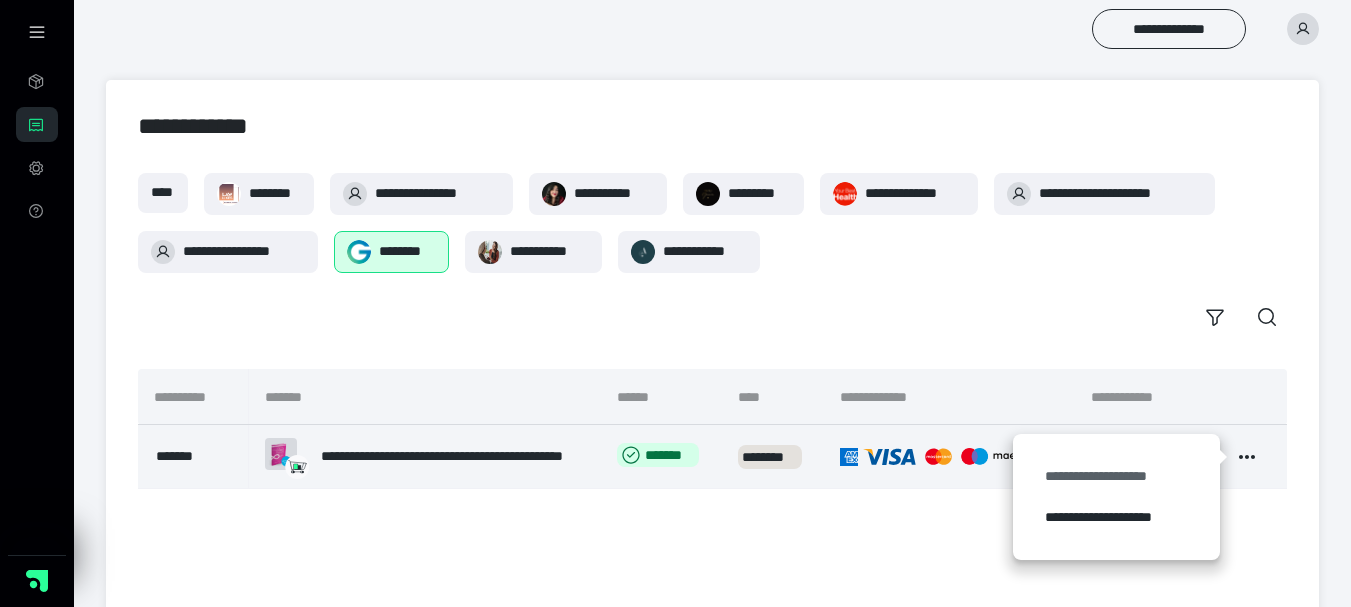 click on "**********" at bounding box center [1116, 476] 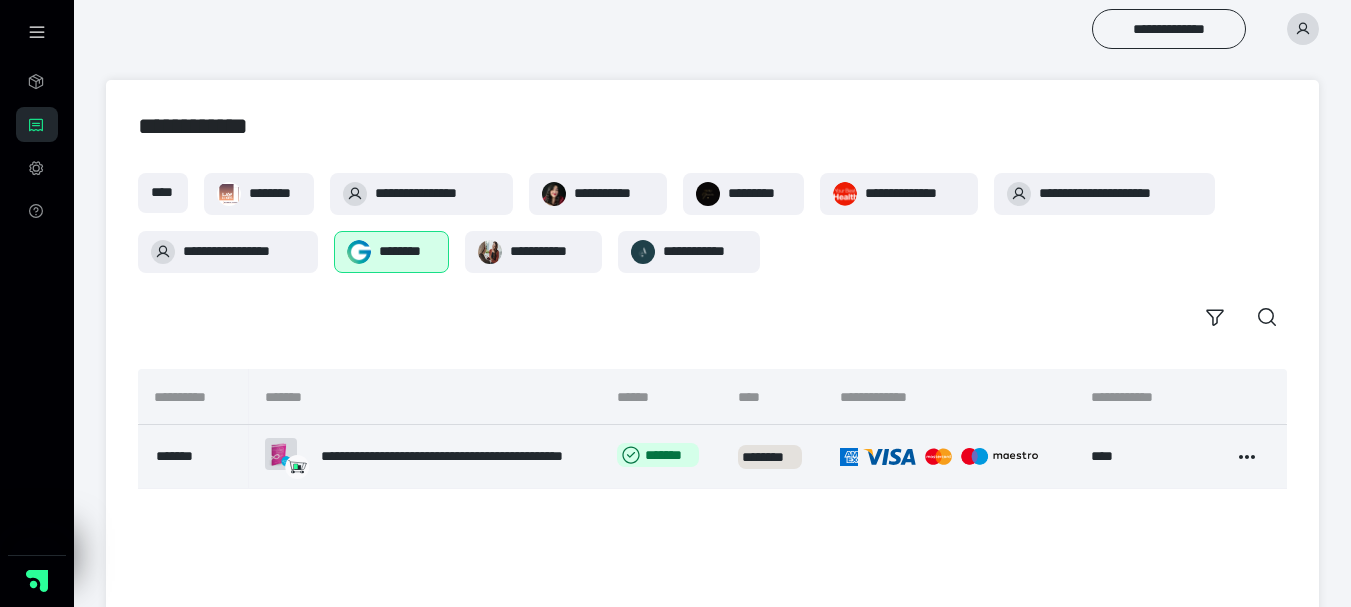 click 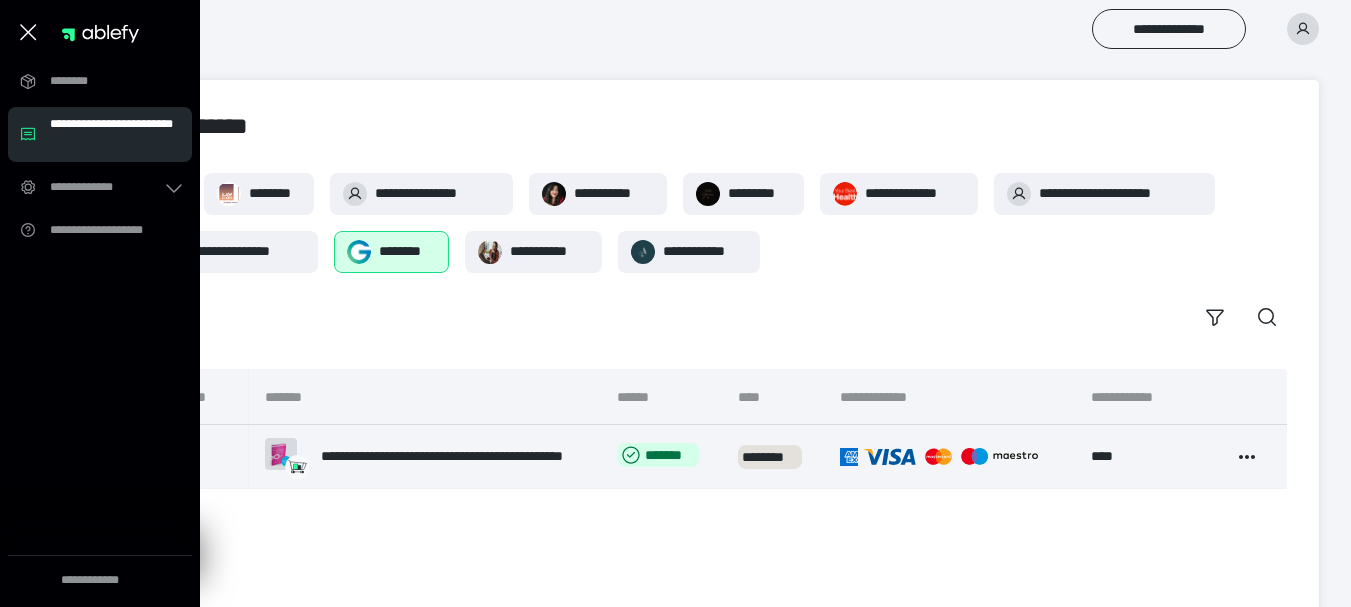 click on "**********" at bounding box center (115, 134) 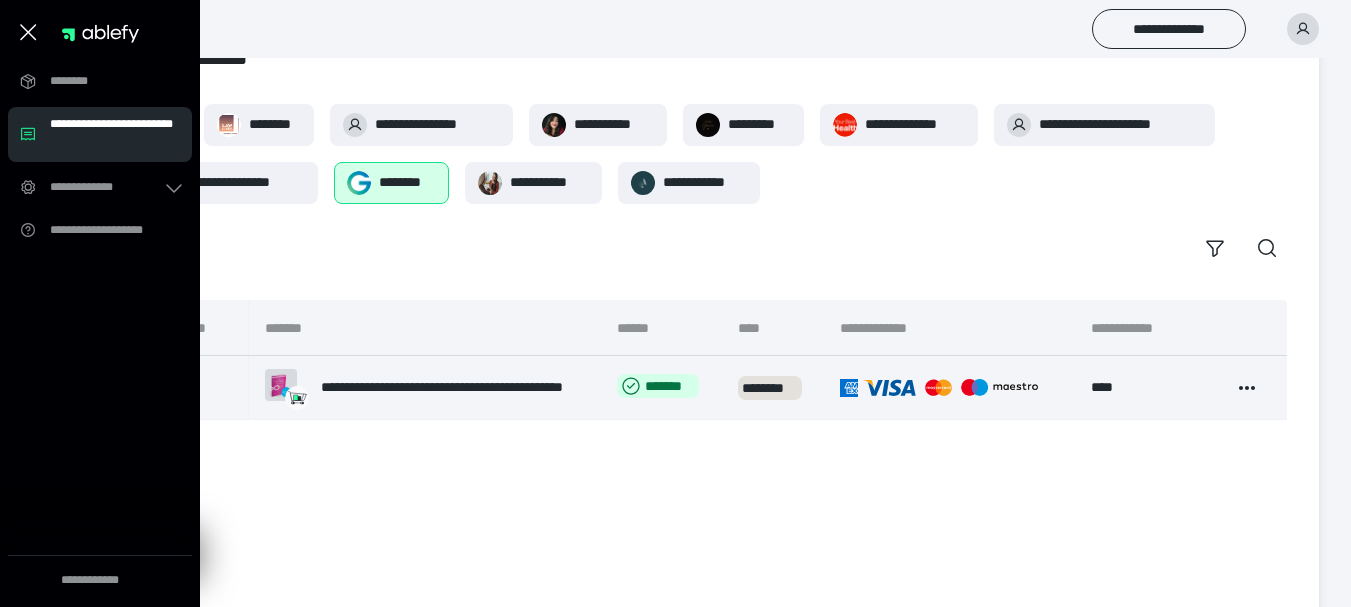 scroll, scrollTop: 0, scrollLeft: 0, axis: both 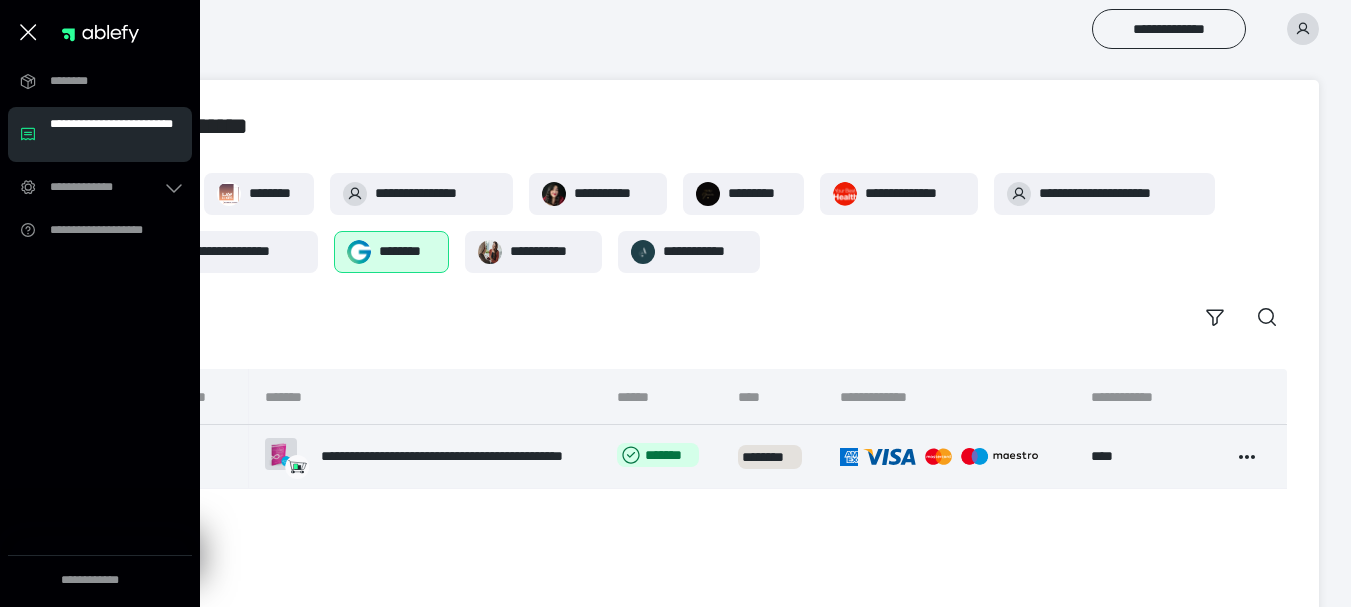click on "**********" at bounding box center (712, 255) 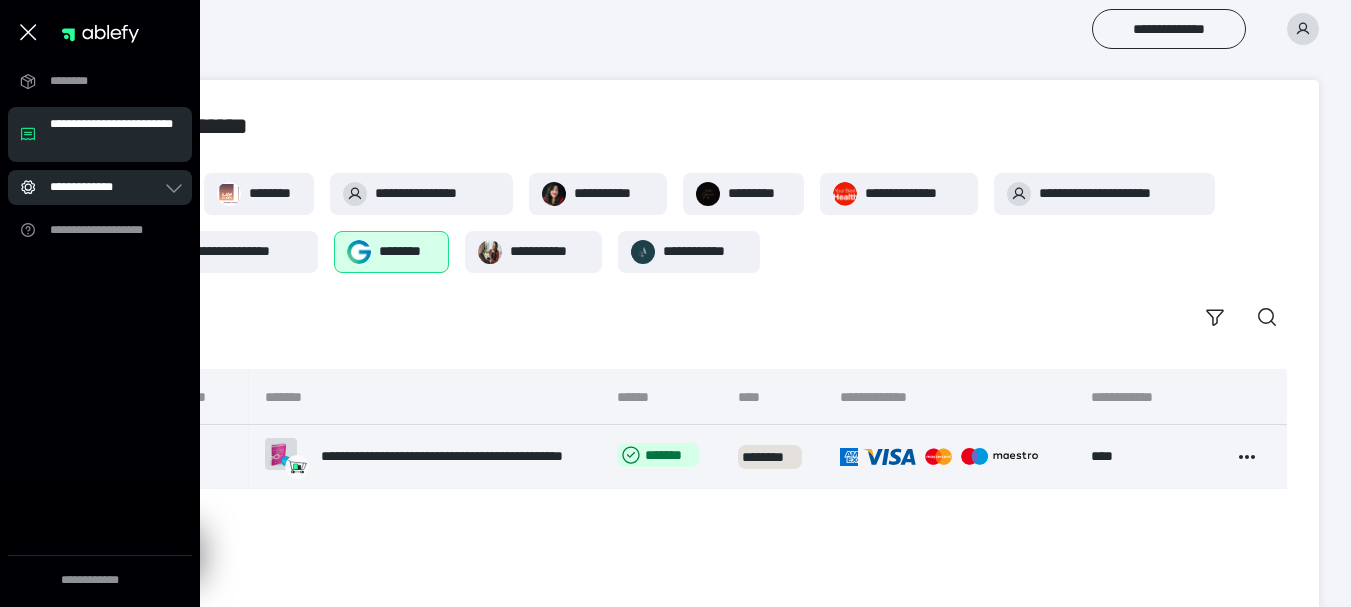 click on "**********" at bounding box center (106, 187) 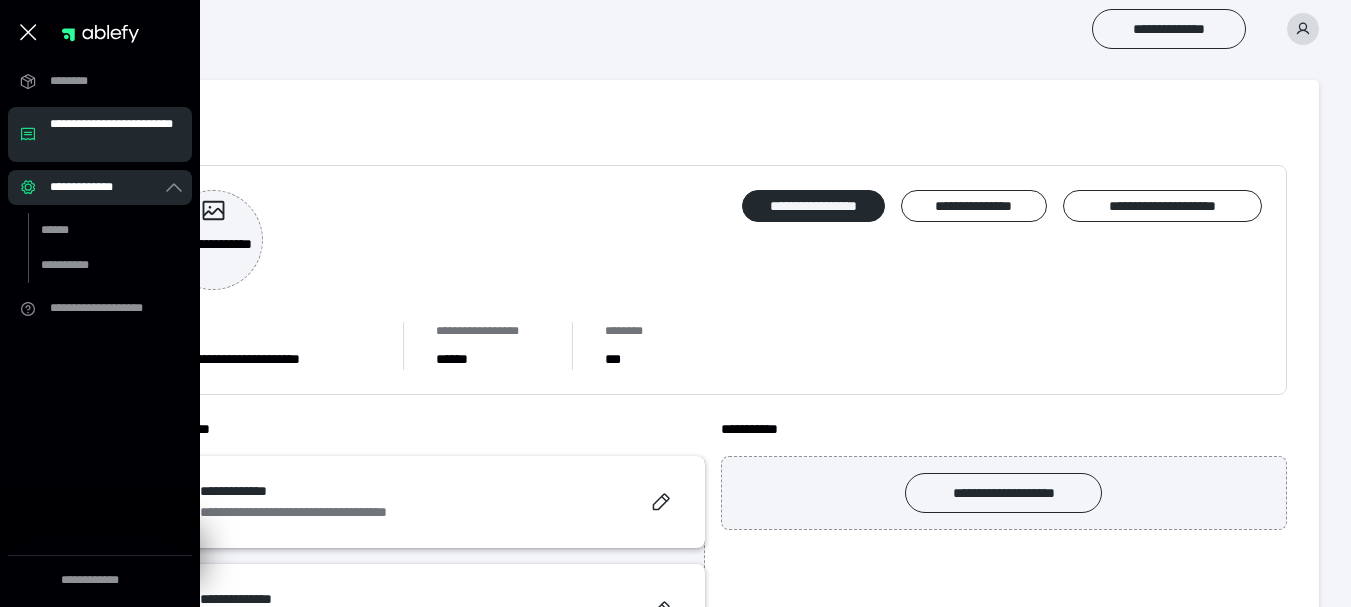 click on "**********" at bounding box center (712, 1022) 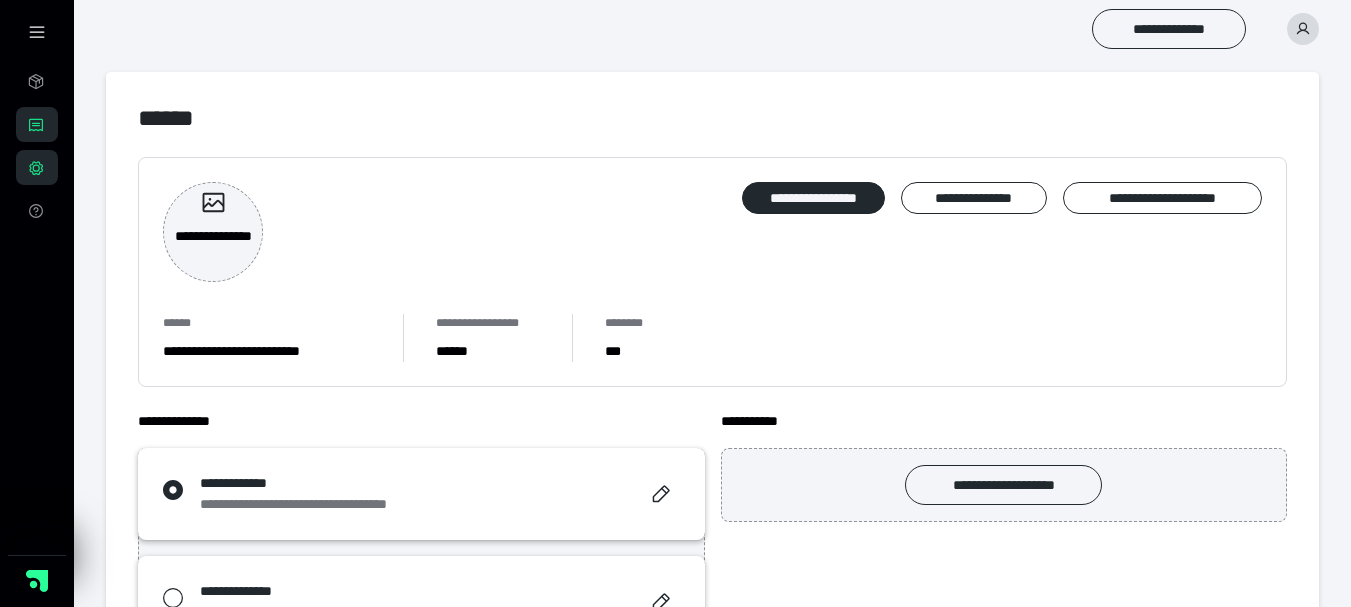 scroll, scrollTop: 0, scrollLeft: 0, axis: both 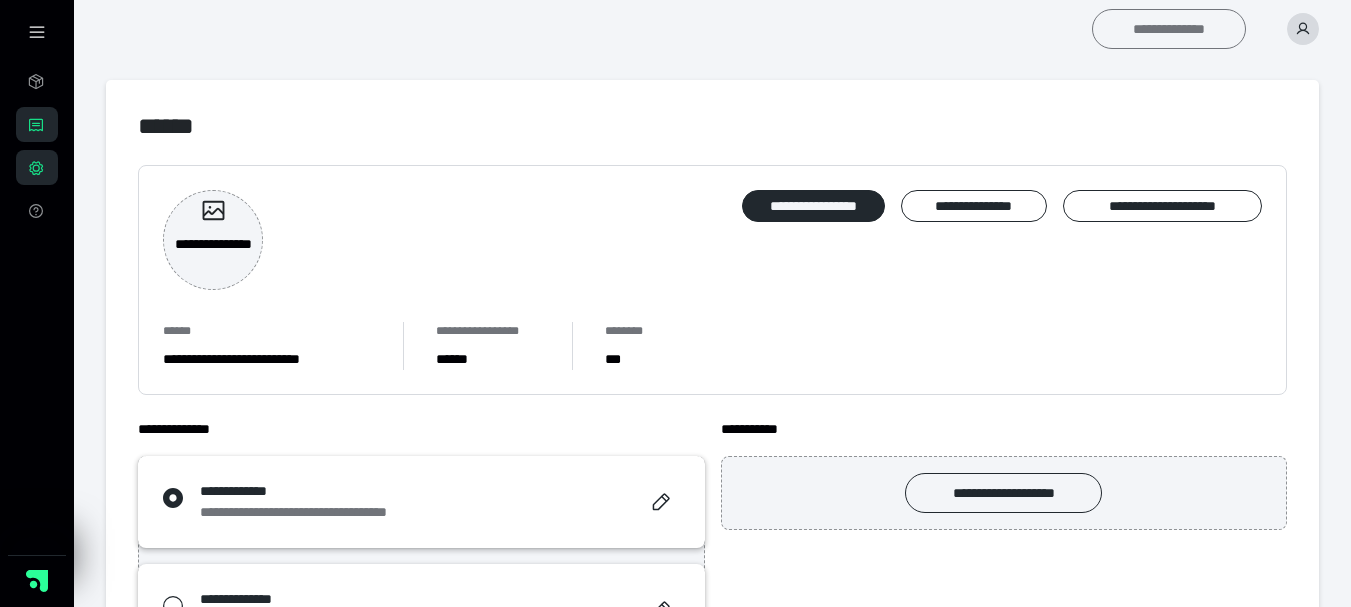 click on "**********" at bounding box center [1169, 29] 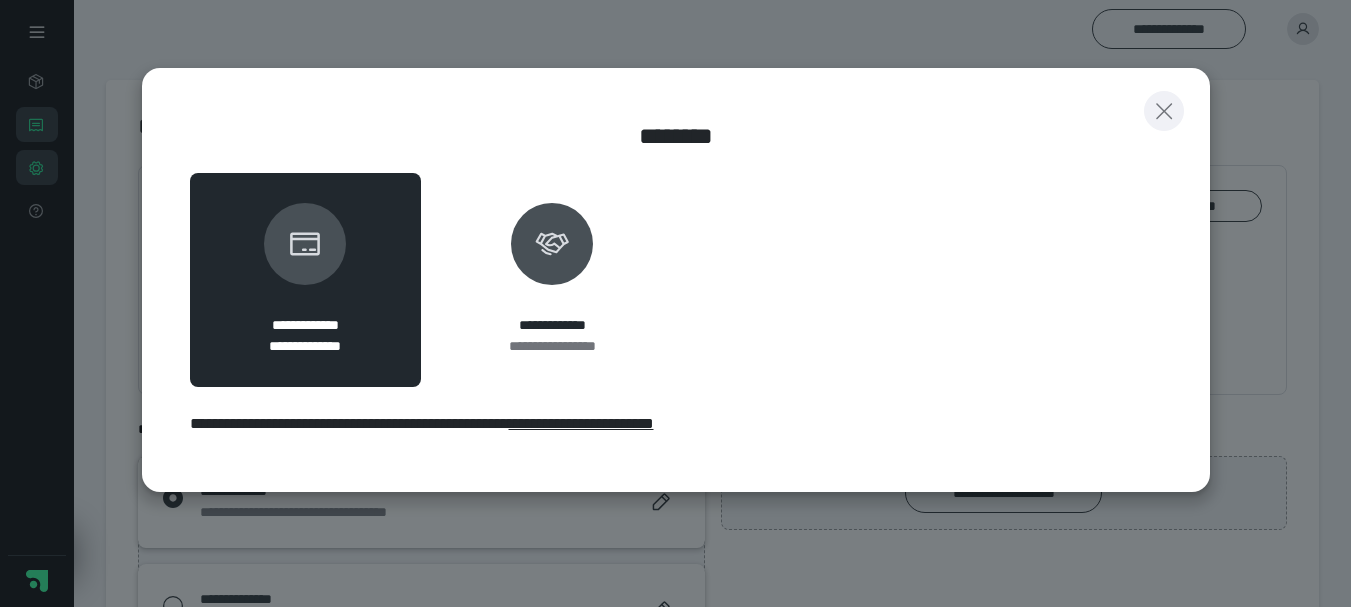 click 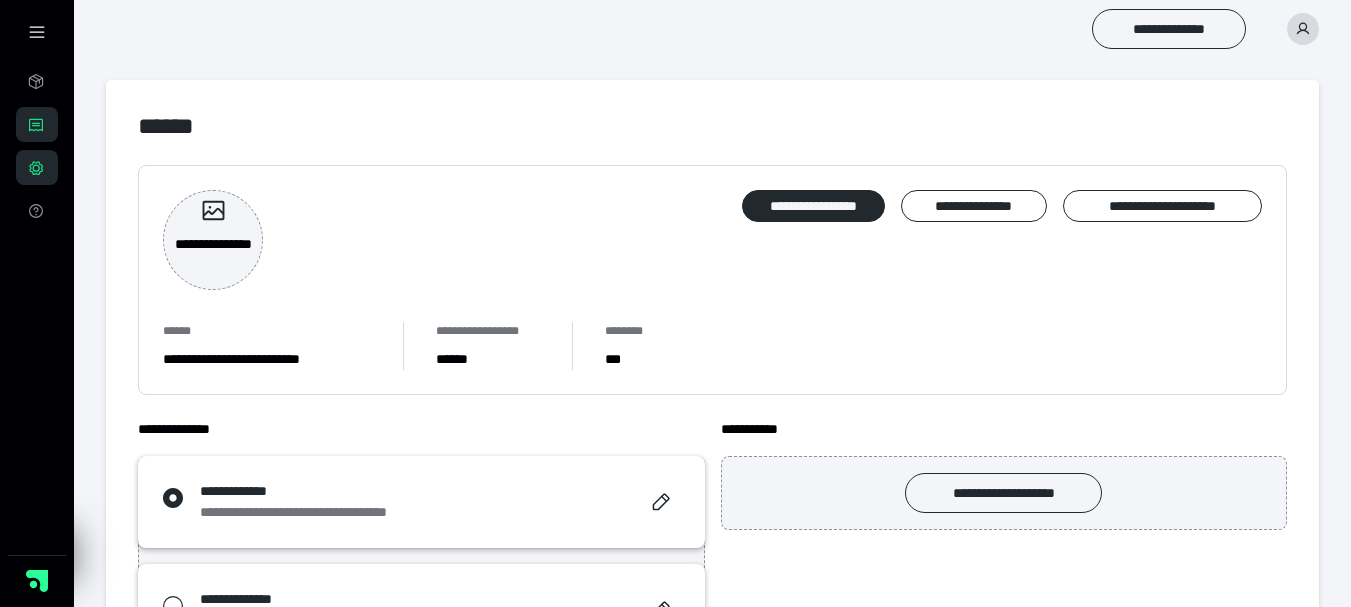 click 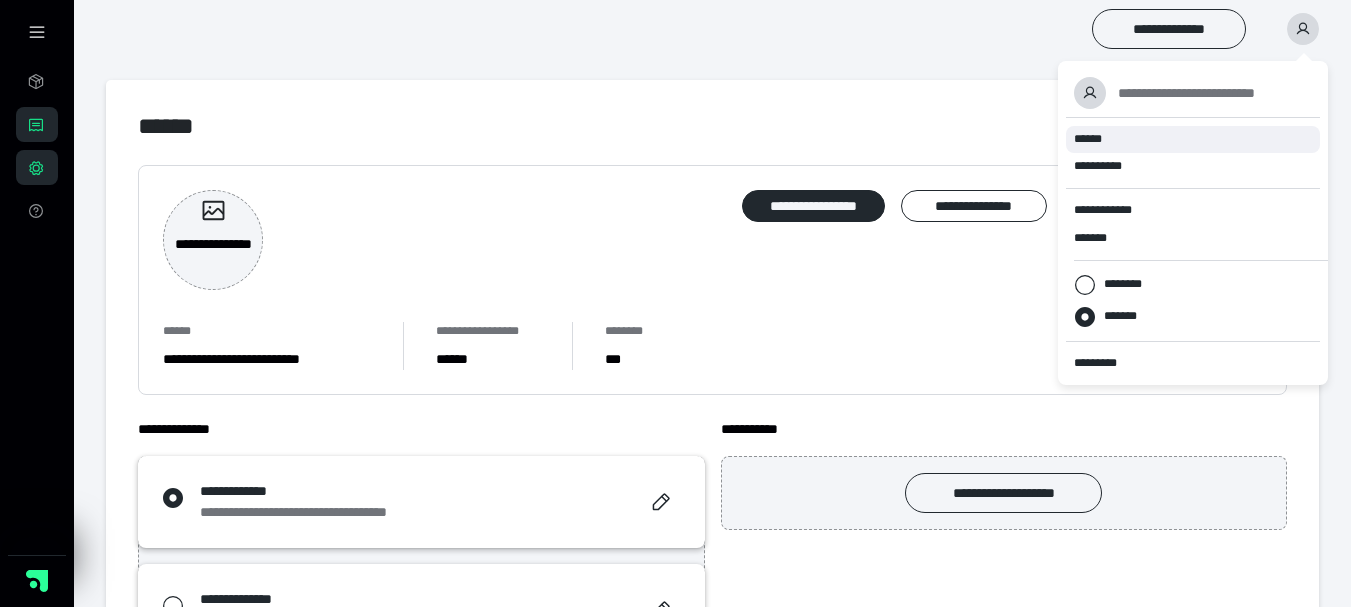click on "******" at bounding box center [1193, 139] 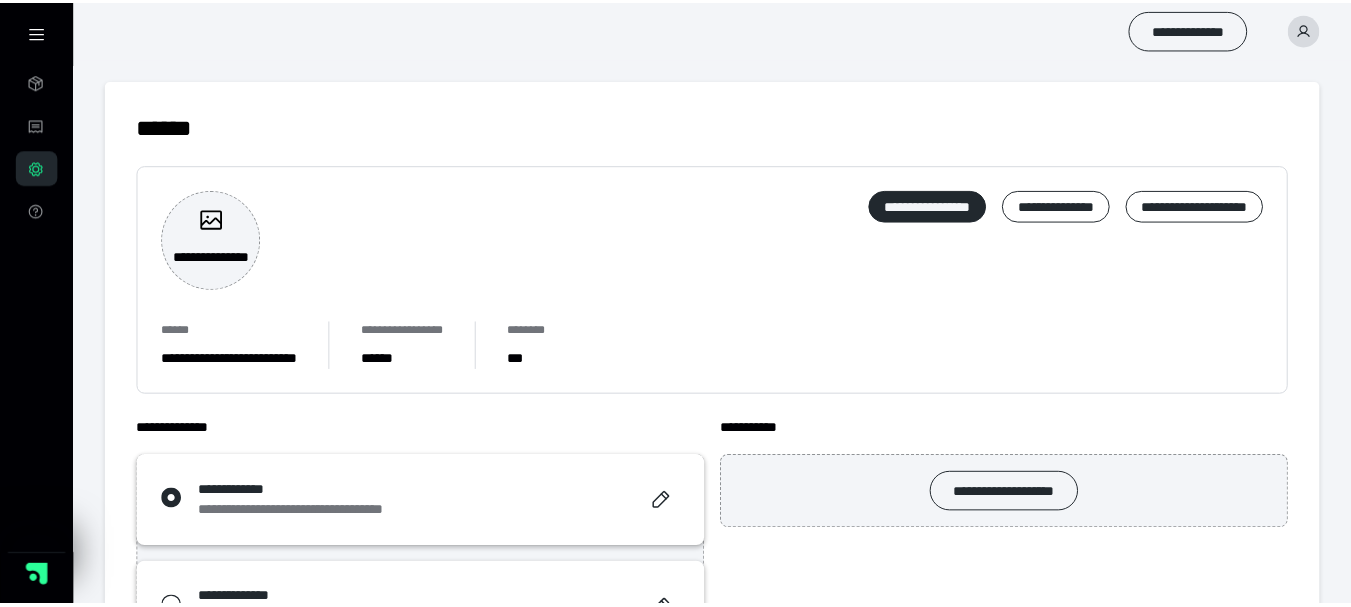 scroll, scrollTop: 0, scrollLeft: 0, axis: both 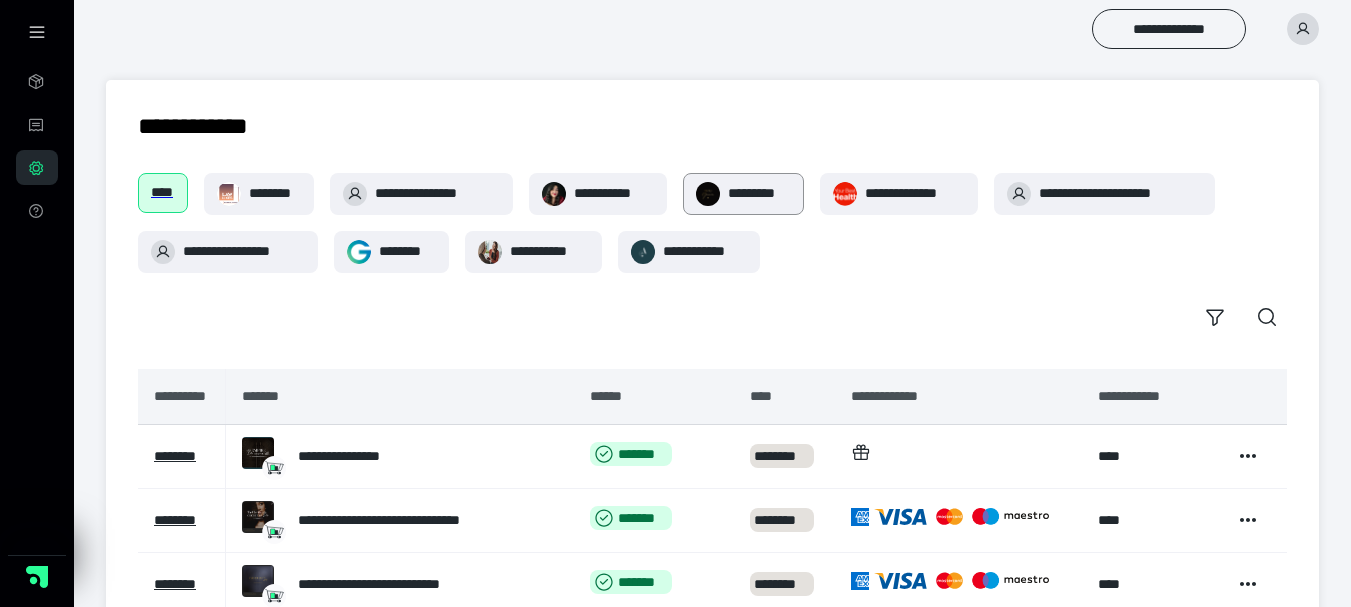 click on "*********" at bounding box center [743, 194] 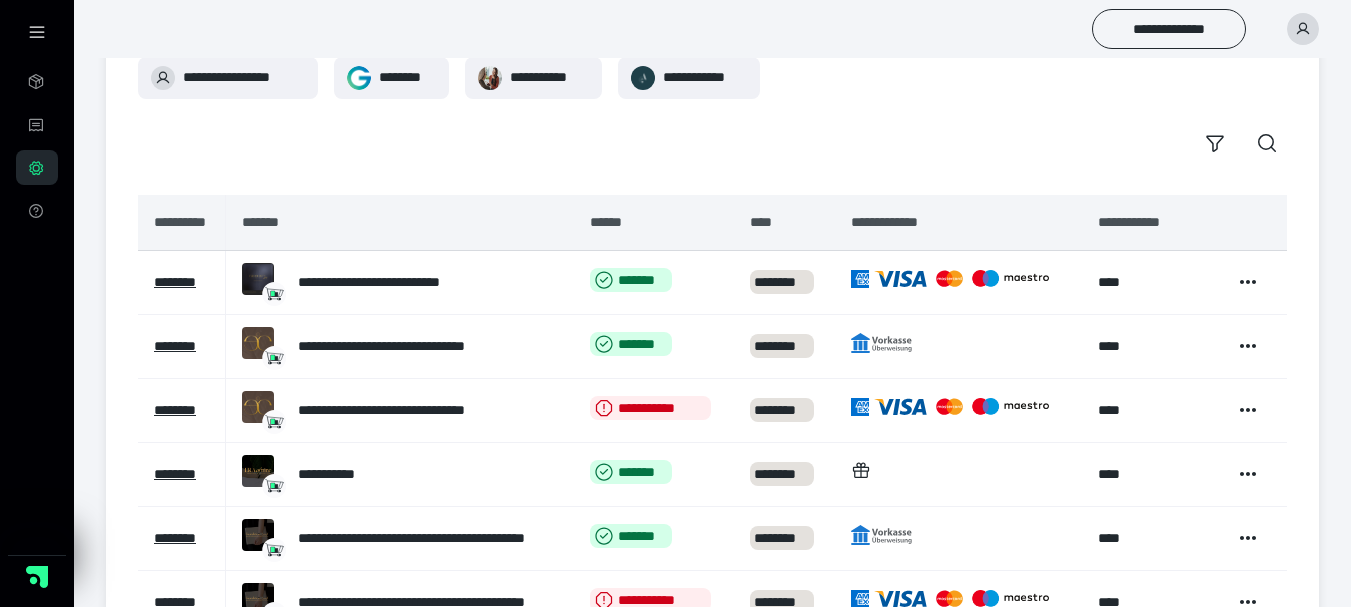 scroll, scrollTop: 200, scrollLeft: 0, axis: vertical 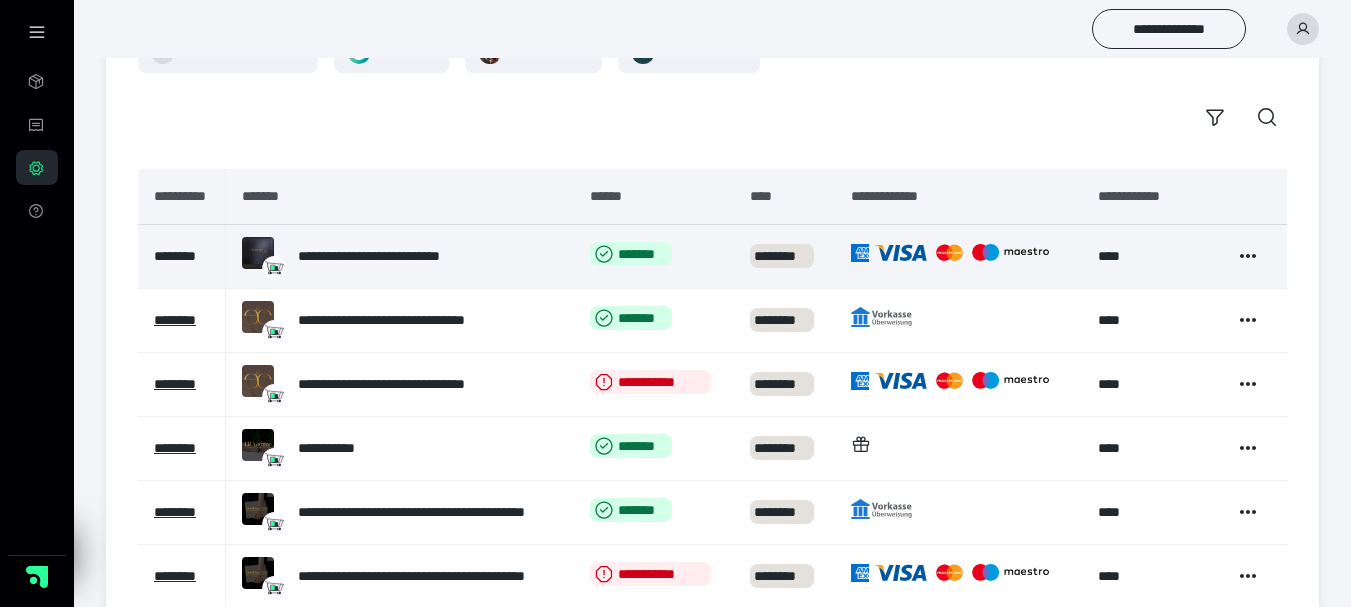 click on "********" at bounding box center (175, 256) 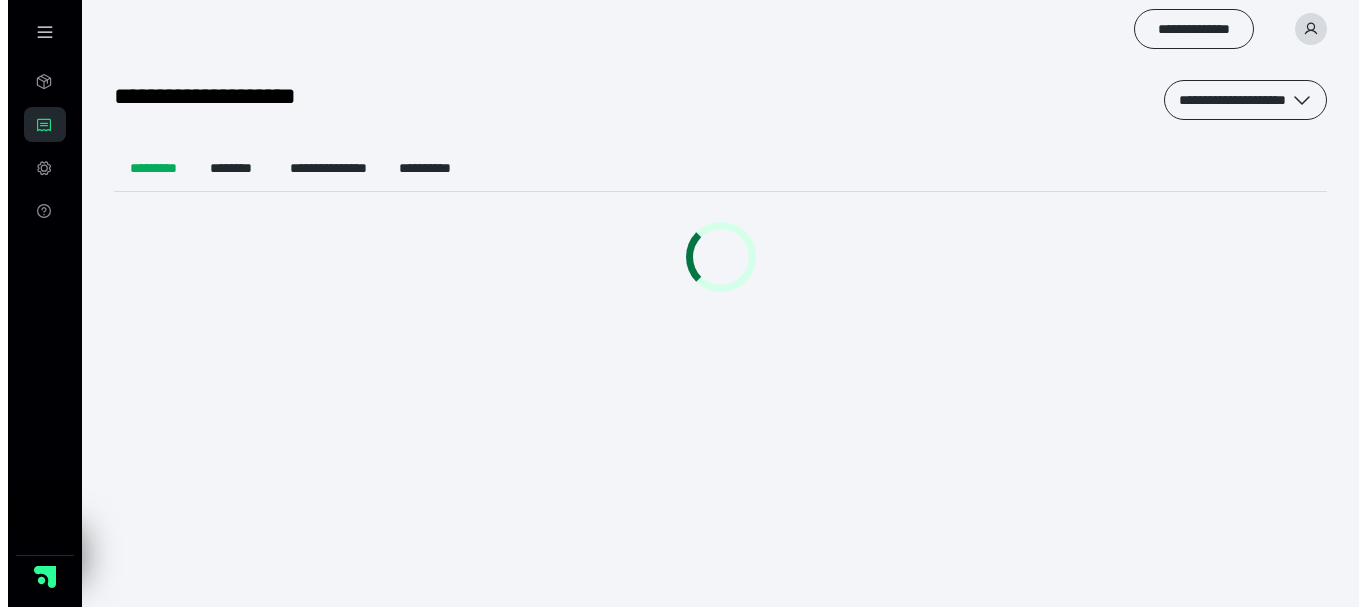 scroll, scrollTop: 0, scrollLeft: 0, axis: both 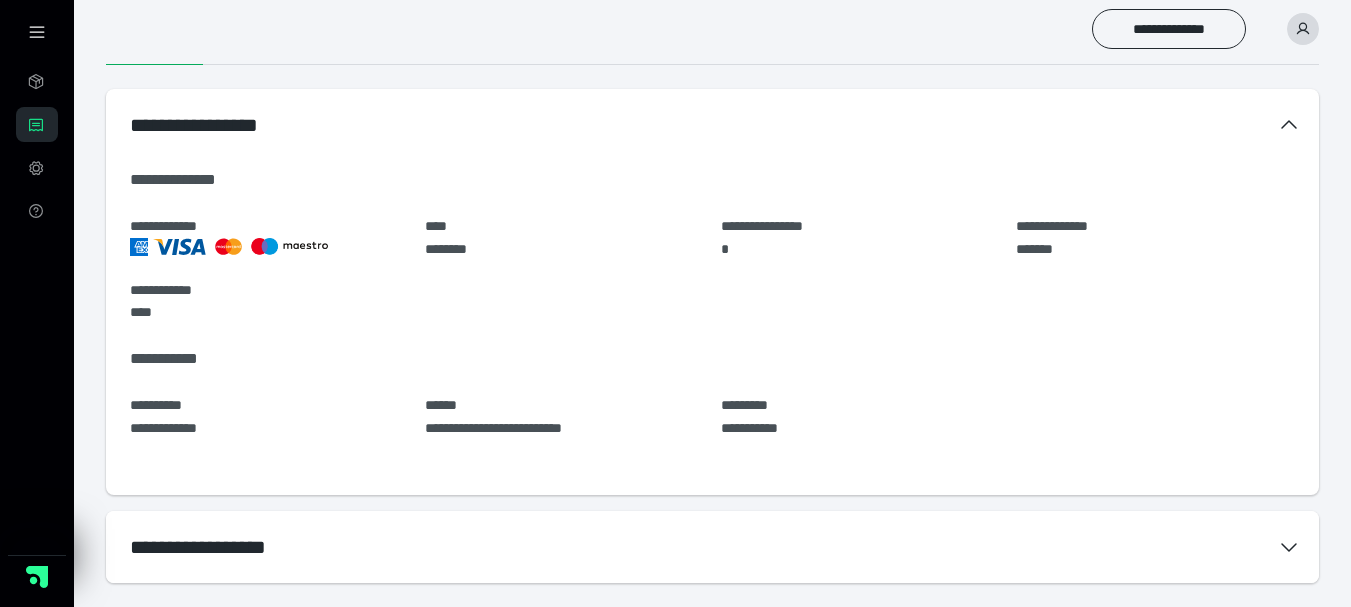 click on "**********" at bounding box center (712, 547) 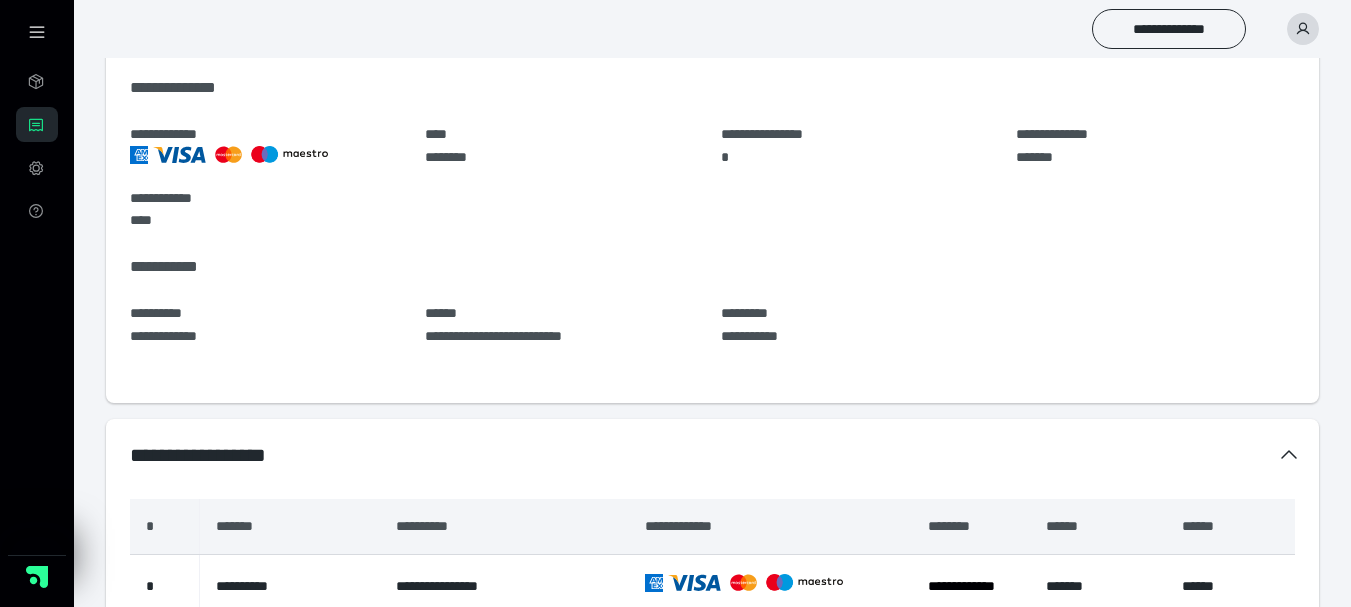 scroll, scrollTop: 324, scrollLeft: 0, axis: vertical 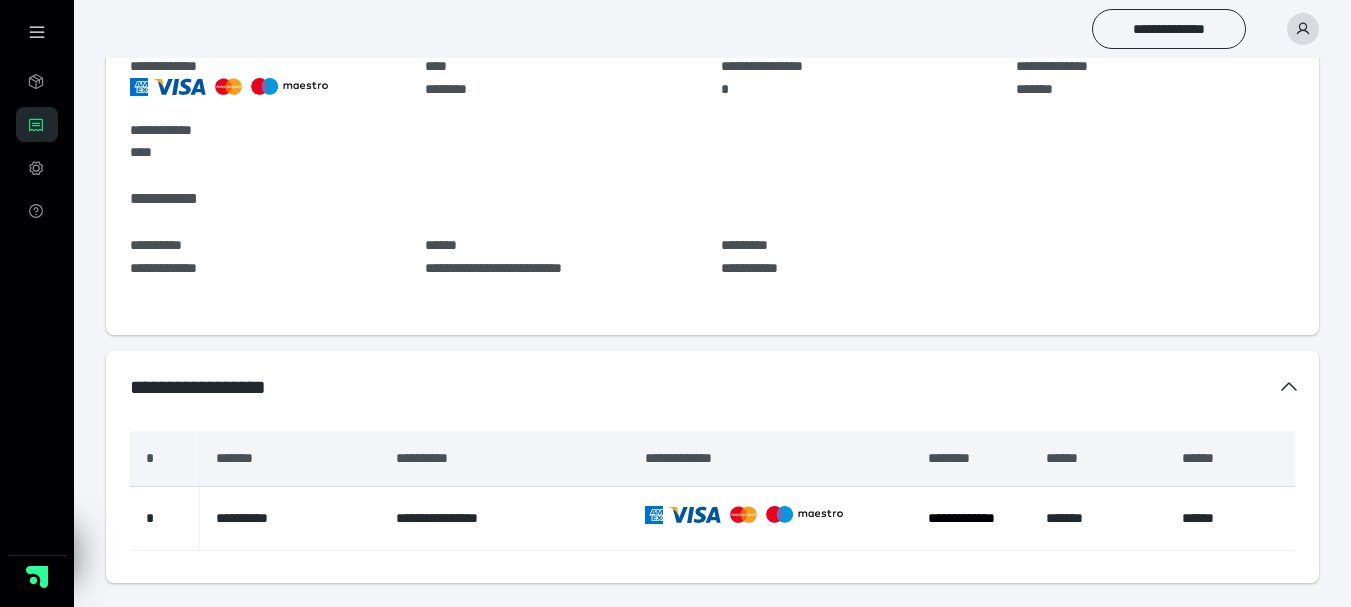 click on "**********" at bounding box center (712, 387) 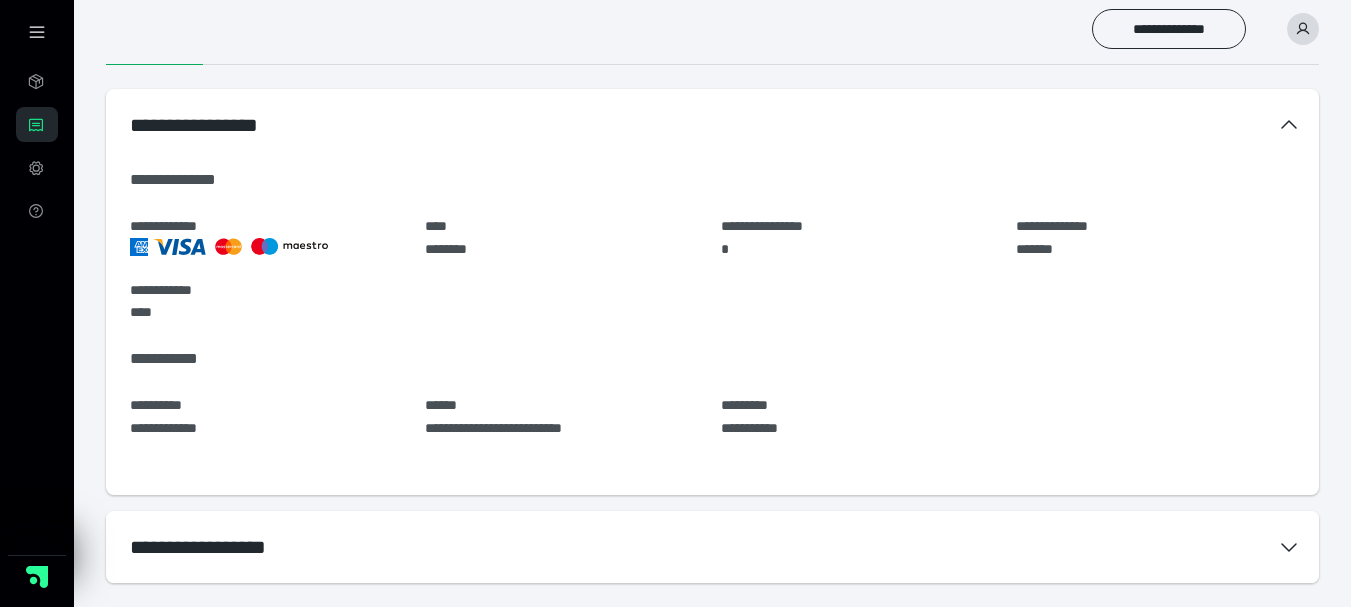 scroll, scrollTop: 164, scrollLeft: 0, axis: vertical 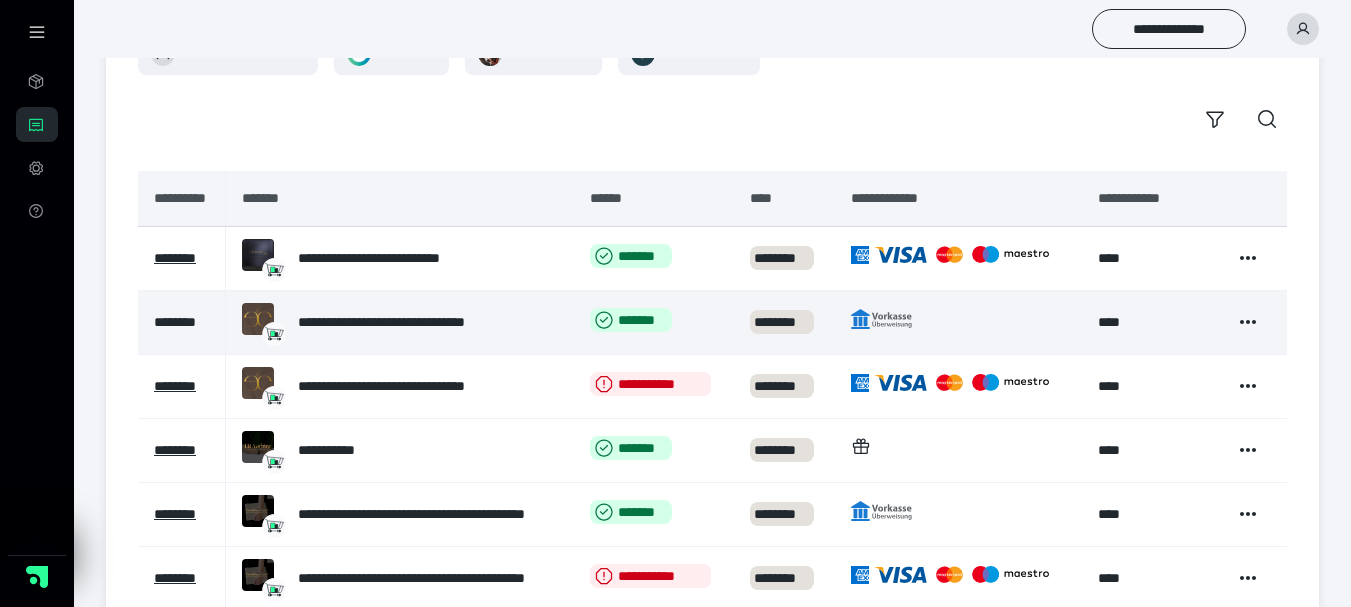 click on "********" at bounding box center [175, 322] 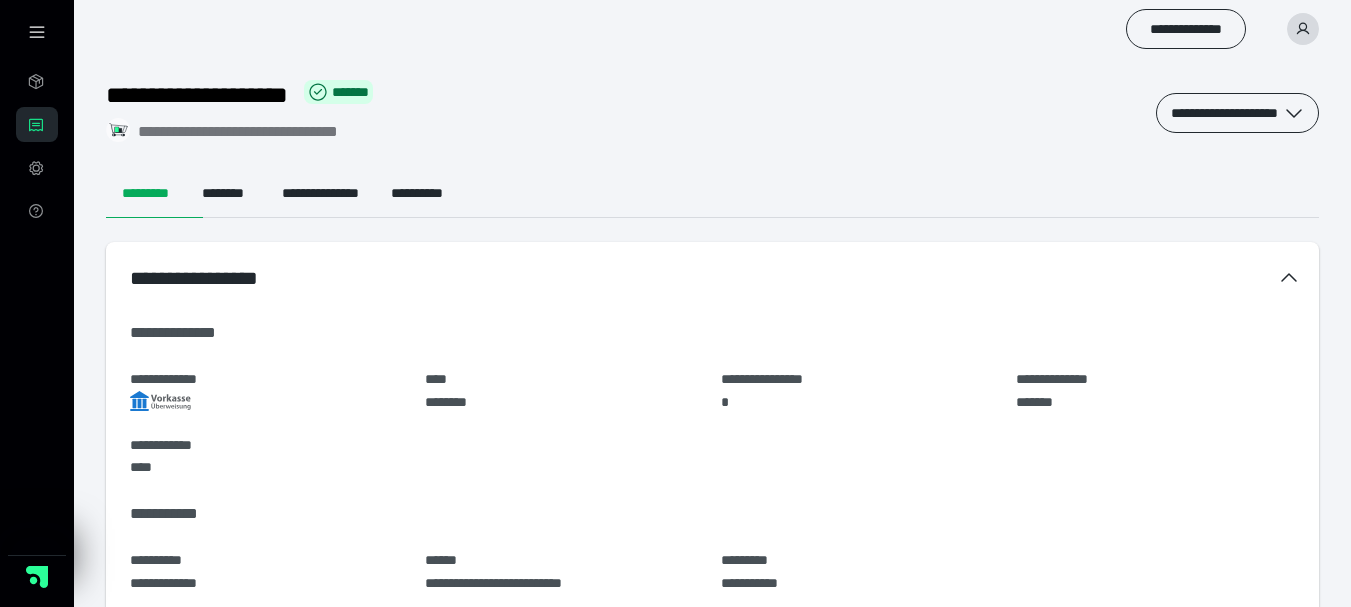 scroll, scrollTop: 0, scrollLeft: 0, axis: both 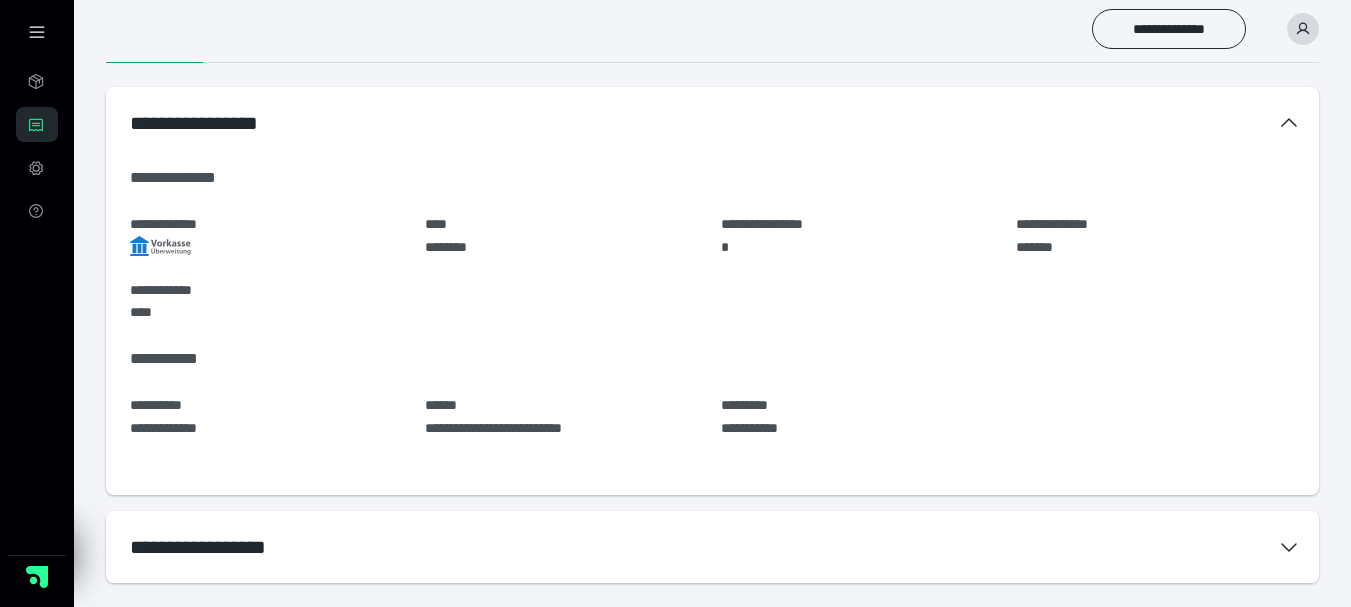 click on "**********" at bounding box center [712, 547] 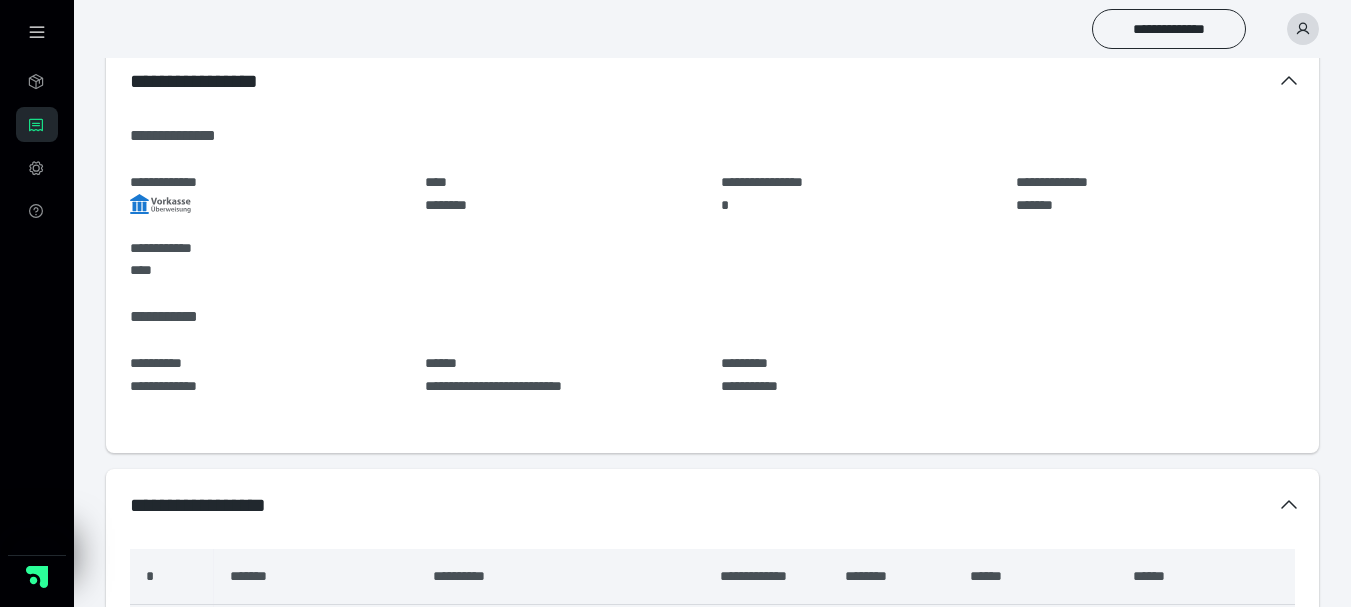 scroll, scrollTop: 26, scrollLeft: 0, axis: vertical 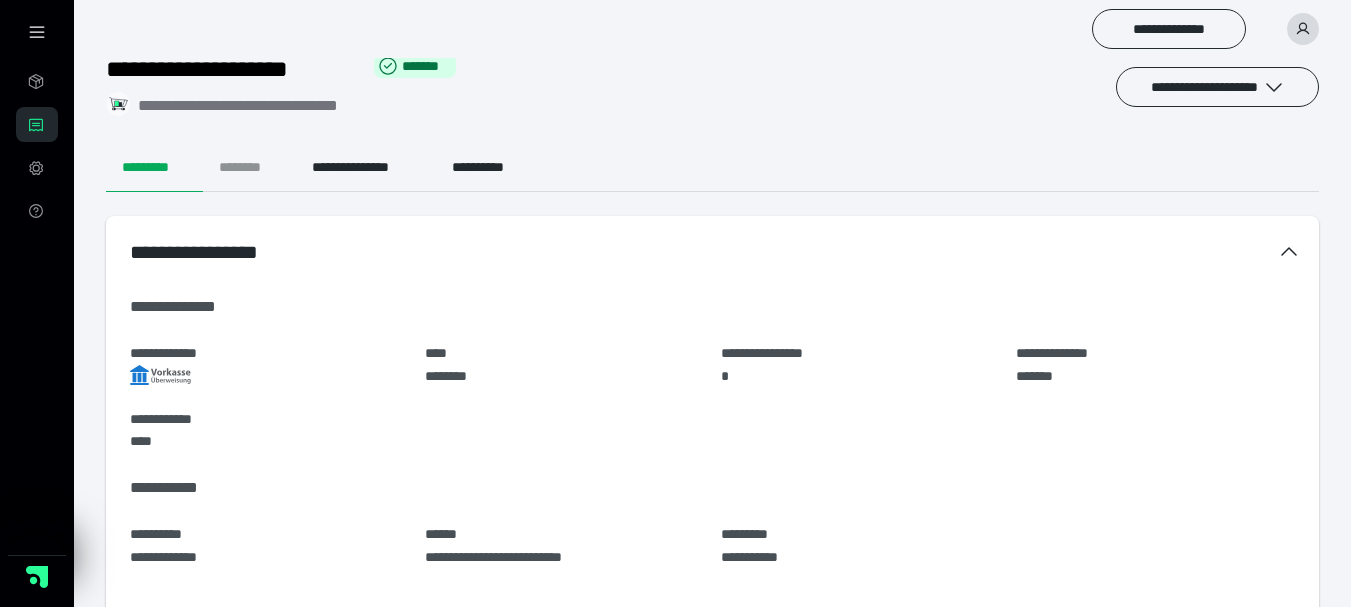 click on "********" at bounding box center [249, 168] 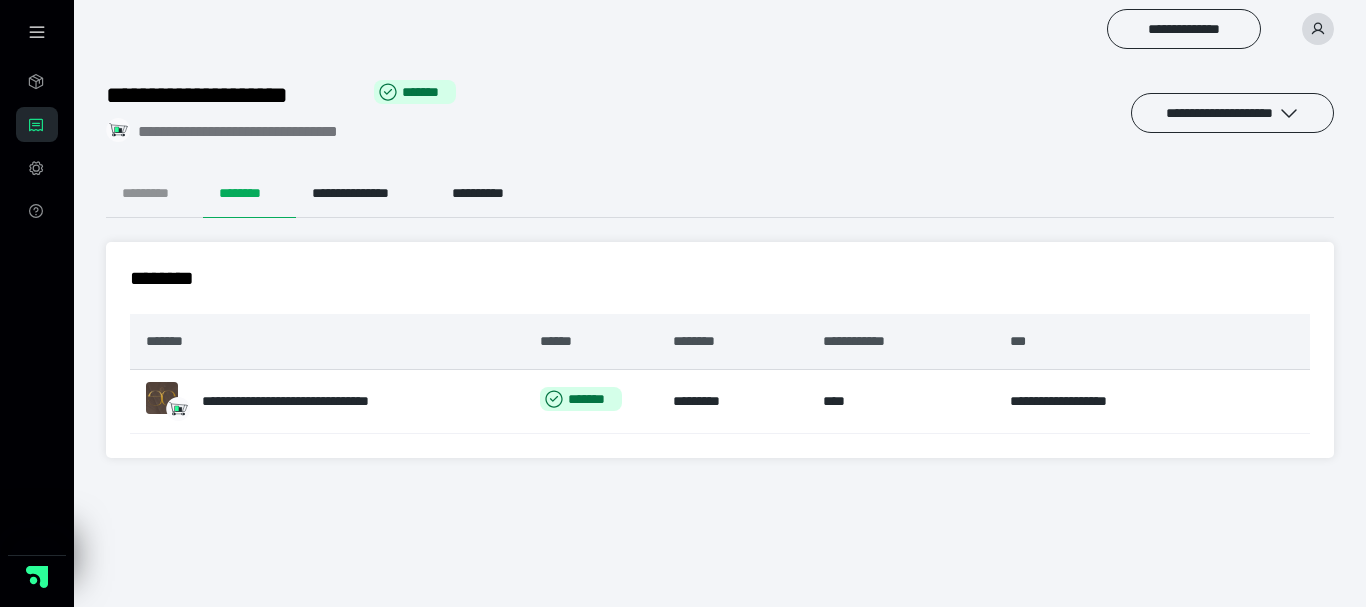 click on "*********" at bounding box center (154, 194) 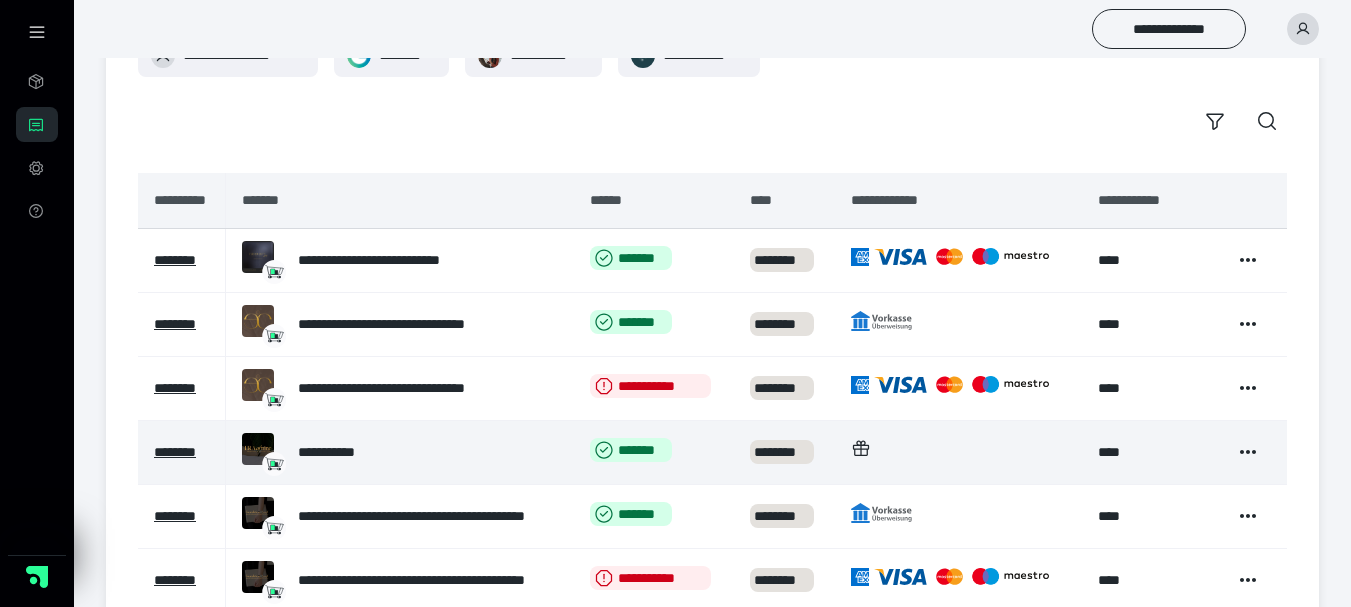 scroll, scrollTop: 0, scrollLeft: 0, axis: both 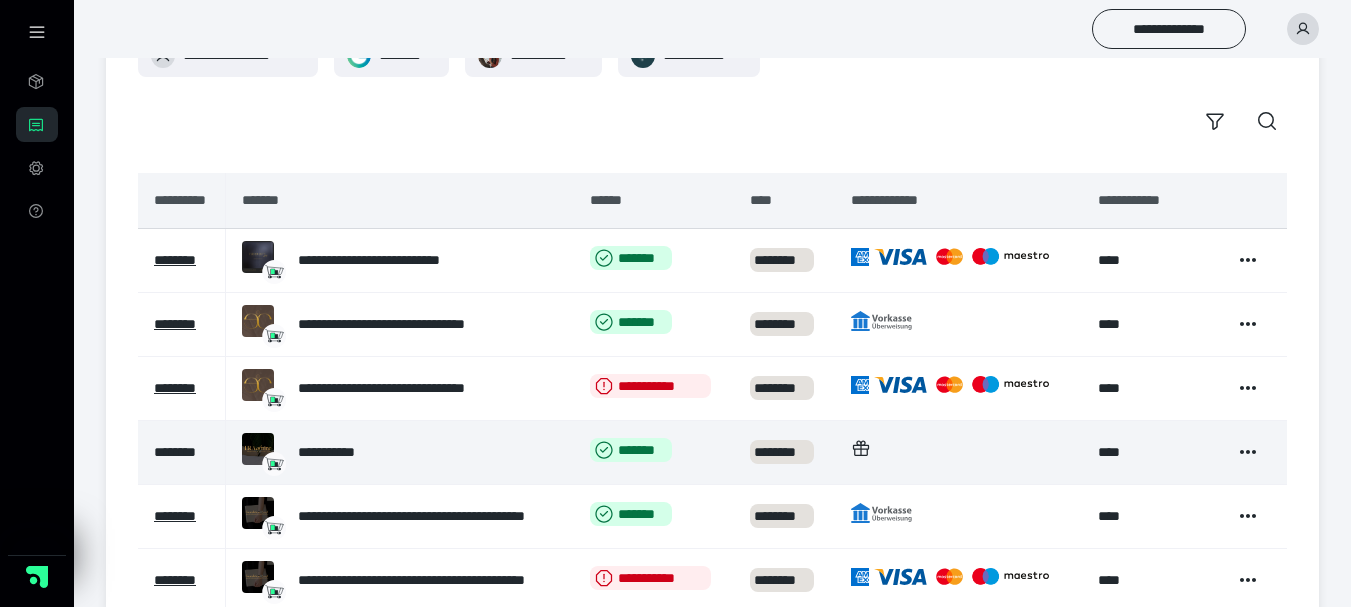 click on "********" at bounding box center [175, 452] 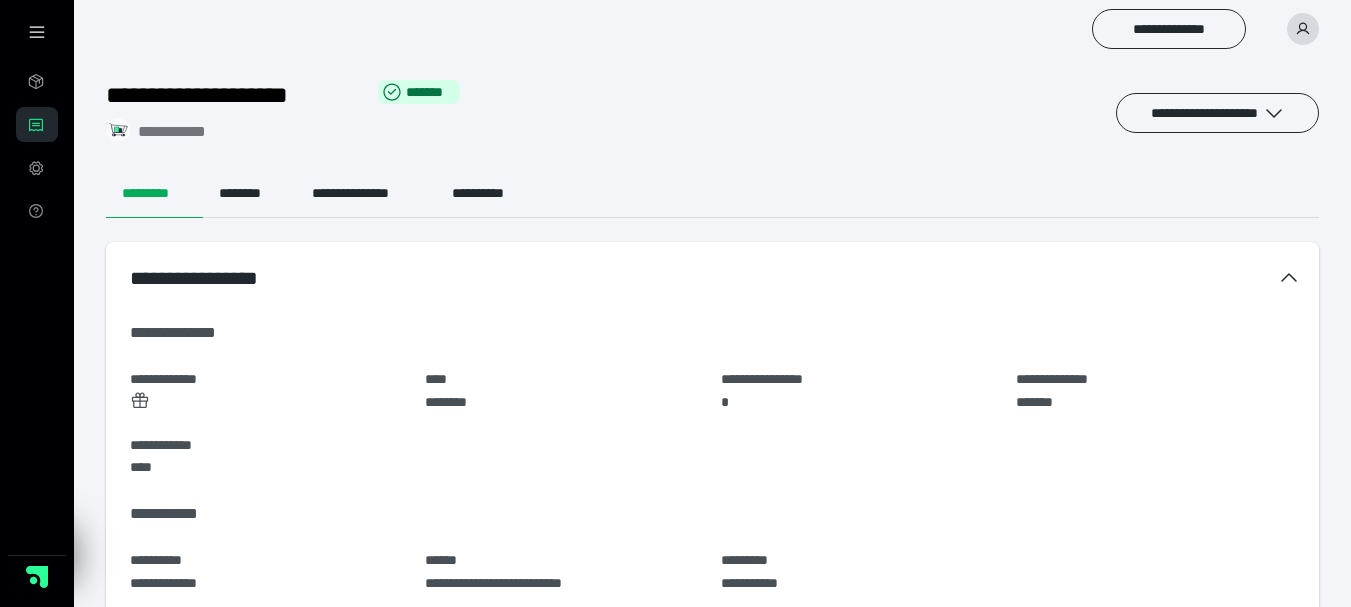 scroll, scrollTop: 0, scrollLeft: 0, axis: both 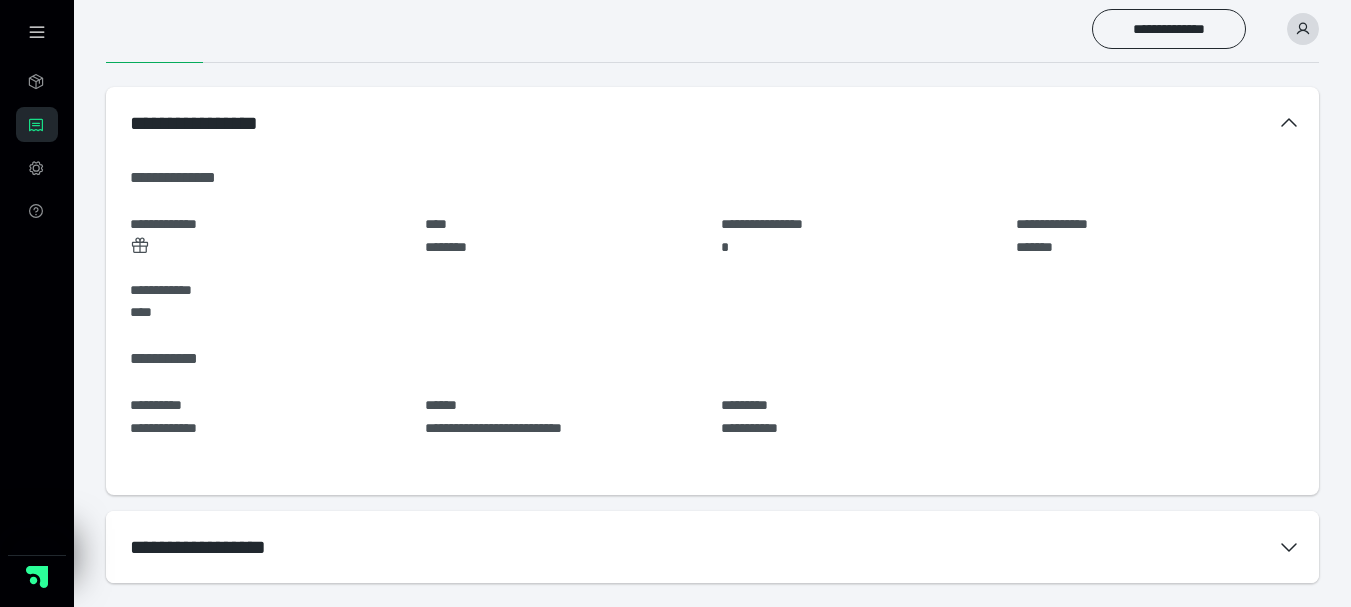 click on "**********" at bounding box center (712, 547) 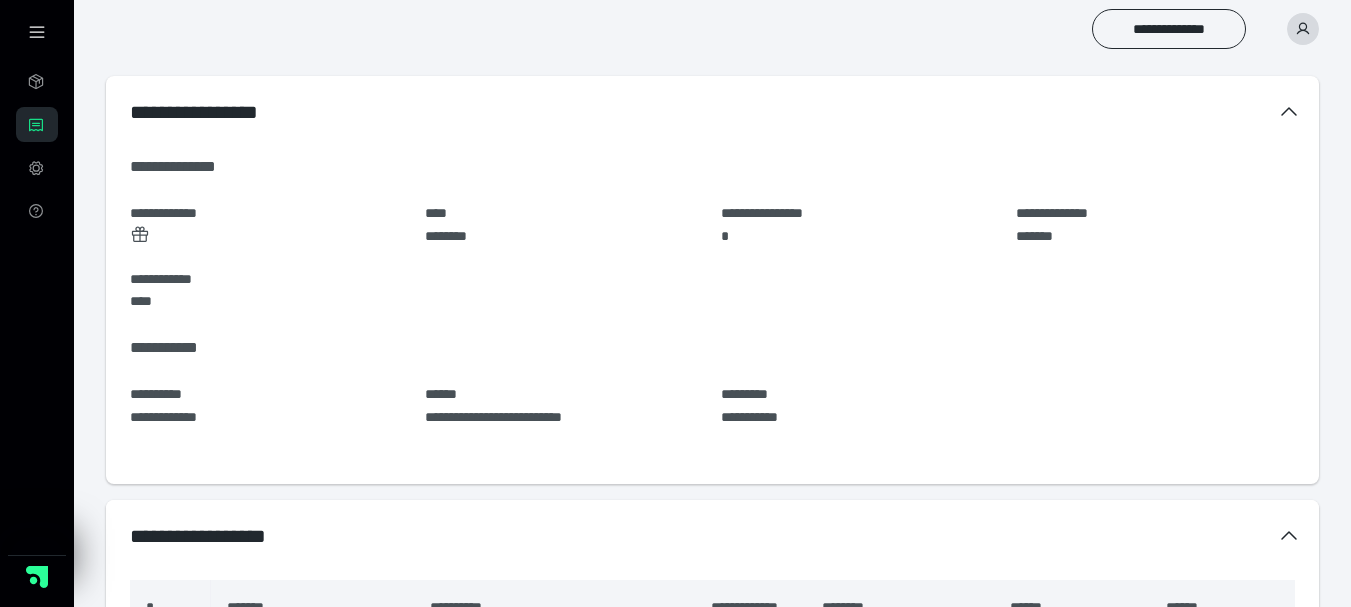 scroll, scrollTop: 326, scrollLeft: 0, axis: vertical 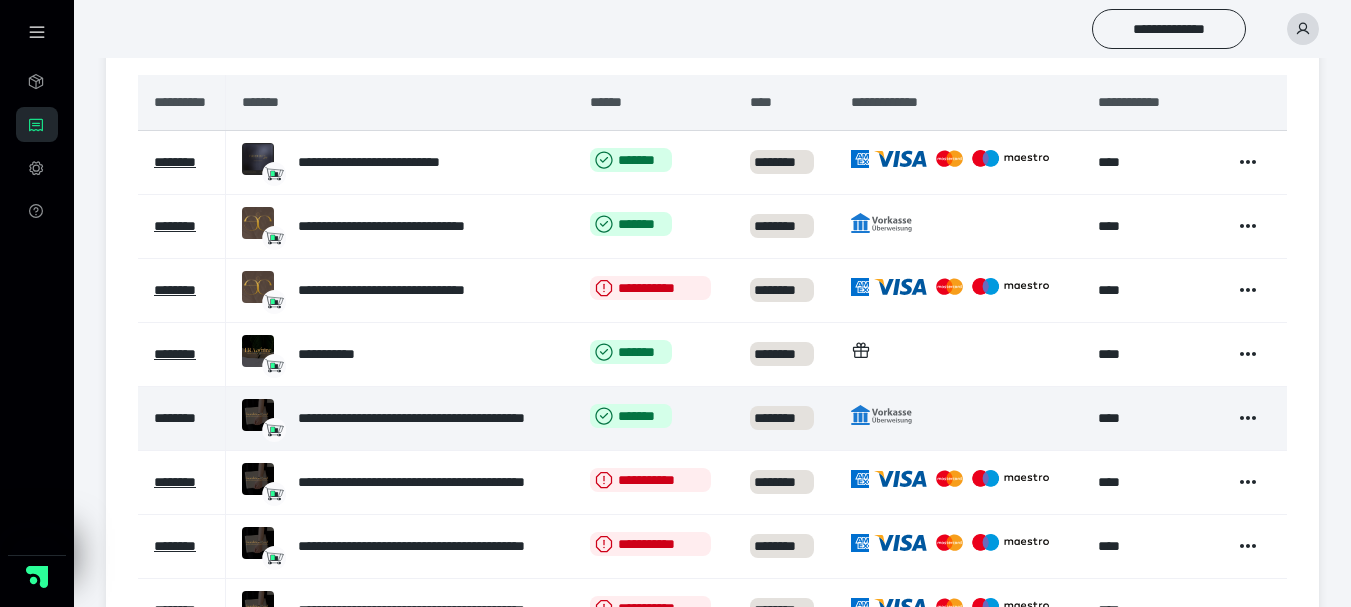 click on "********" at bounding box center [175, 418] 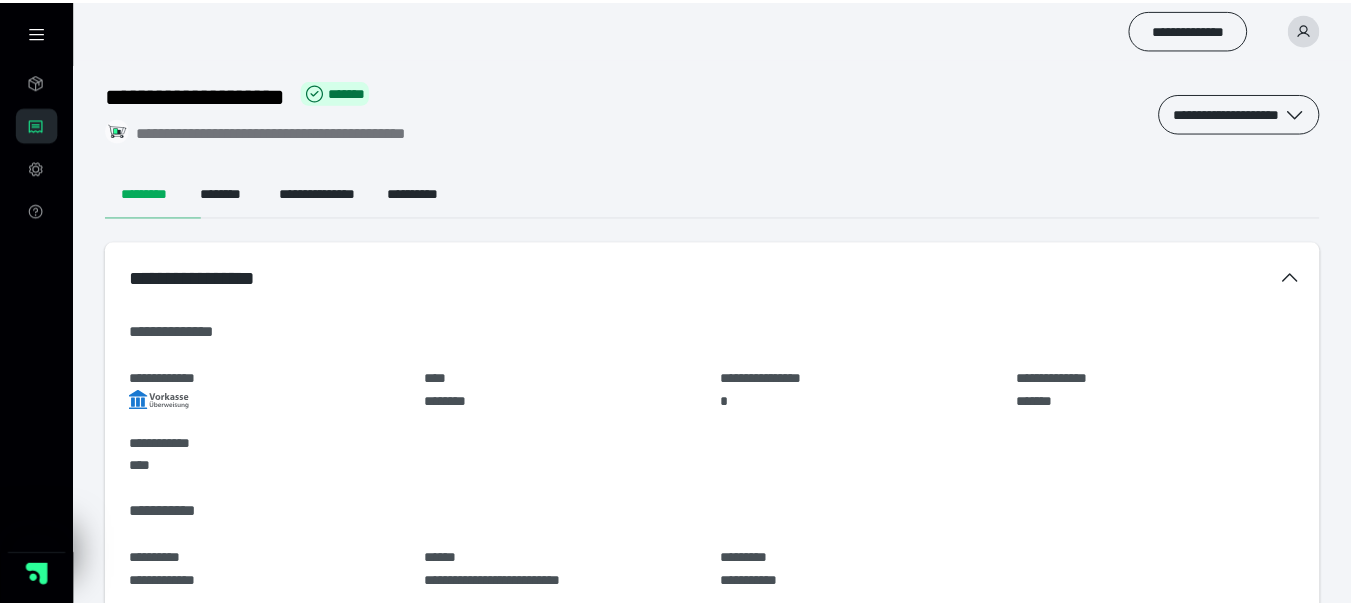 scroll, scrollTop: 0, scrollLeft: 0, axis: both 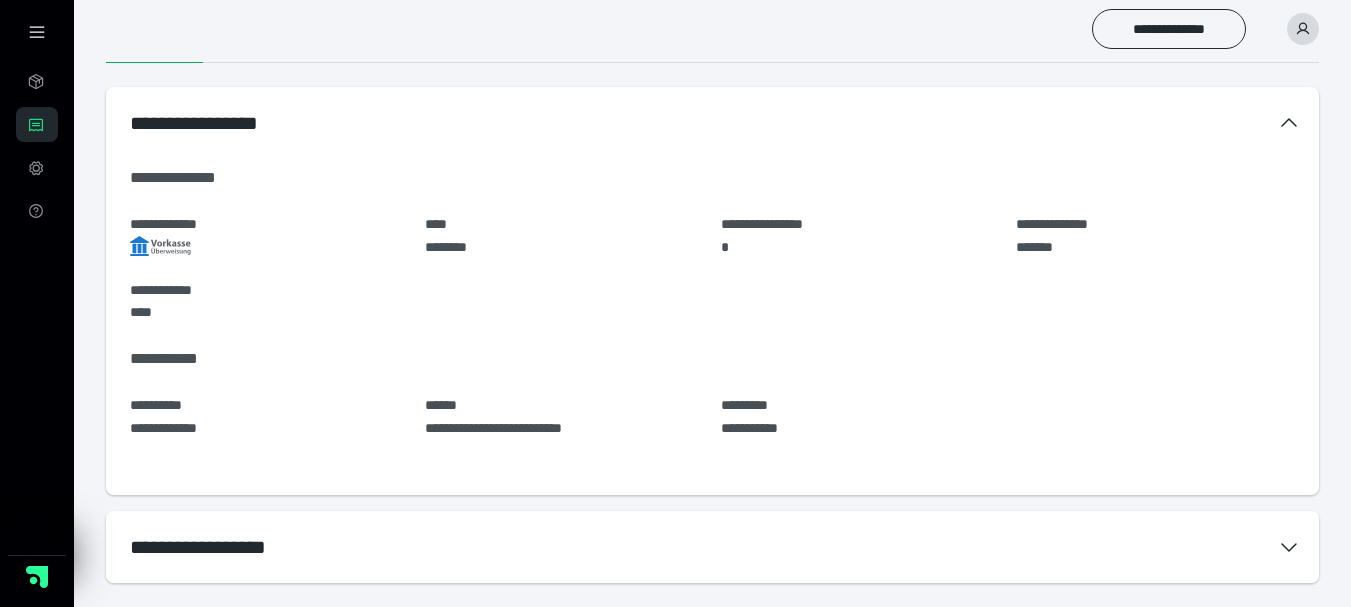 click on "**********" at bounding box center (712, 547) 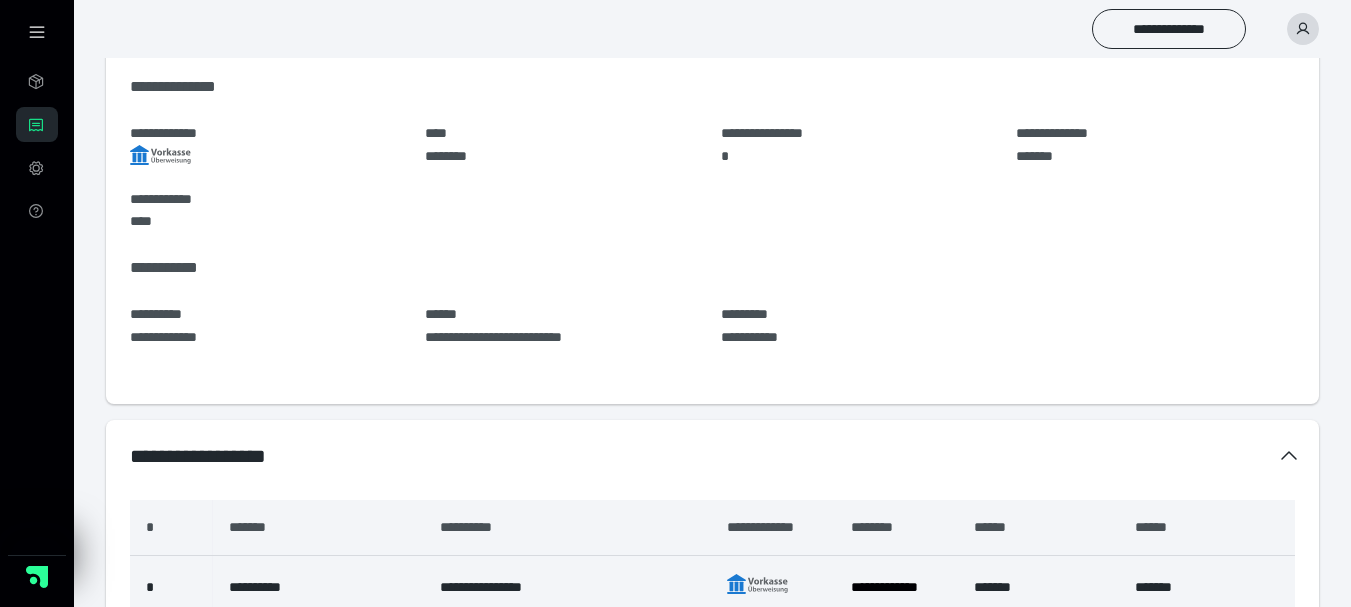 scroll, scrollTop: 326, scrollLeft: 0, axis: vertical 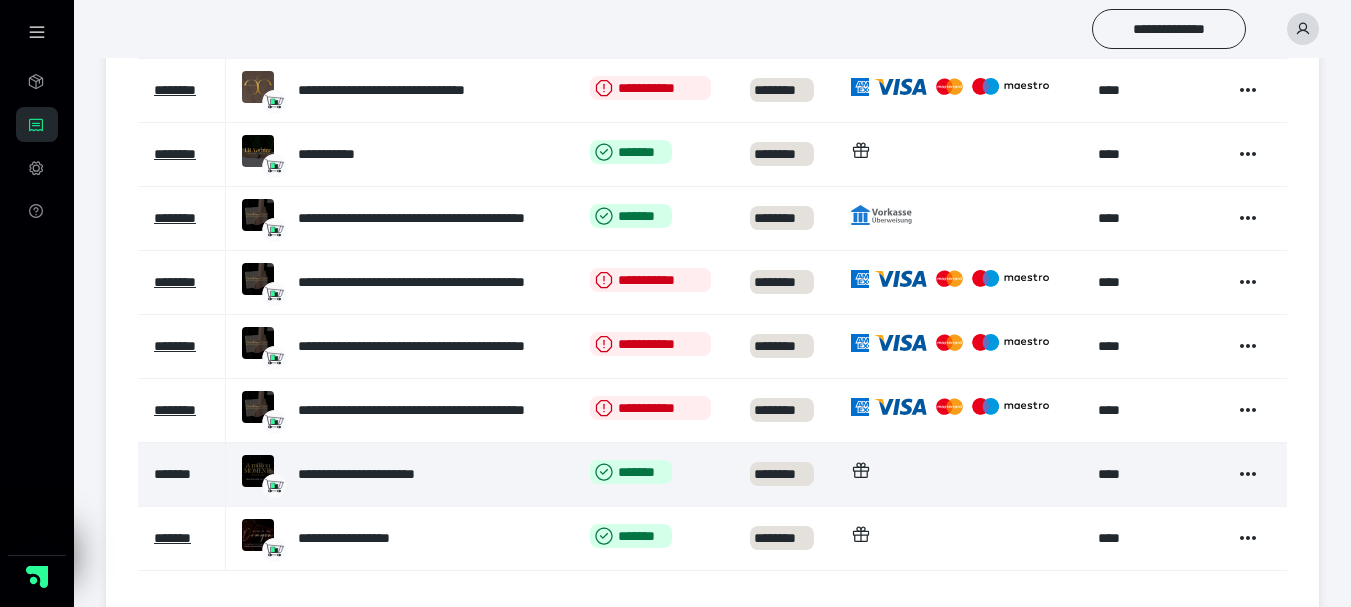 click on "*******" at bounding box center [172, 474] 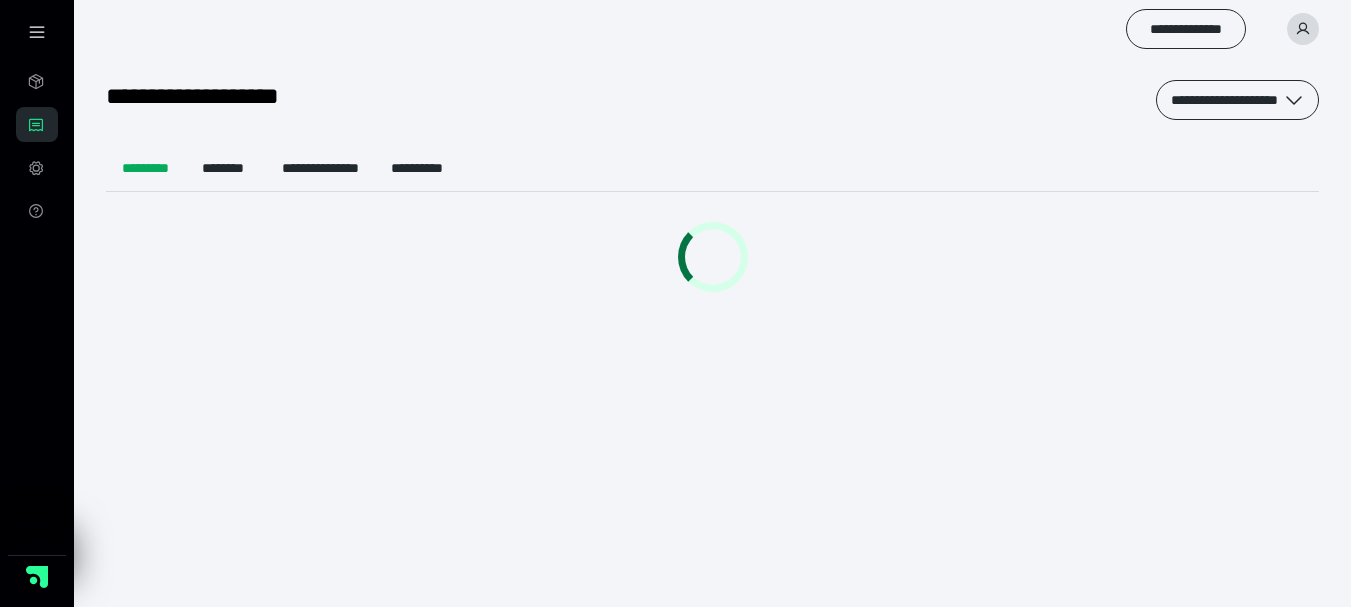 scroll, scrollTop: 0, scrollLeft: 0, axis: both 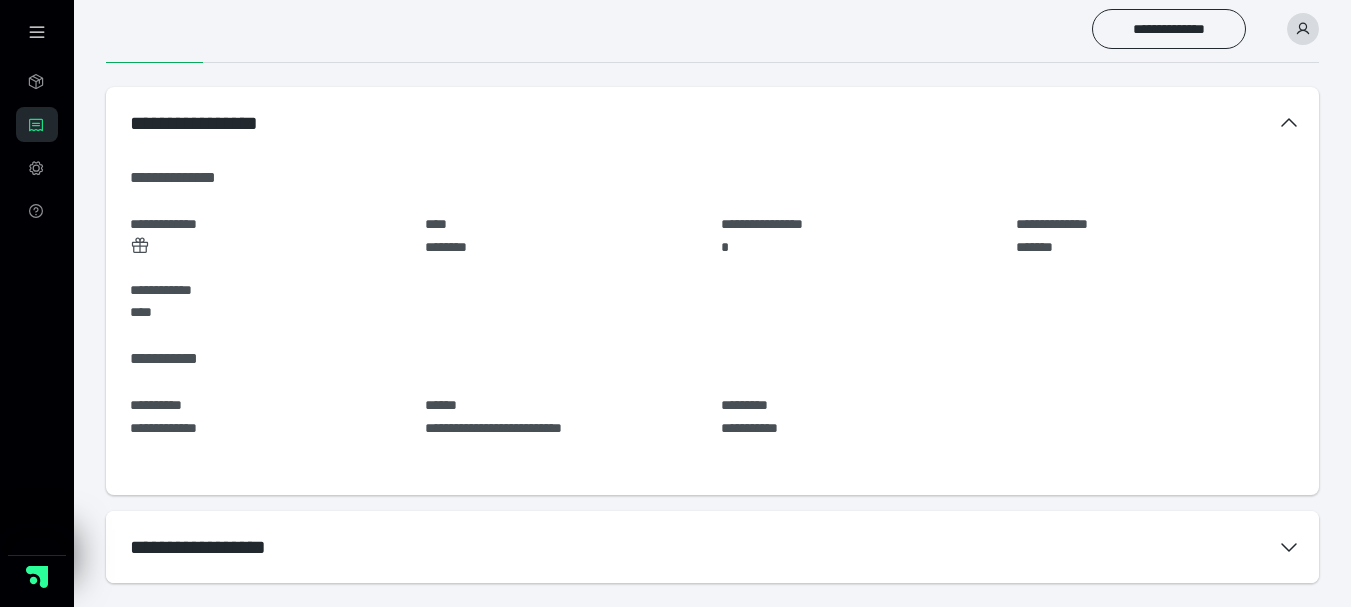 click on "**********" at bounding box center (712, 547) 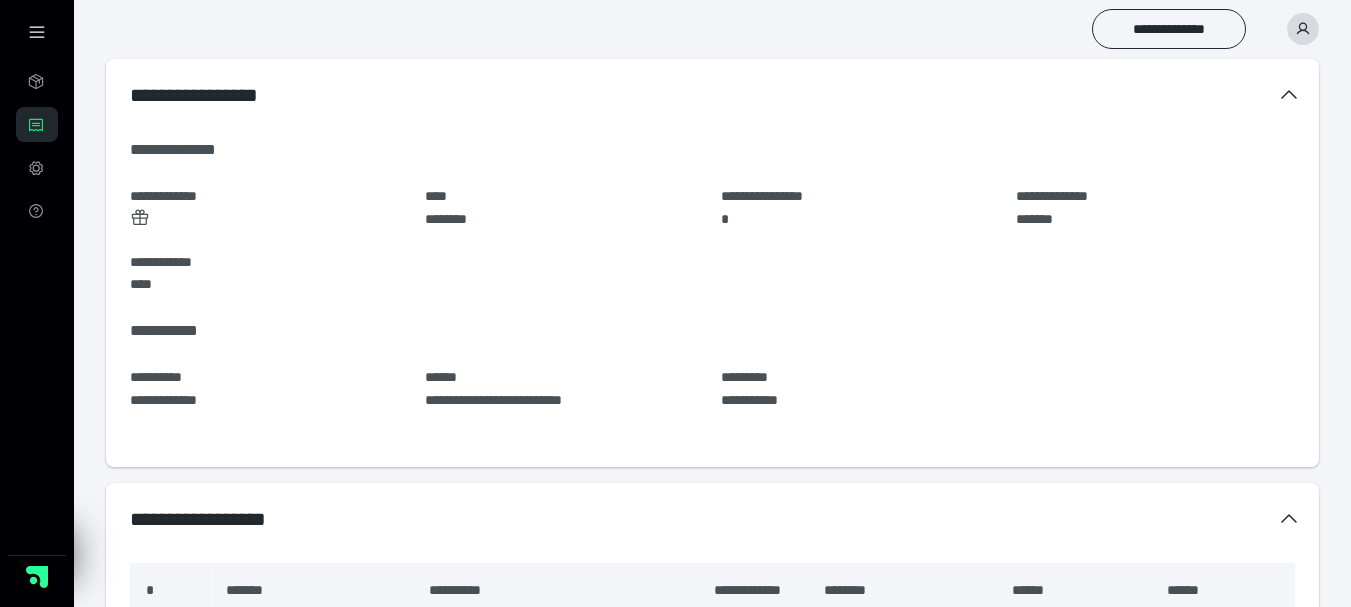 scroll, scrollTop: 0, scrollLeft: 0, axis: both 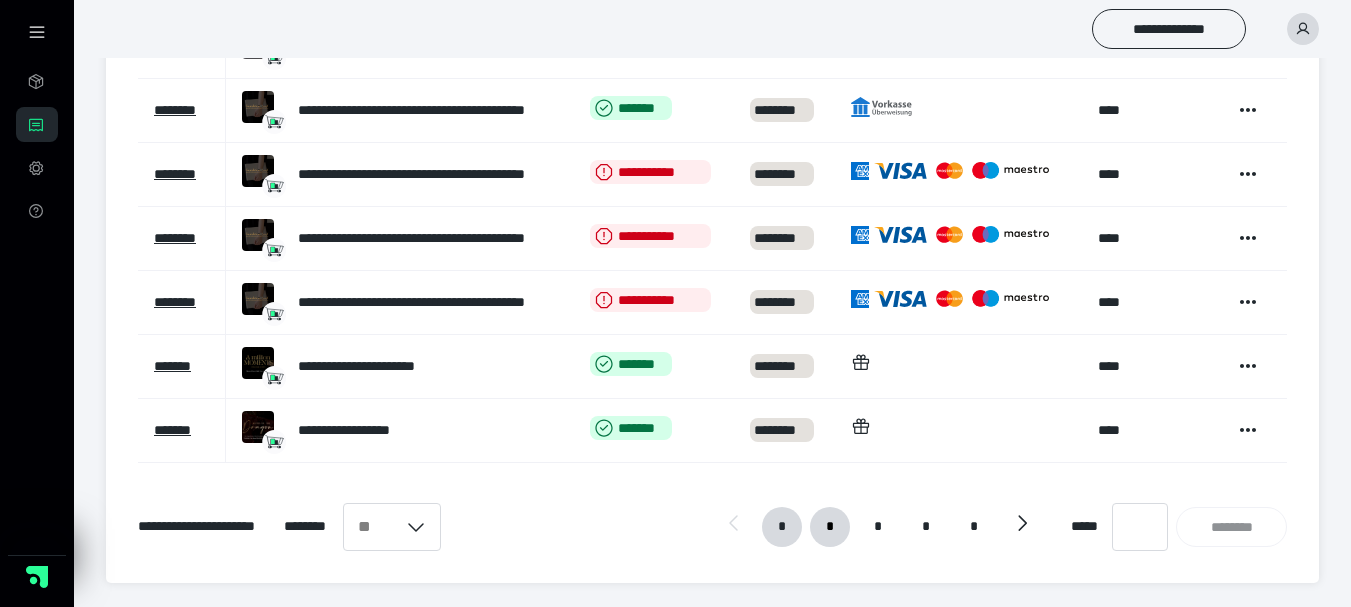 click on "*" at bounding box center (830, 527) 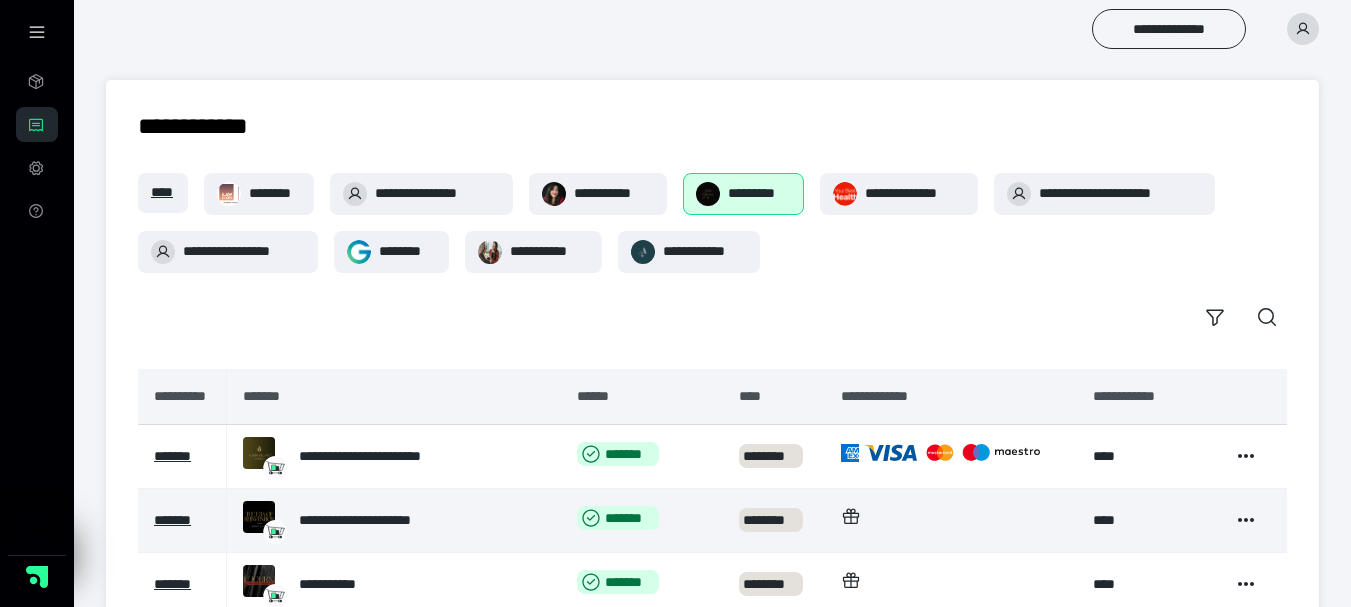 scroll, scrollTop: 200, scrollLeft: 0, axis: vertical 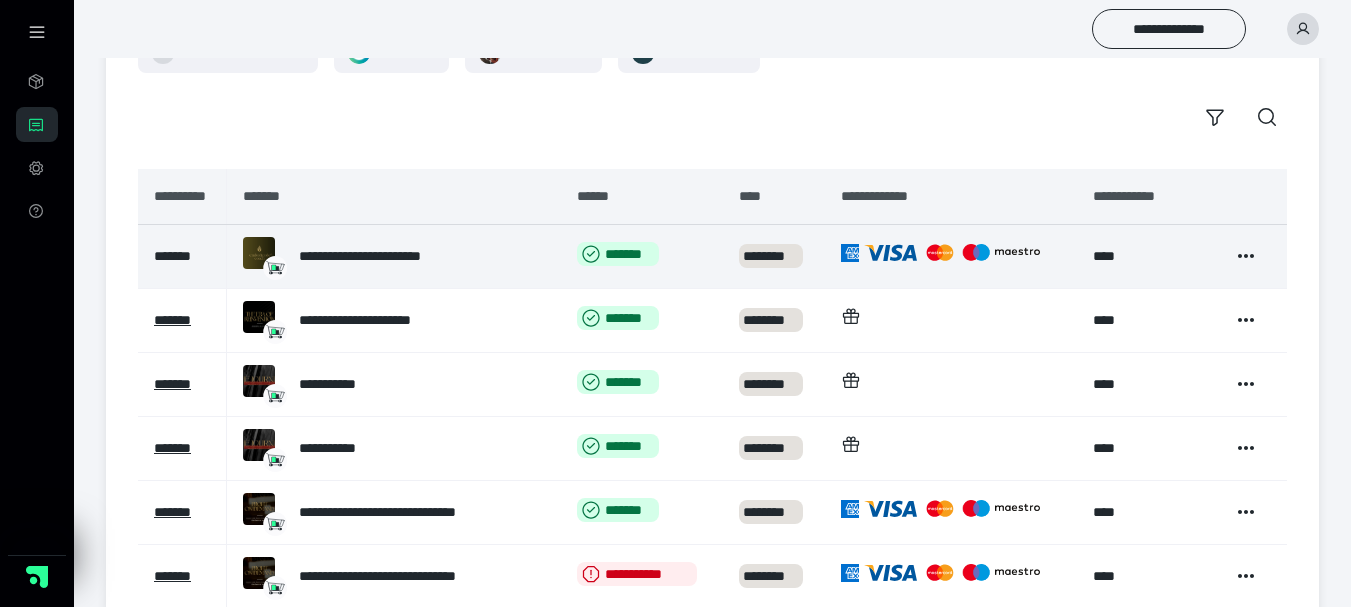 click on "*******" at bounding box center (172, 256) 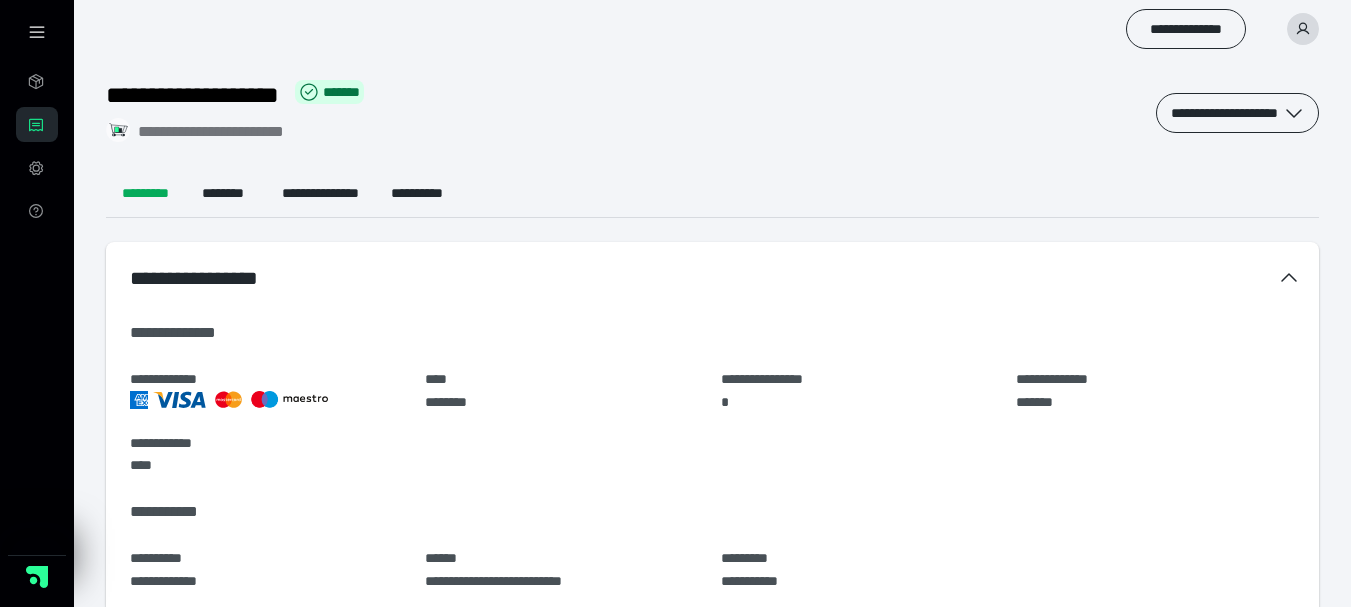 scroll, scrollTop: 0, scrollLeft: 0, axis: both 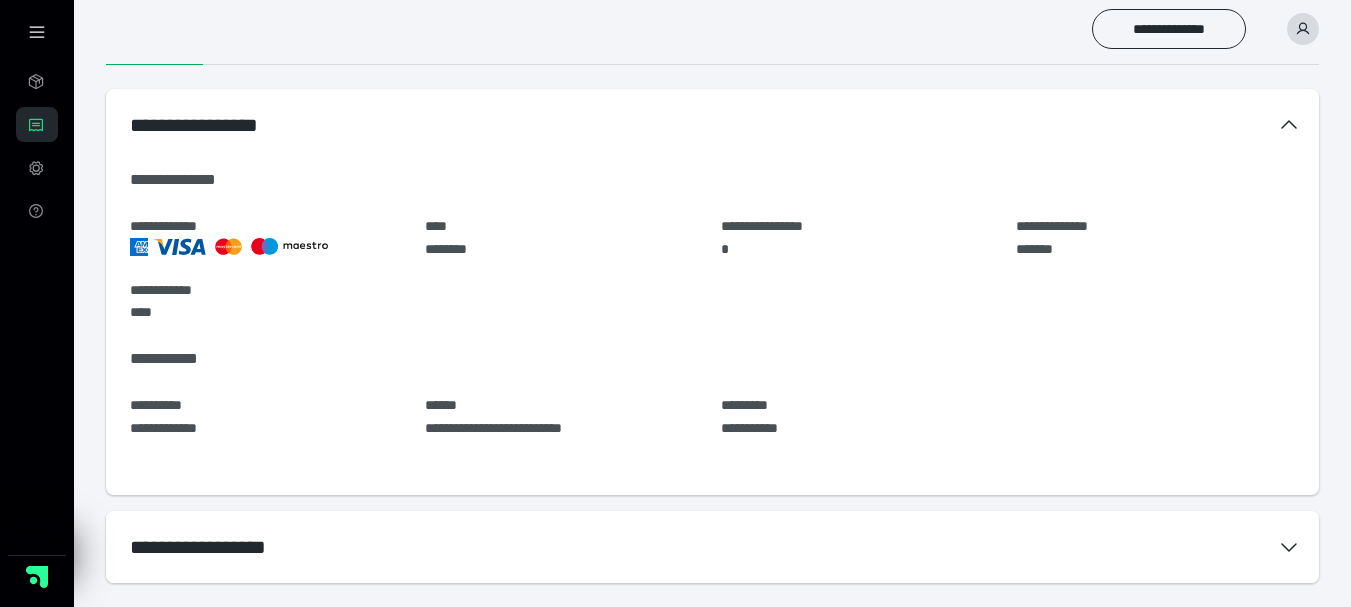 click on "**********" at bounding box center [712, 547] 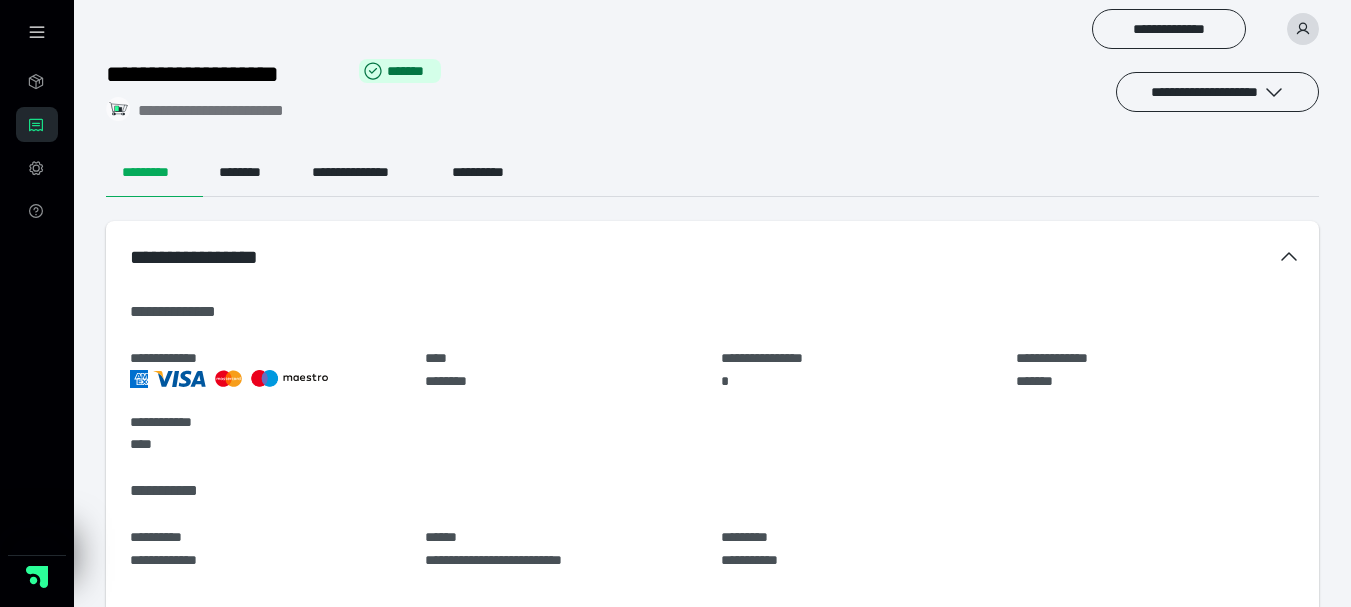 scroll, scrollTop: 0, scrollLeft: 0, axis: both 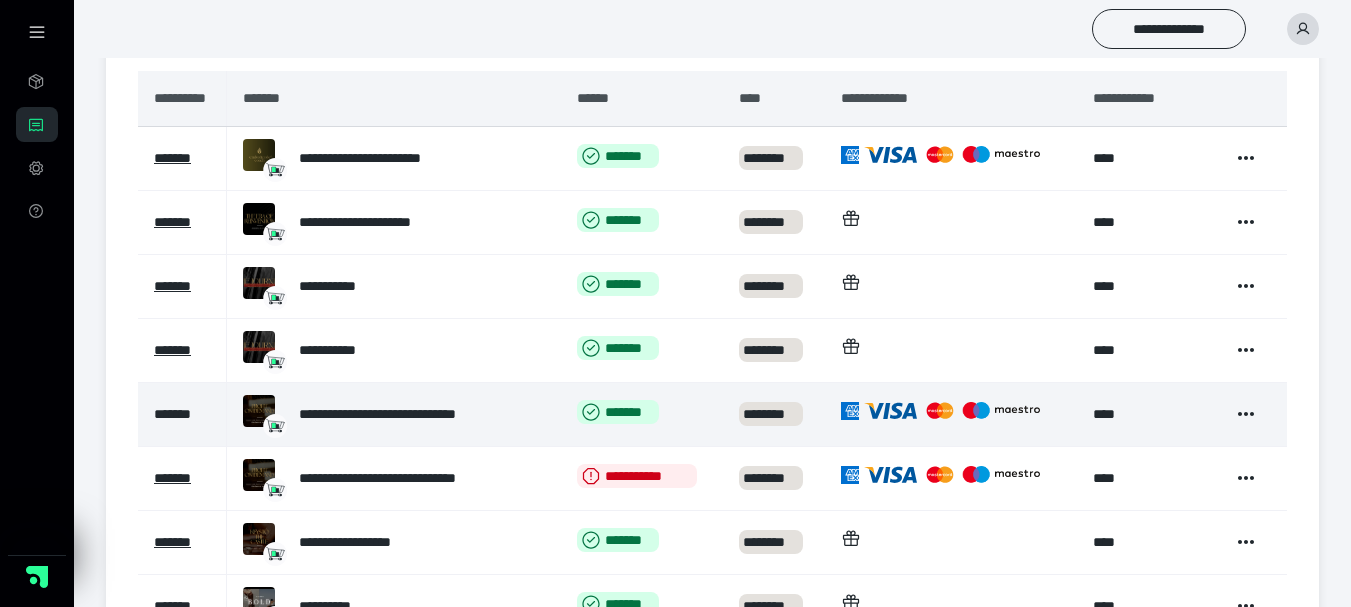 click on "*******" at bounding box center [172, 414] 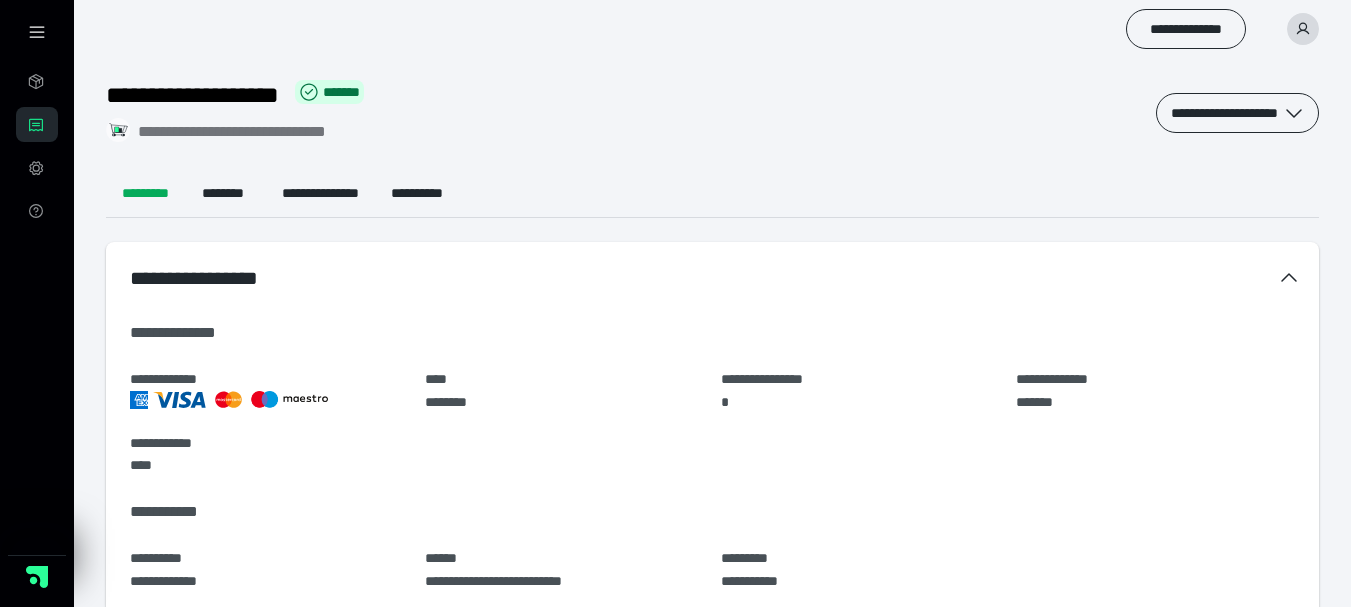 scroll, scrollTop: 0, scrollLeft: 0, axis: both 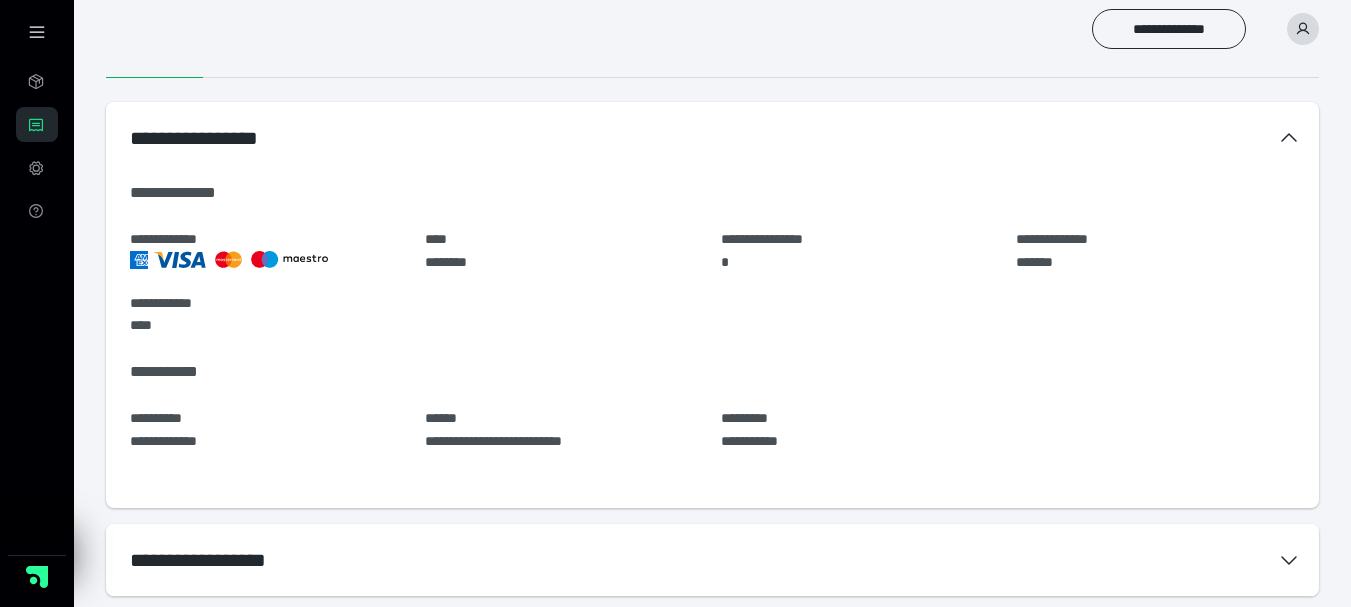 click on "**********" at bounding box center (712, 560) 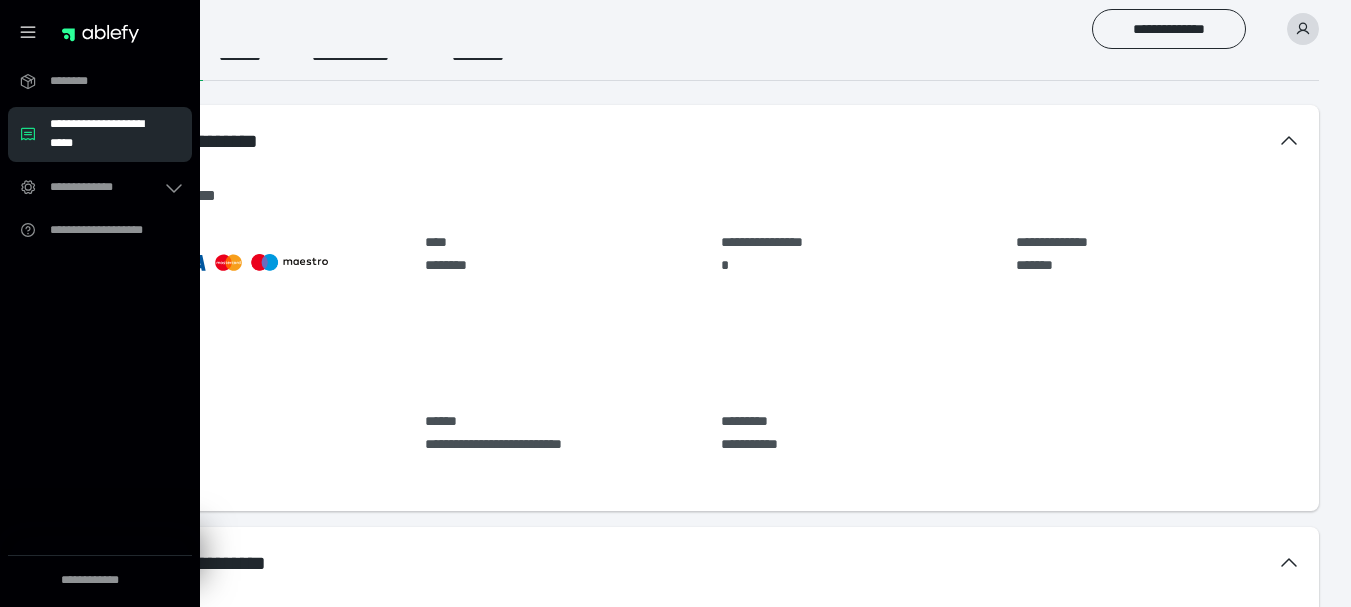 scroll, scrollTop: 0, scrollLeft: 0, axis: both 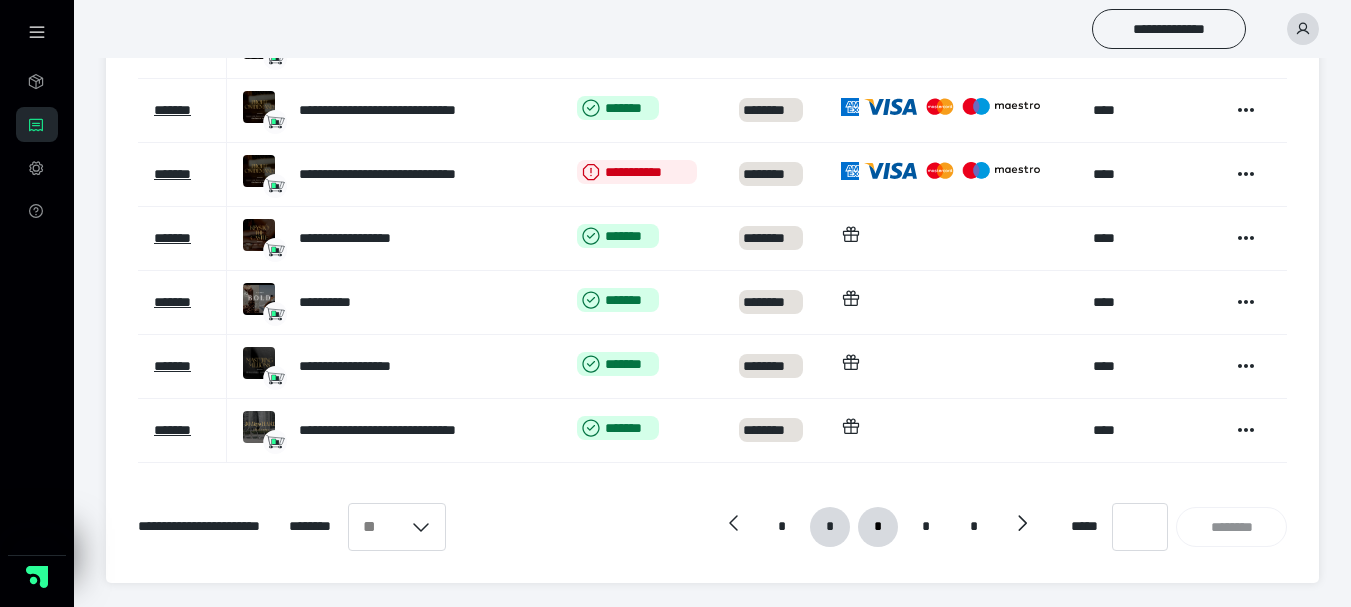 click on "*" at bounding box center [877, 527] 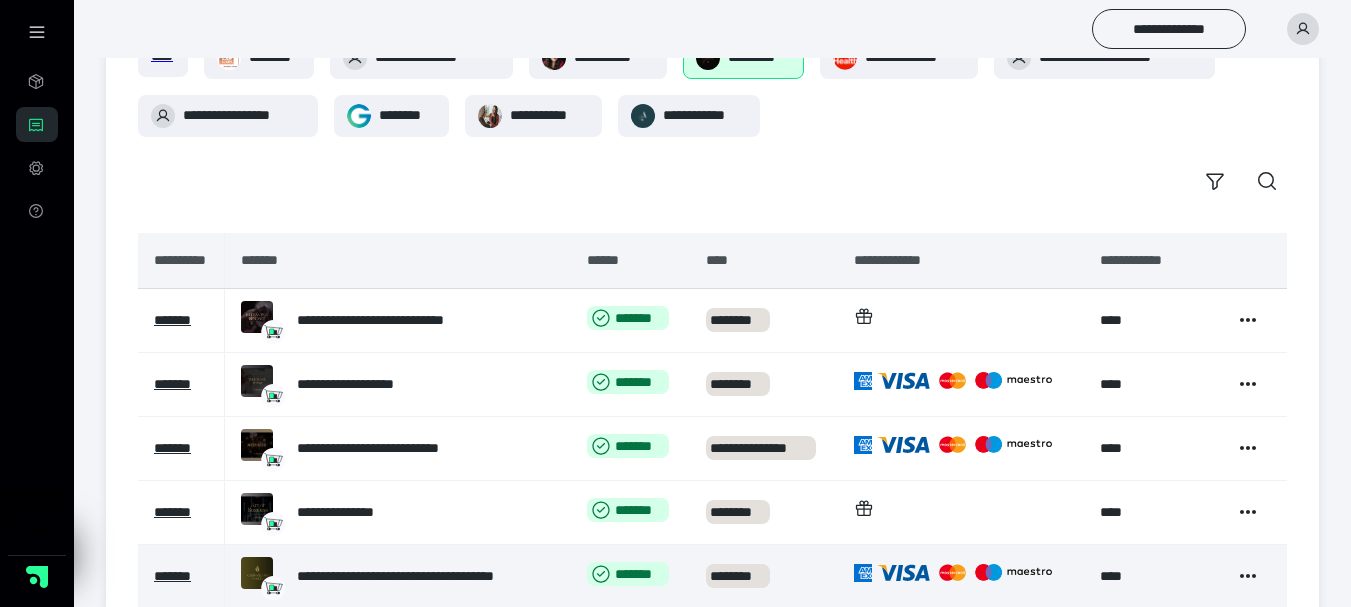 scroll, scrollTop: 200, scrollLeft: 0, axis: vertical 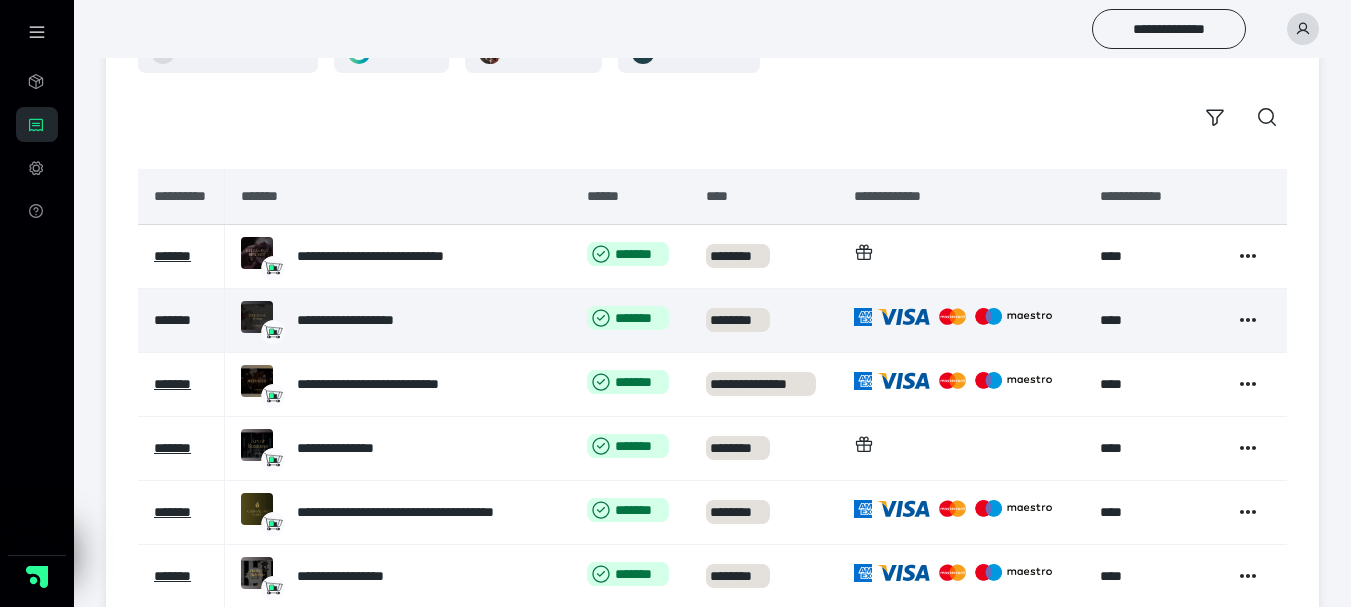 click on "*******" at bounding box center (172, 320) 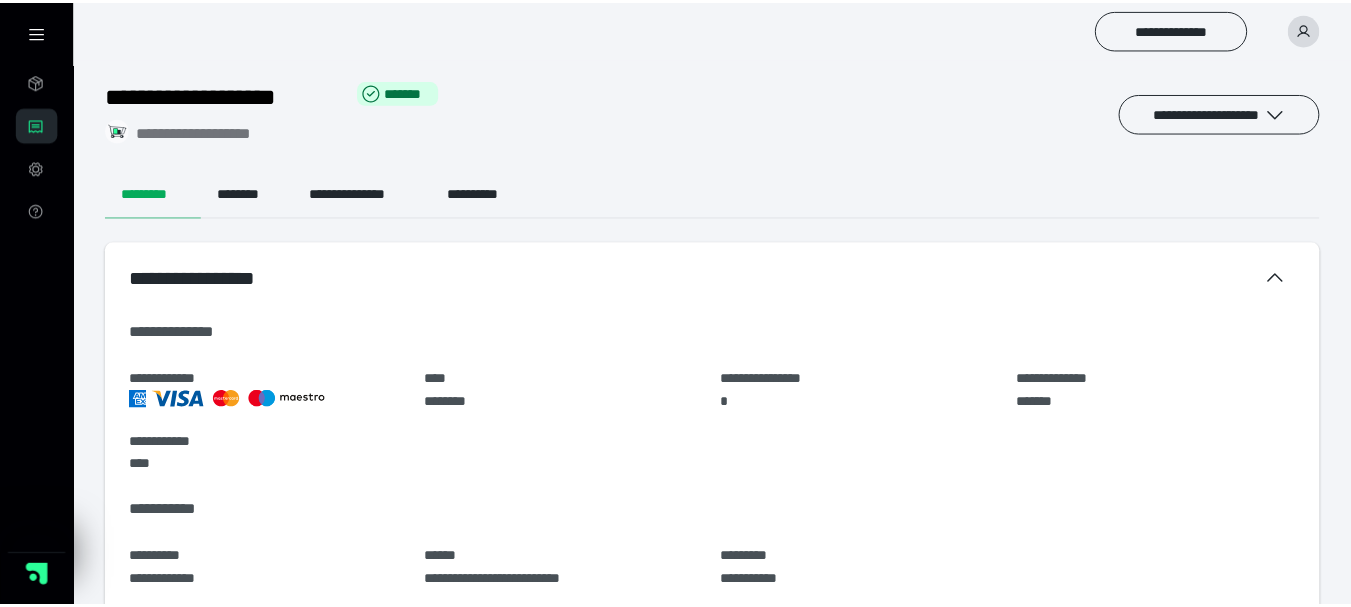 scroll, scrollTop: 0, scrollLeft: 0, axis: both 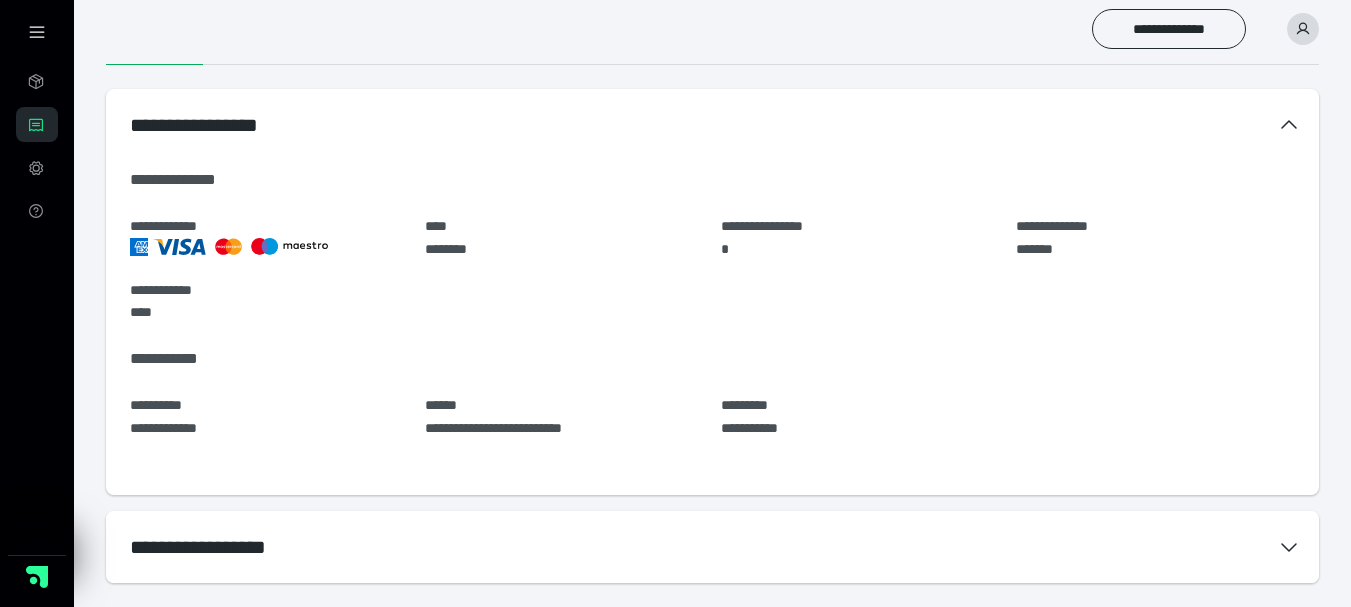 click on "**********" at bounding box center (712, 547) 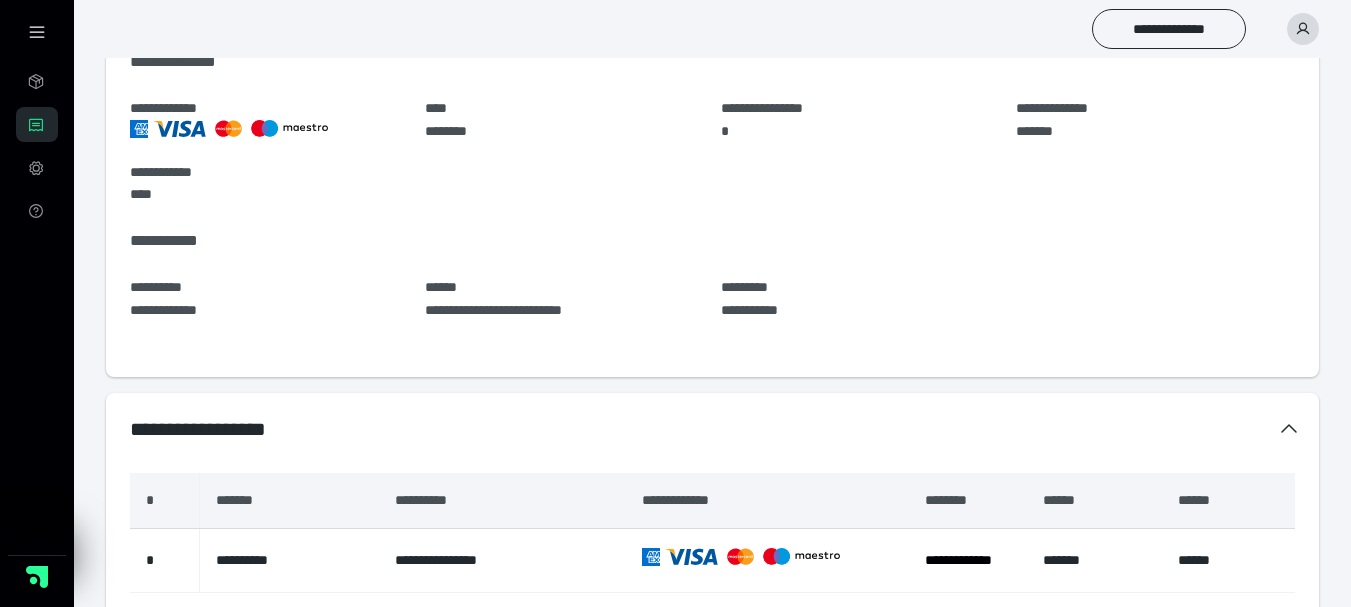 scroll, scrollTop: 224, scrollLeft: 0, axis: vertical 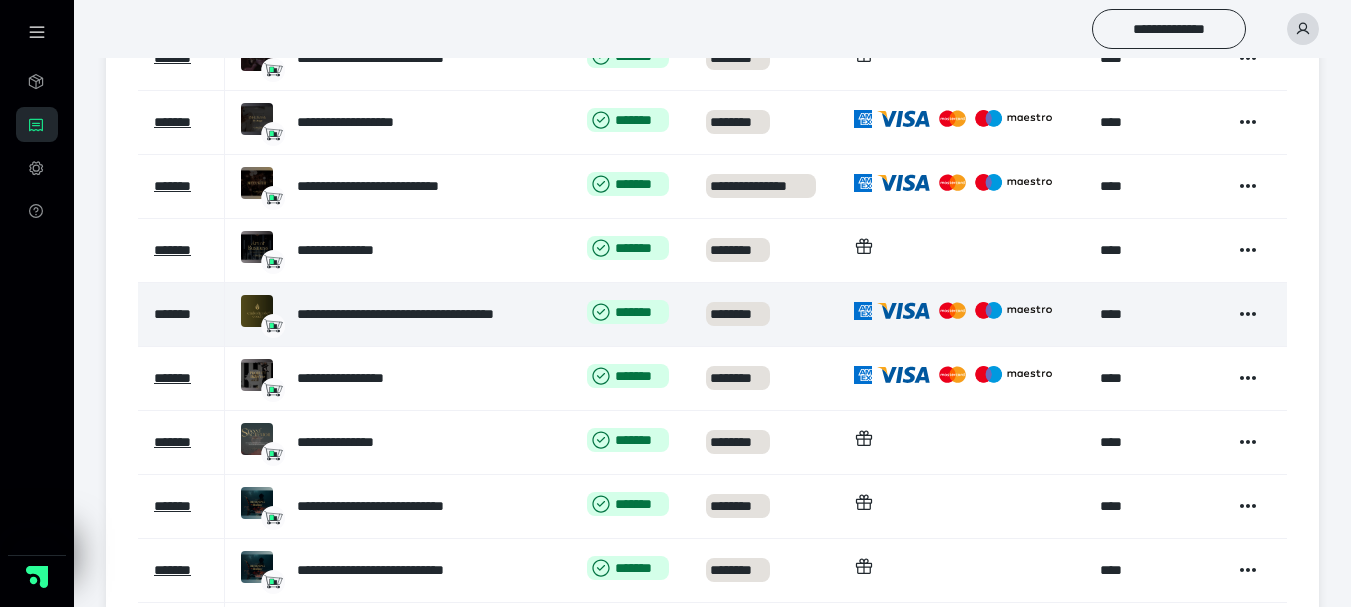 click on "*******" at bounding box center (172, 314) 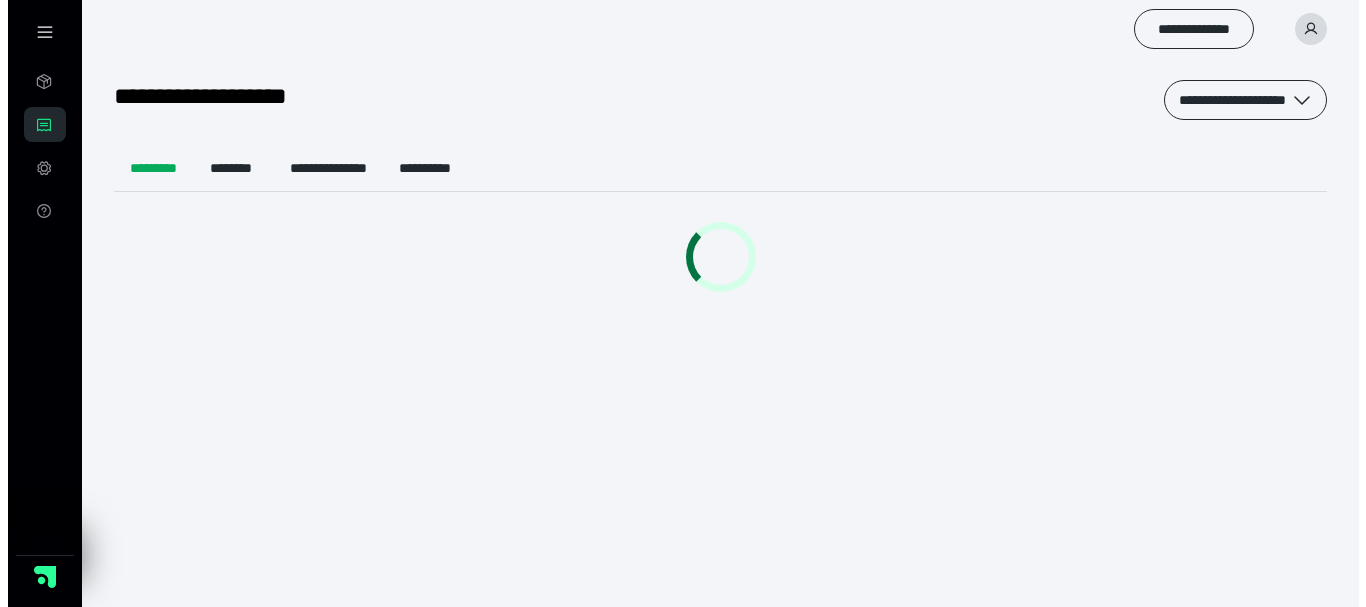 scroll, scrollTop: 0, scrollLeft: 0, axis: both 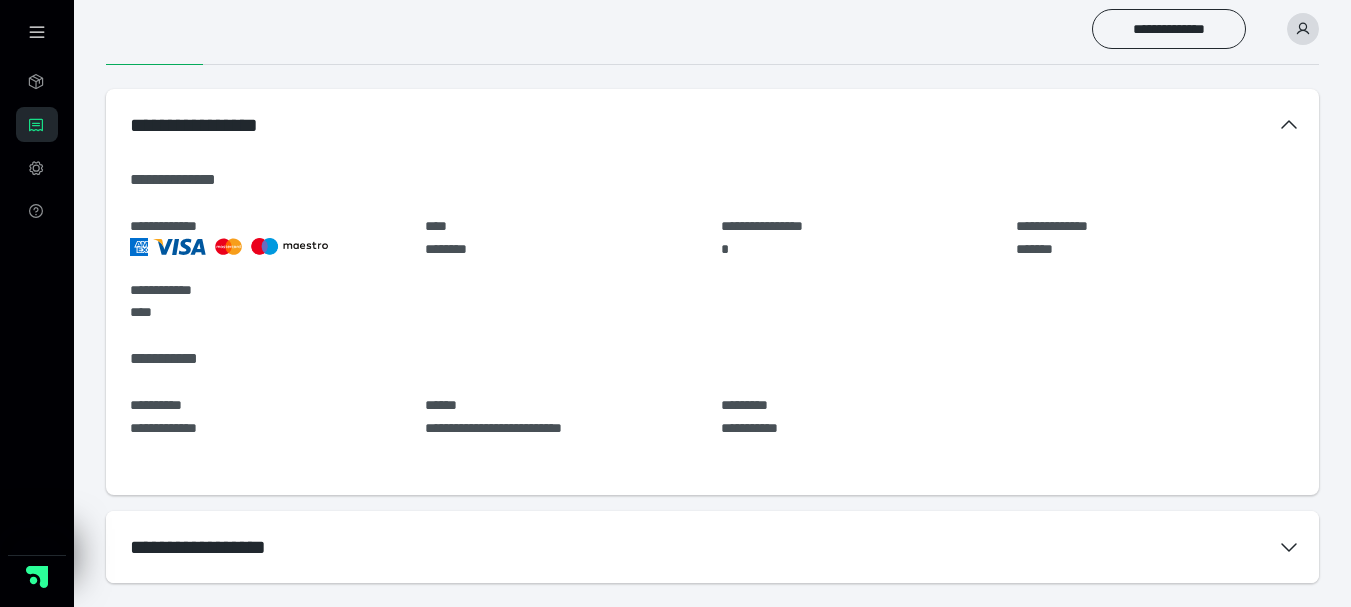 click on "**********" at bounding box center (712, 547) 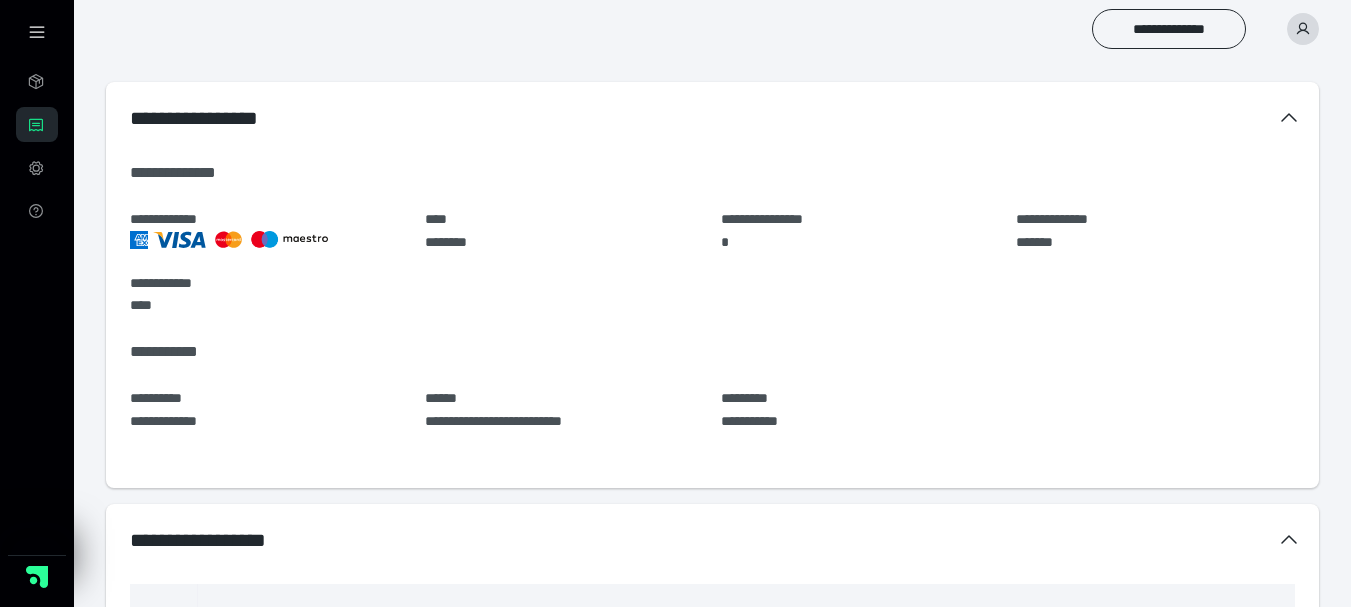 scroll, scrollTop: 0, scrollLeft: 0, axis: both 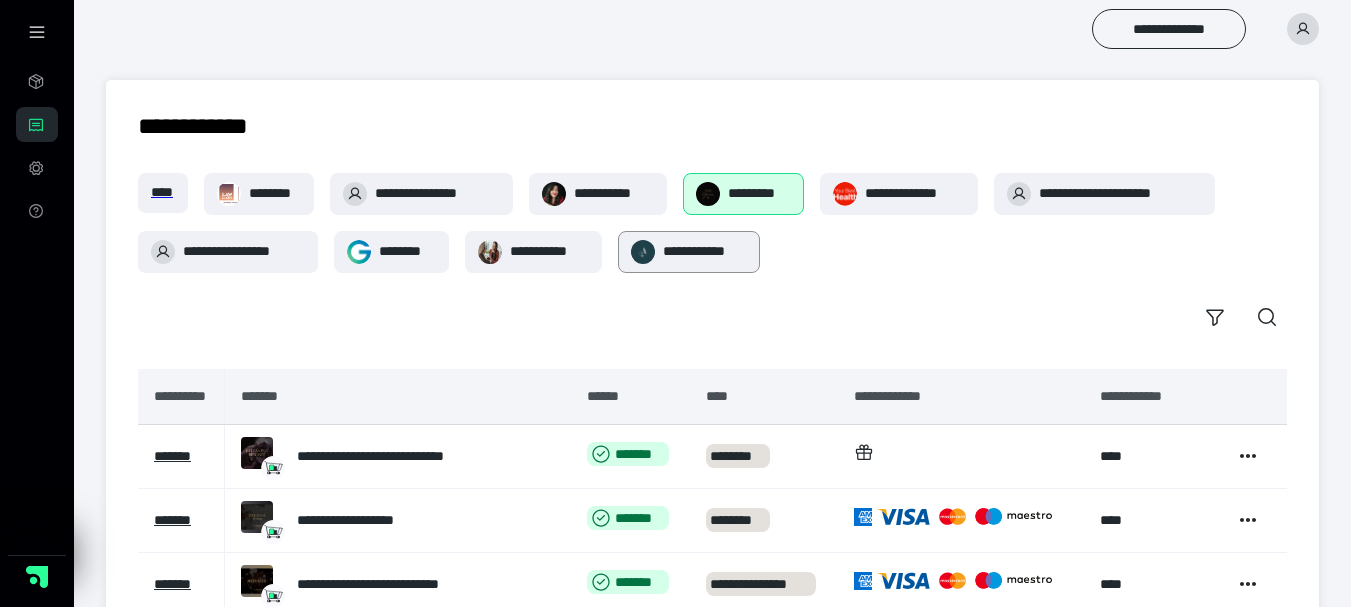 click on "**********" at bounding box center (689, 252) 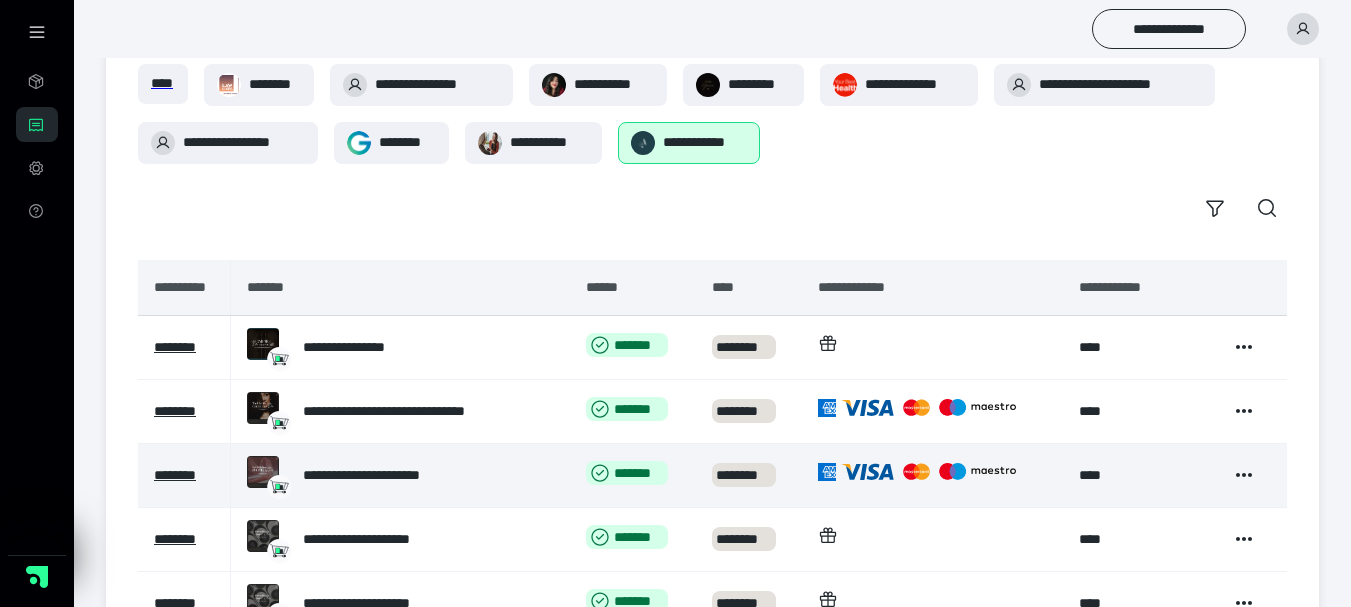 scroll, scrollTop: 258, scrollLeft: 0, axis: vertical 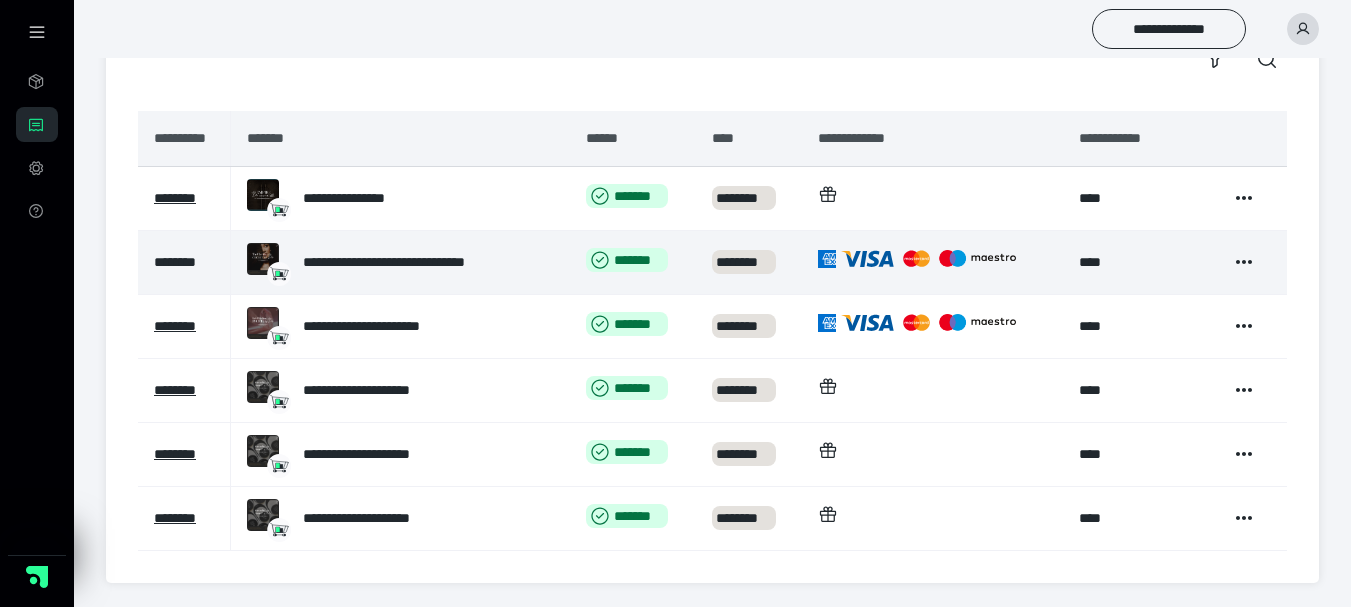 click on "********" at bounding box center (175, 262) 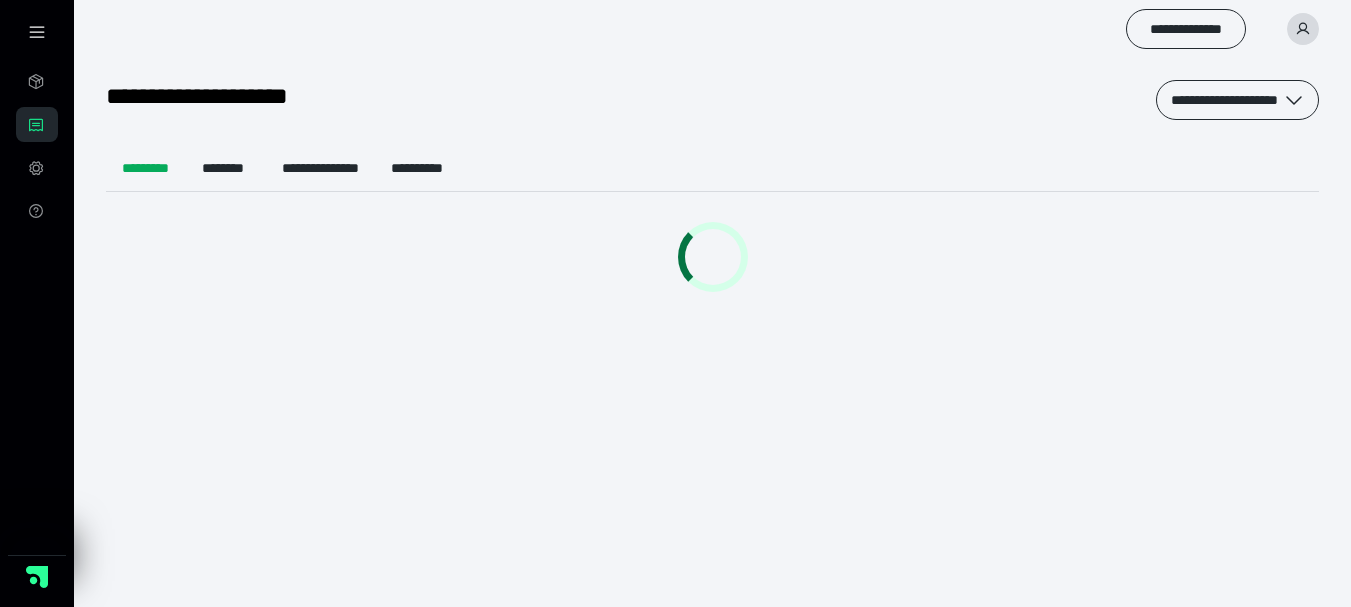 scroll, scrollTop: 0, scrollLeft: 0, axis: both 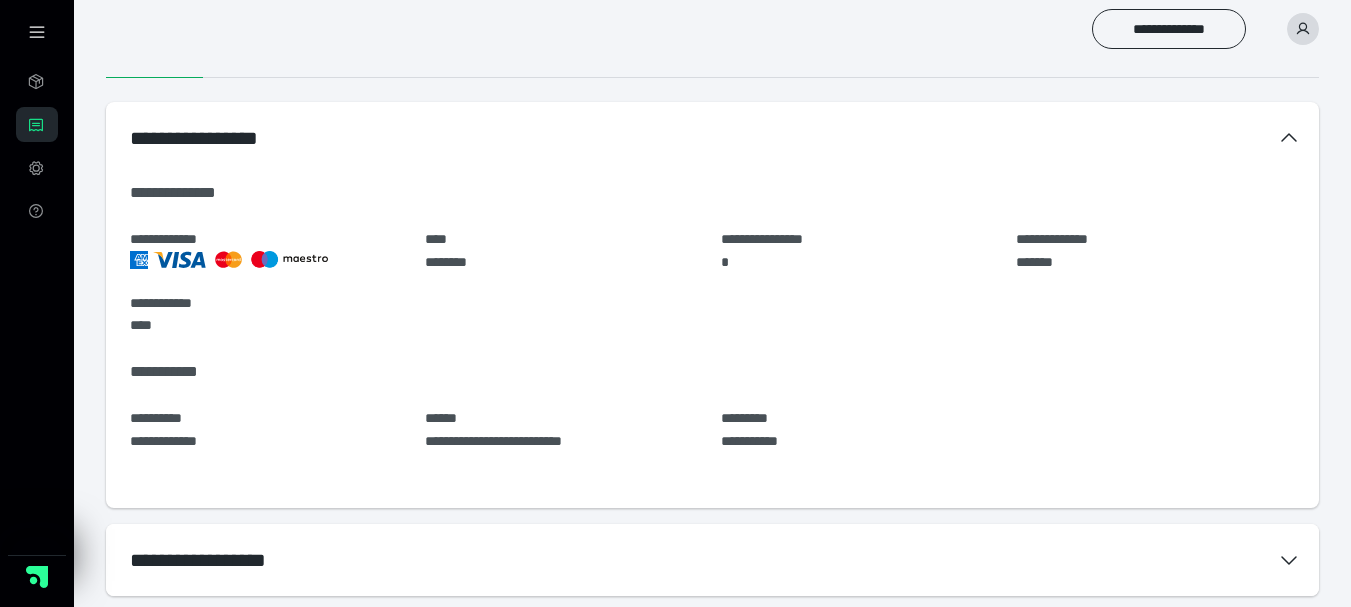 click on "**********" at bounding box center [712, 560] 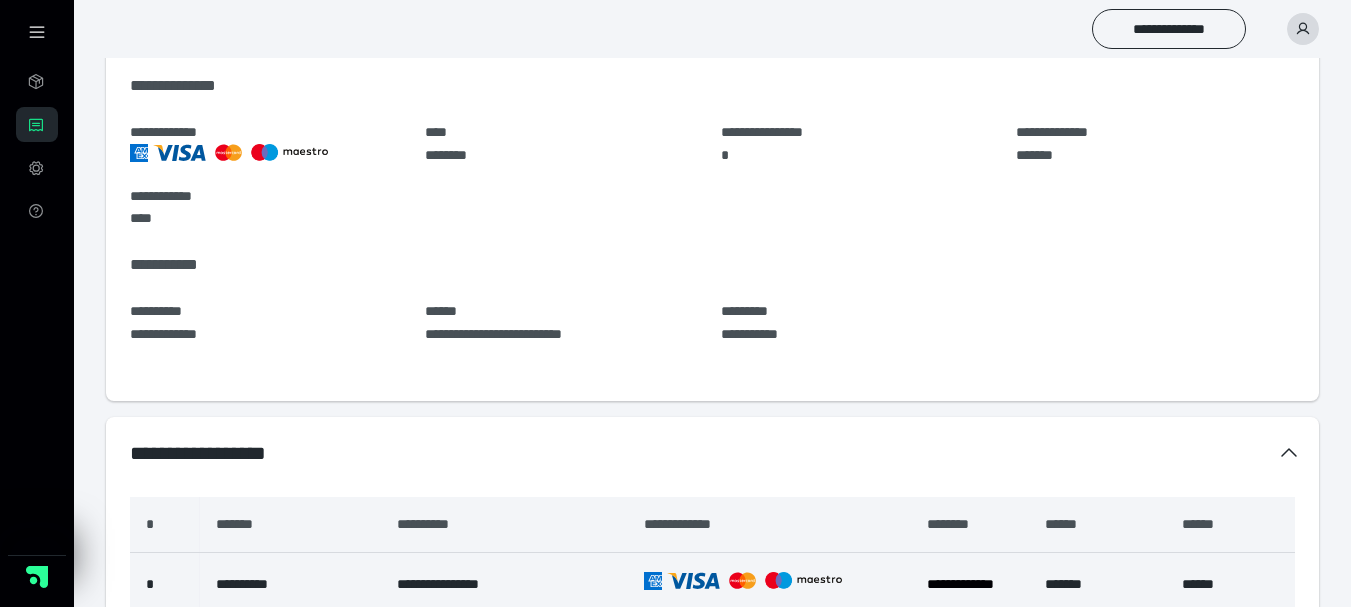 scroll, scrollTop: 324, scrollLeft: 0, axis: vertical 